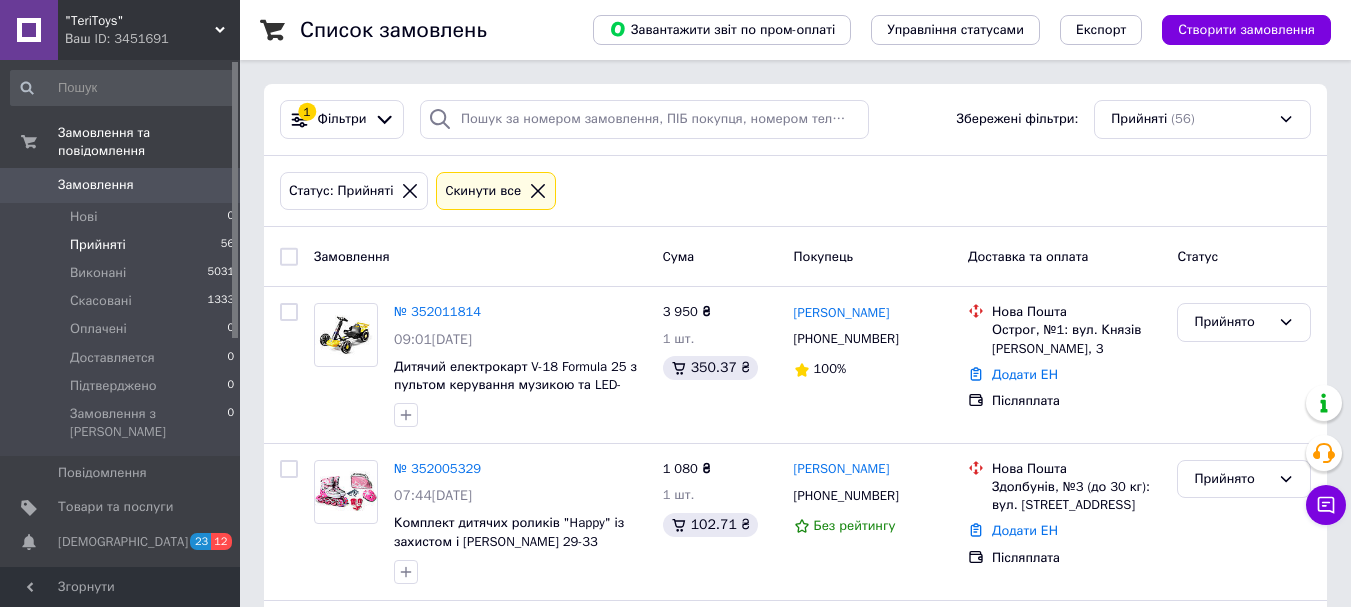 scroll, scrollTop: 0, scrollLeft: 0, axis: both 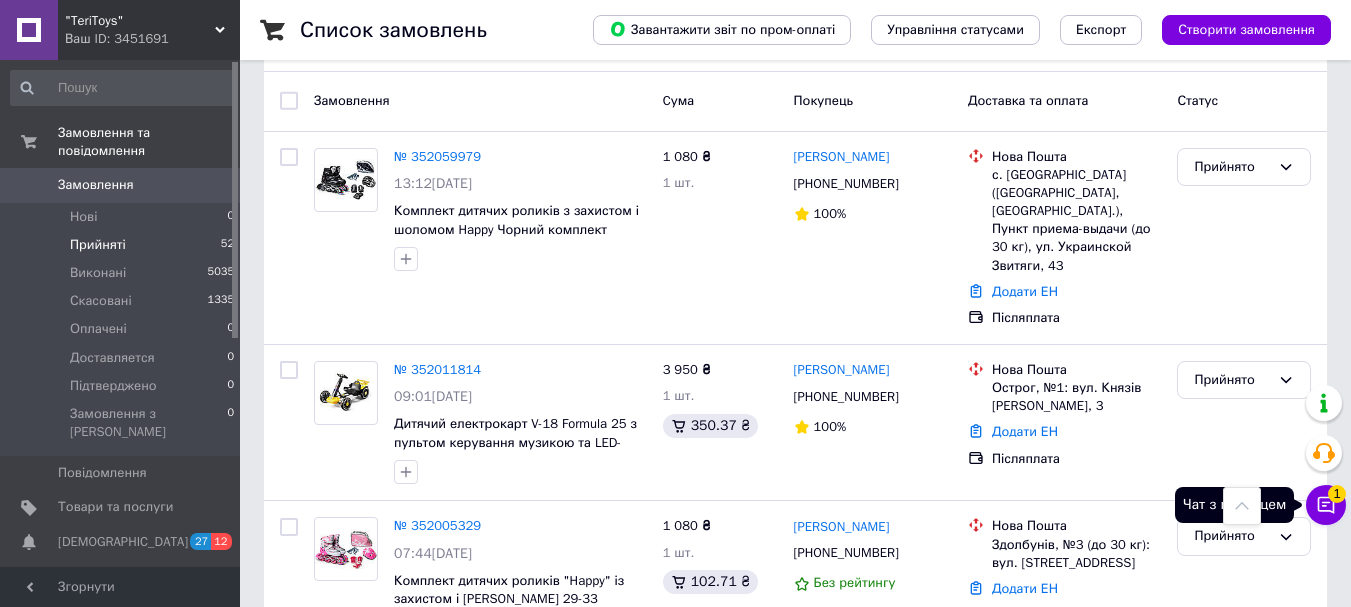 click 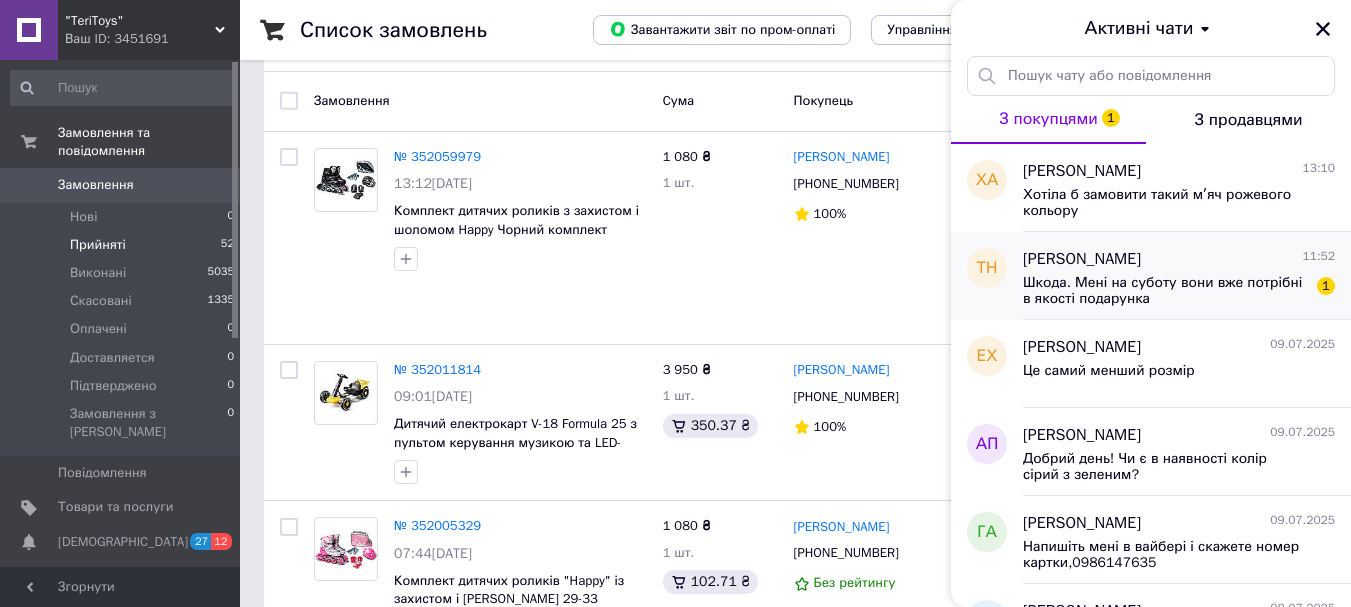 click on "Шкода. Мені на суботу вони вже потрібні в якості подарунка" at bounding box center (1165, 291) 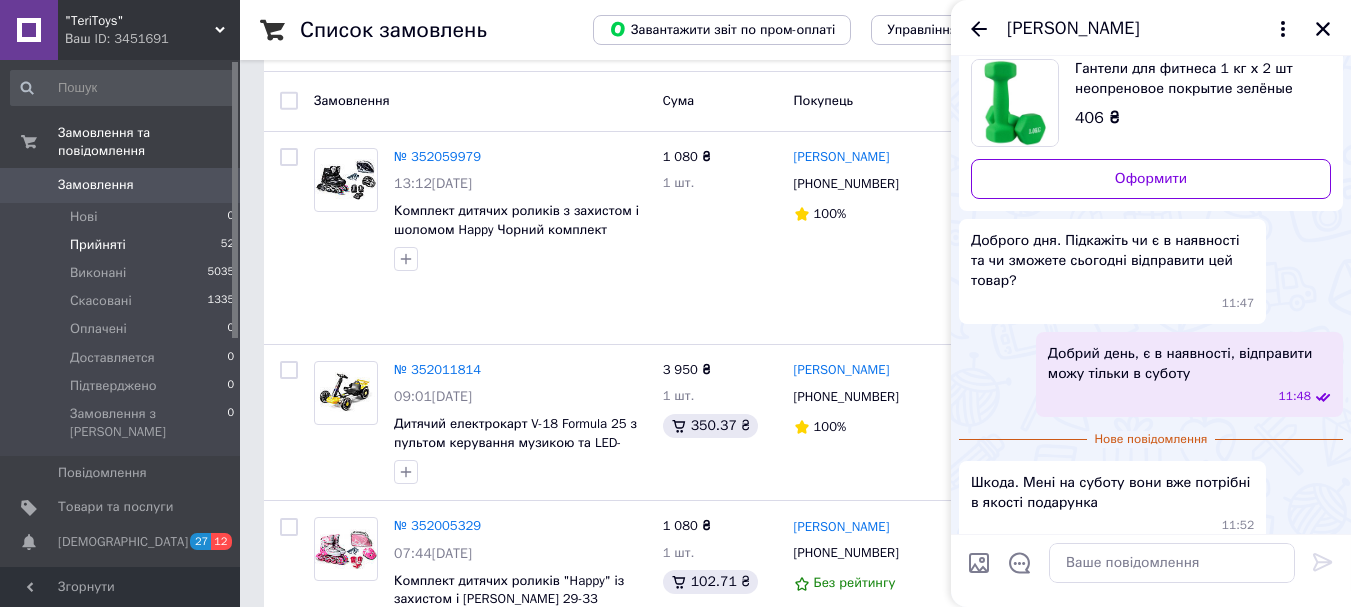 scroll, scrollTop: 0, scrollLeft: 0, axis: both 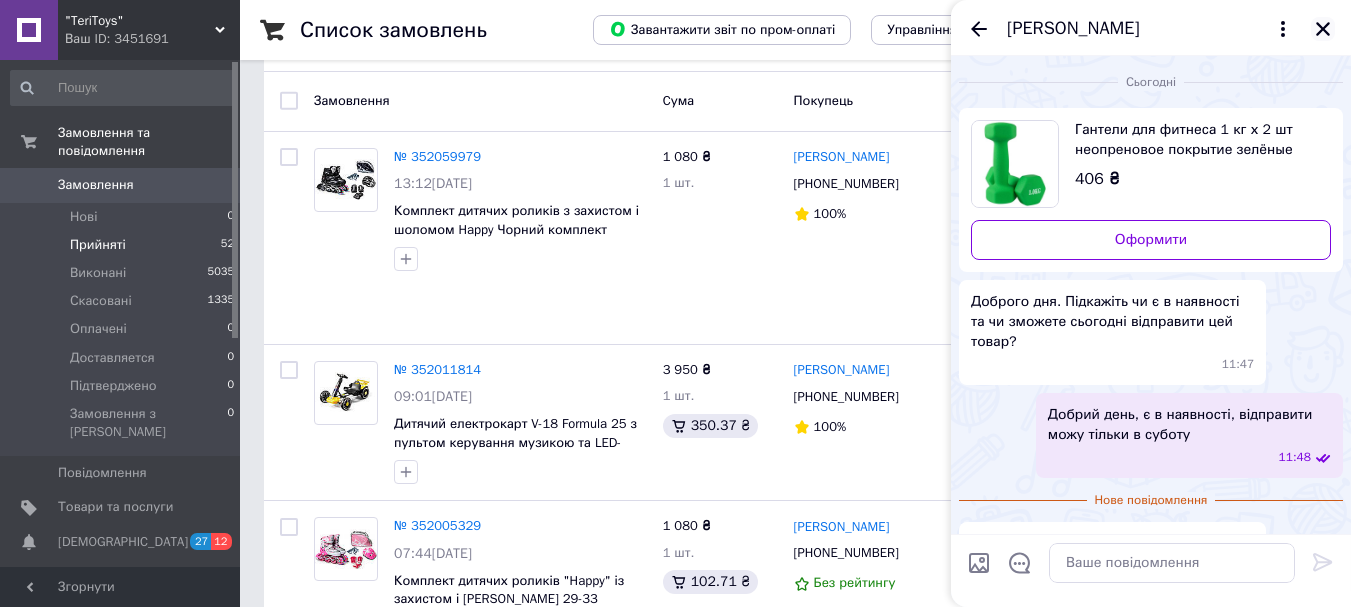 click 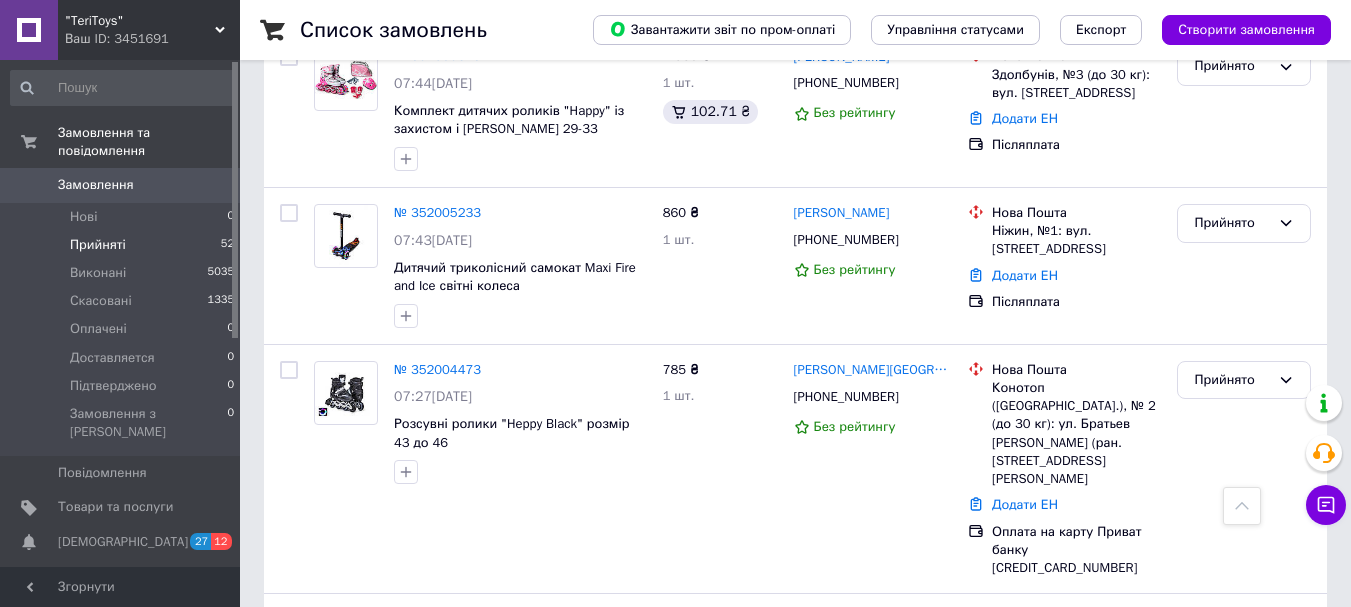 scroll, scrollTop: 816, scrollLeft: 0, axis: vertical 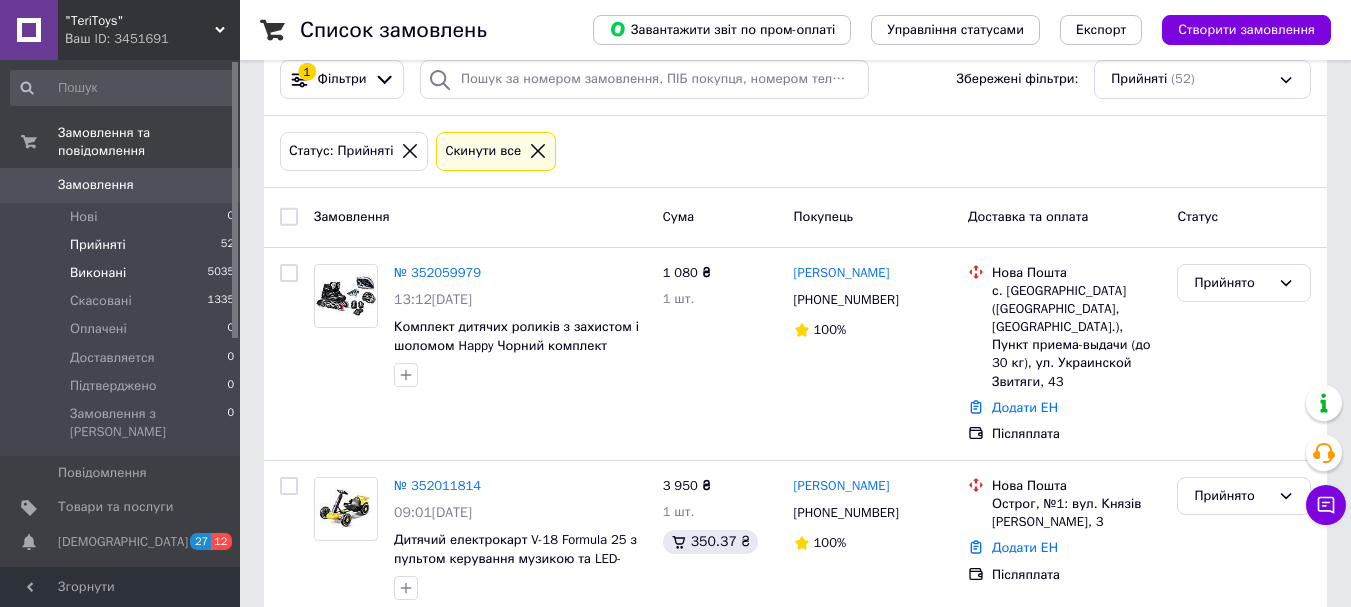 click on "Виконані" at bounding box center (98, 273) 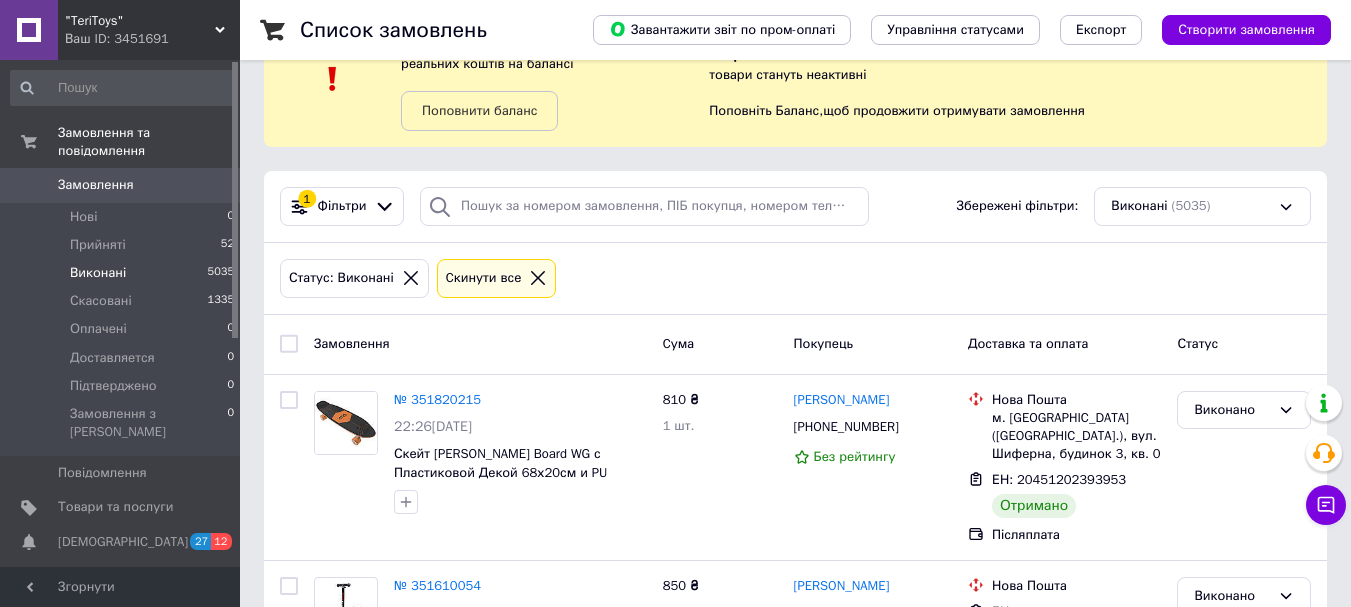 scroll, scrollTop: 100, scrollLeft: 0, axis: vertical 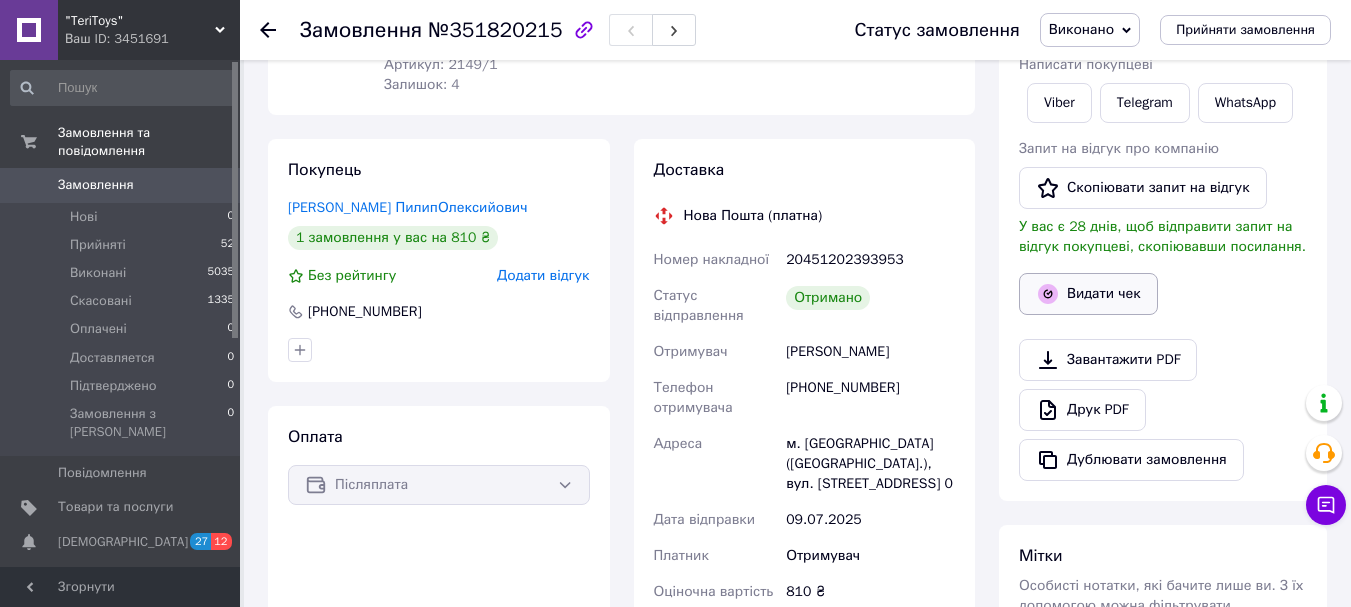 click on "Видати чек" at bounding box center (1088, 294) 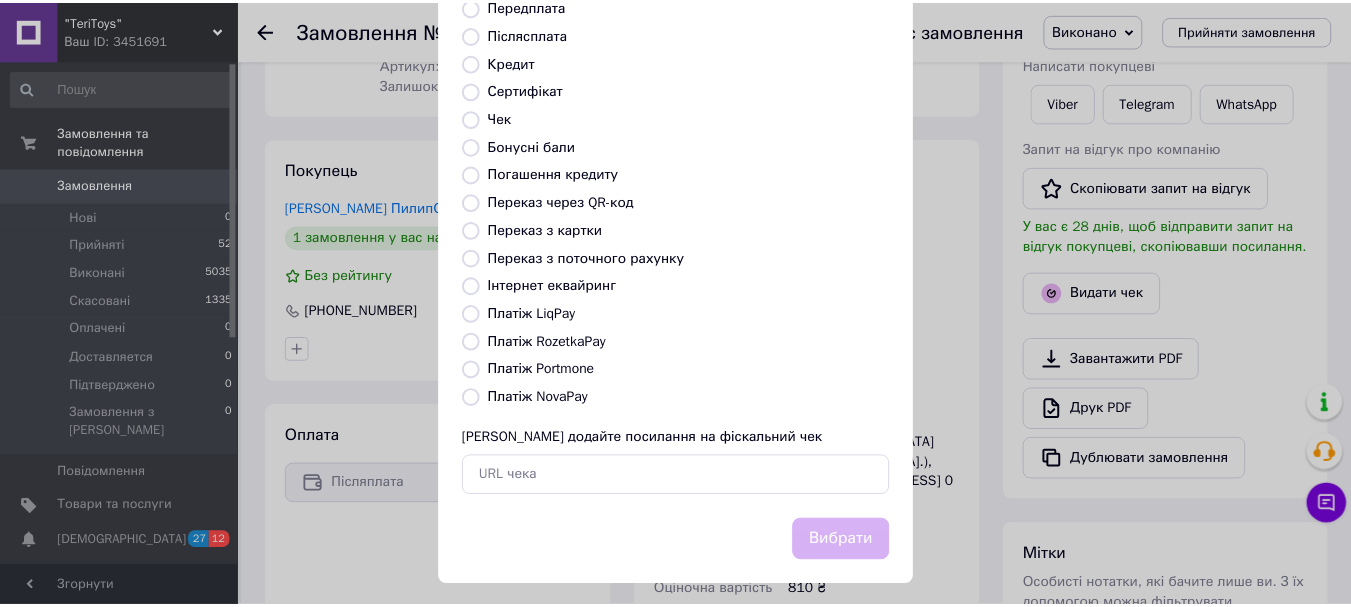 scroll, scrollTop: 252, scrollLeft: 0, axis: vertical 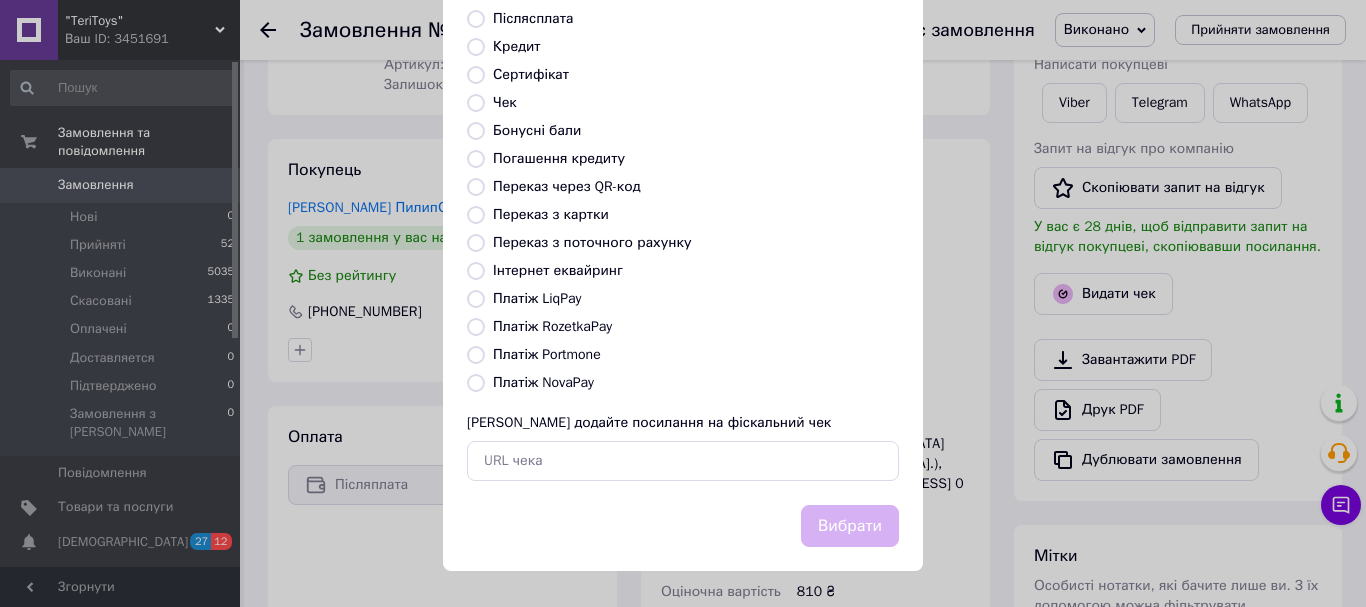 click on "Платіж NovaPay" at bounding box center (476, 383) 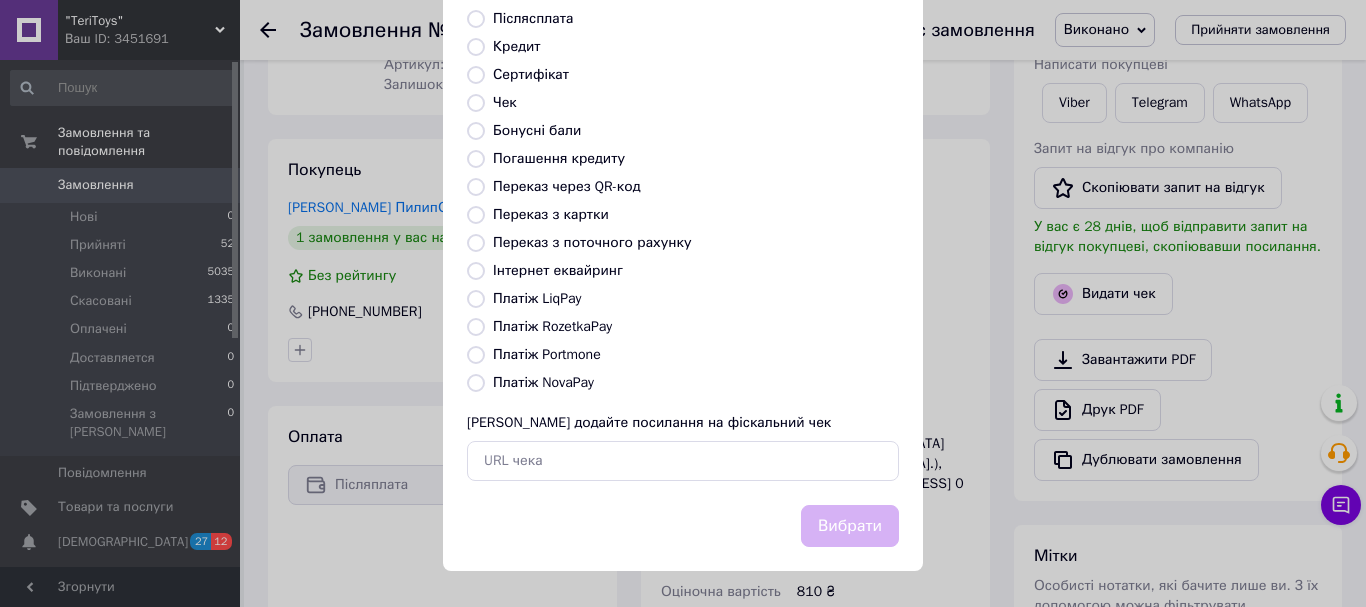 radio on "true" 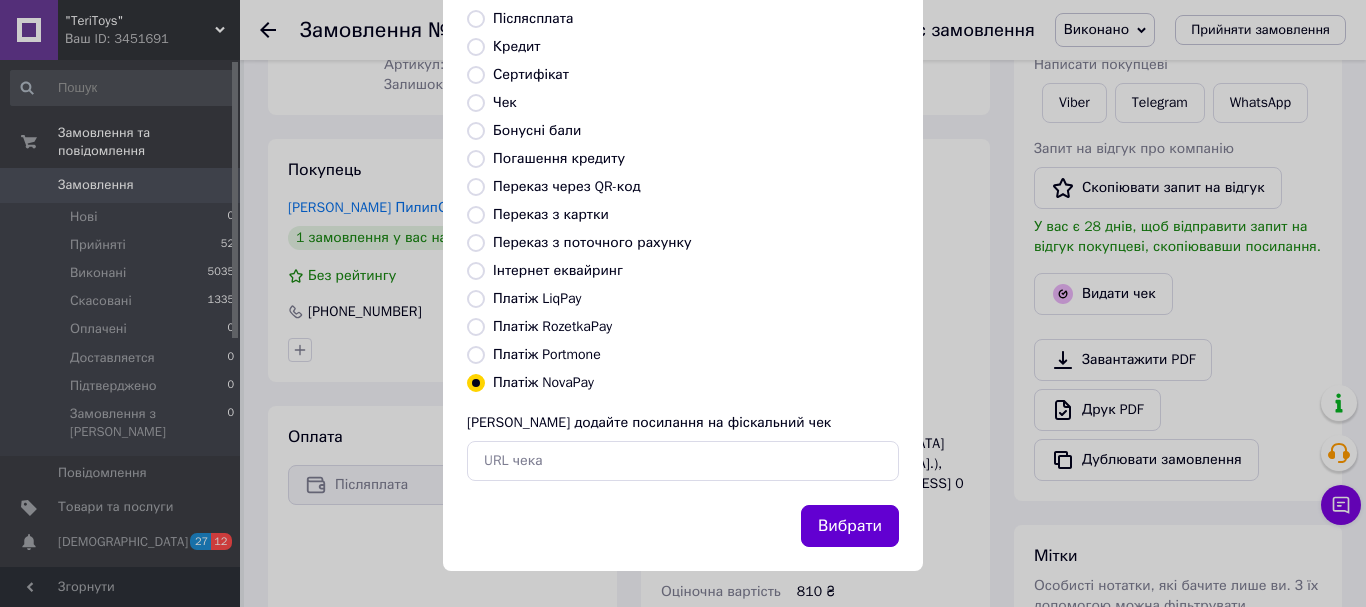 click on "Вибрати" at bounding box center (850, 526) 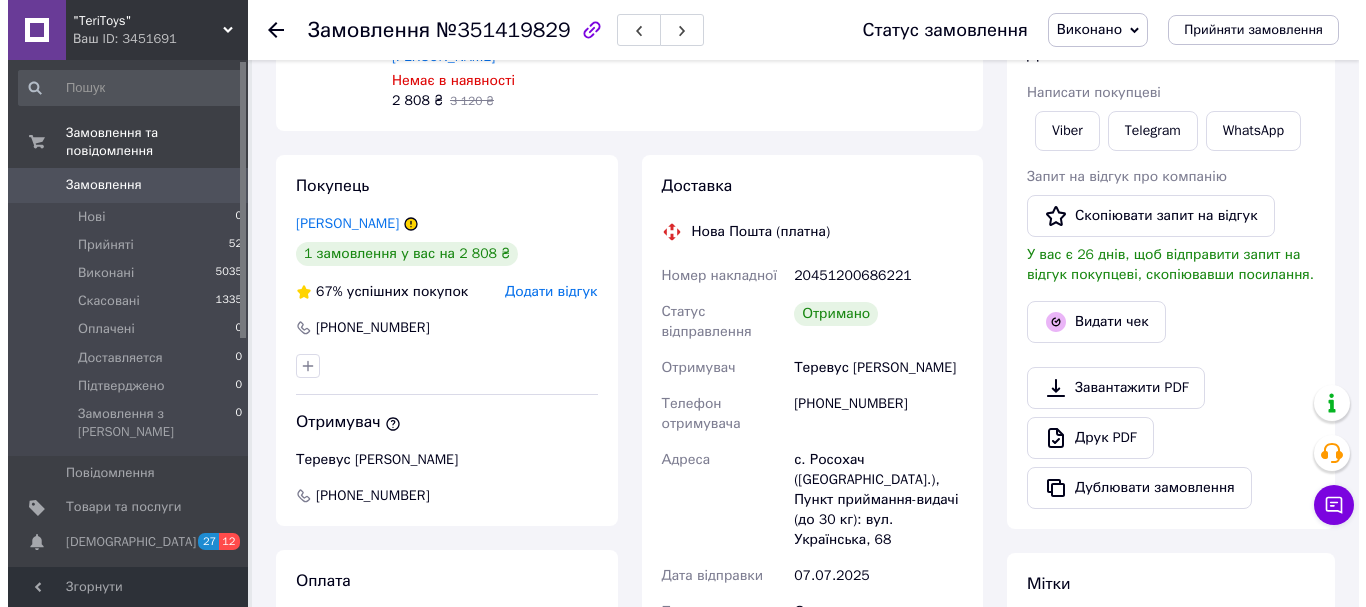 scroll, scrollTop: 300, scrollLeft: 0, axis: vertical 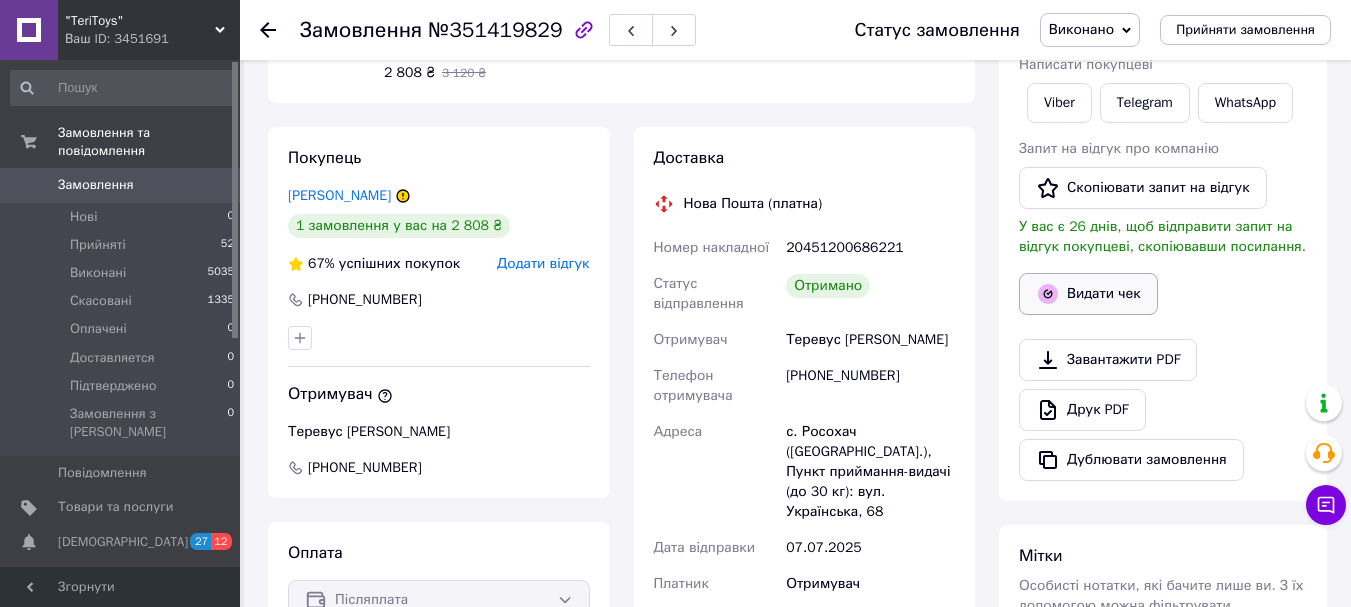 click on "Видати чек" at bounding box center [1088, 294] 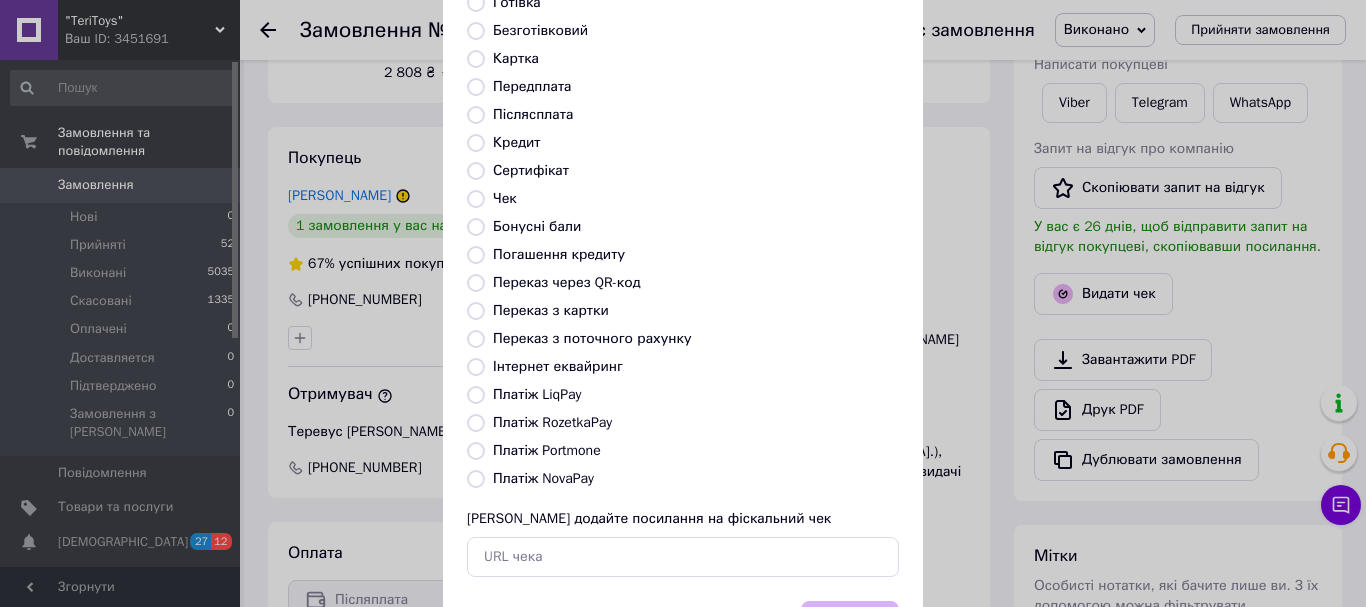 scroll, scrollTop: 0, scrollLeft: 0, axis: both 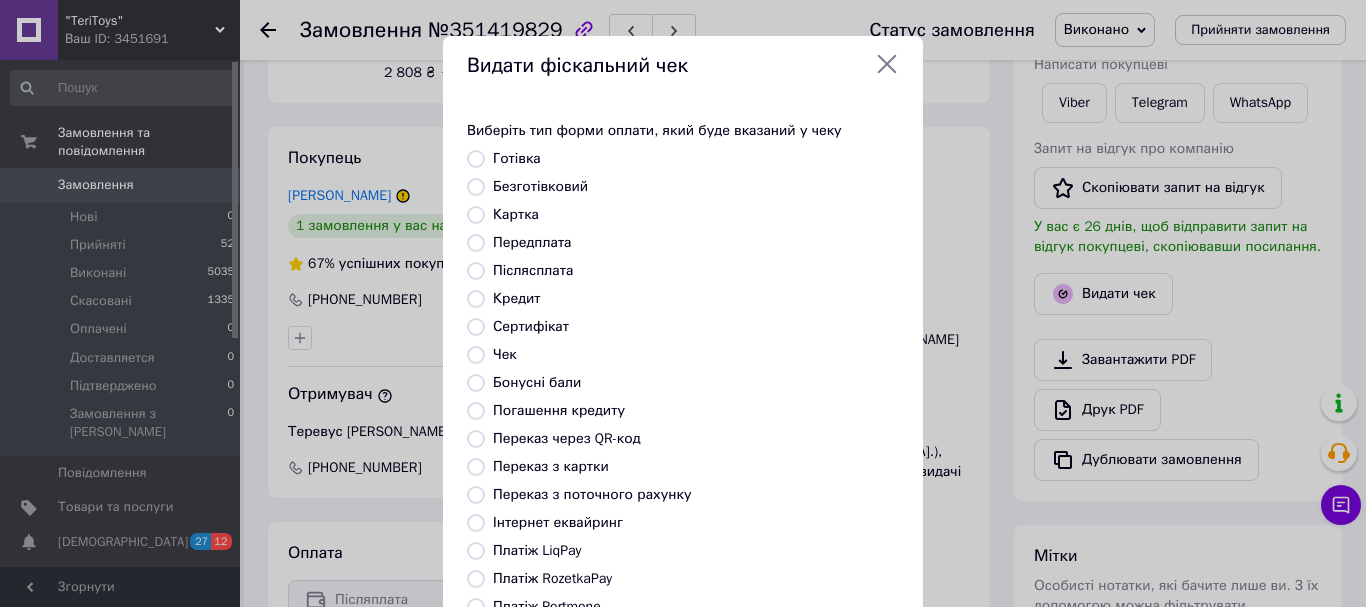 click 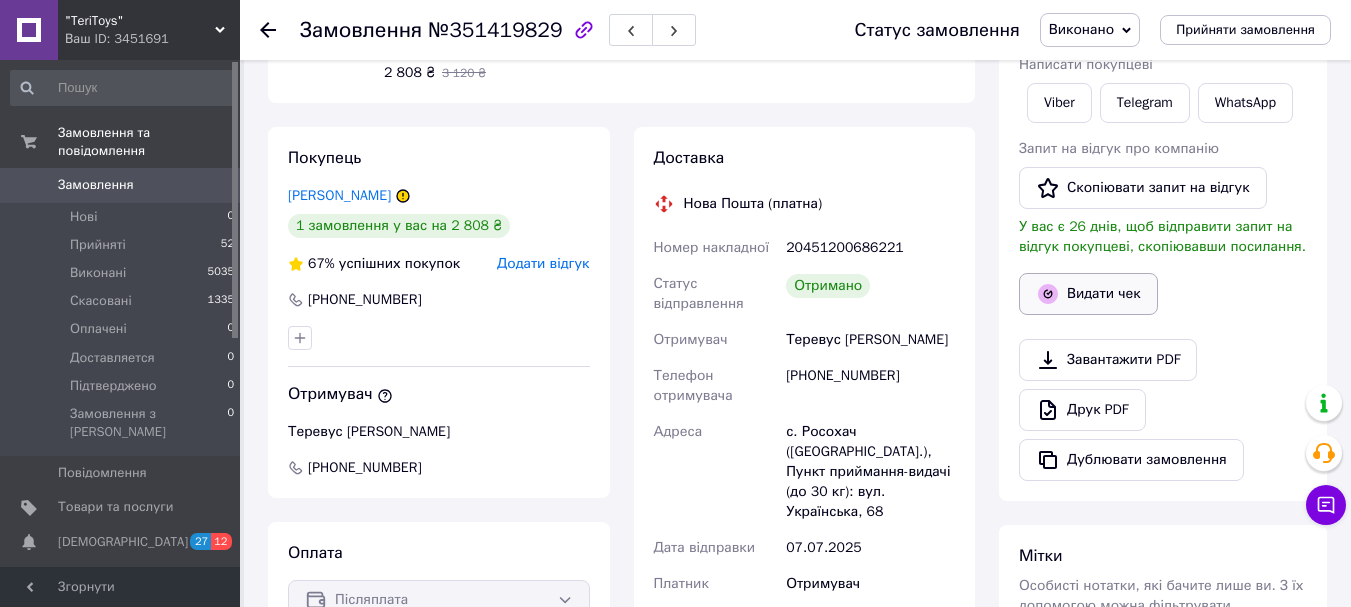 click on "Видати чек" at bounding box center [1088, 294] 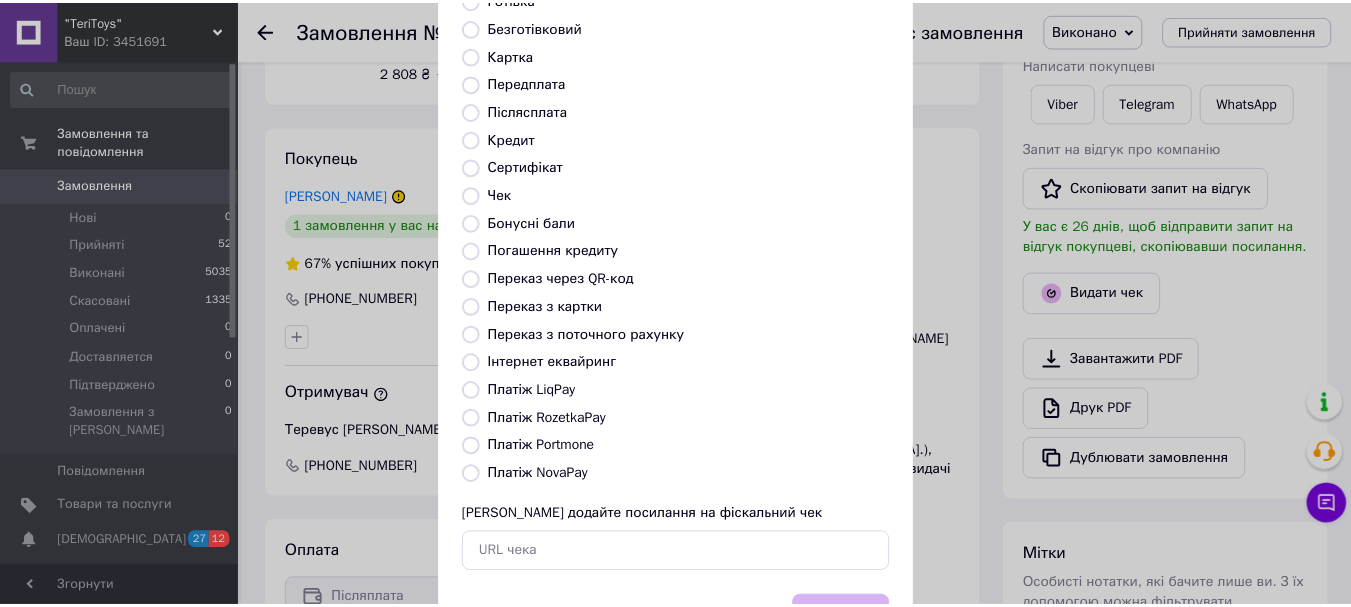 scroll, scrollTop: 252, scrollLeft: 0, axis: vertical 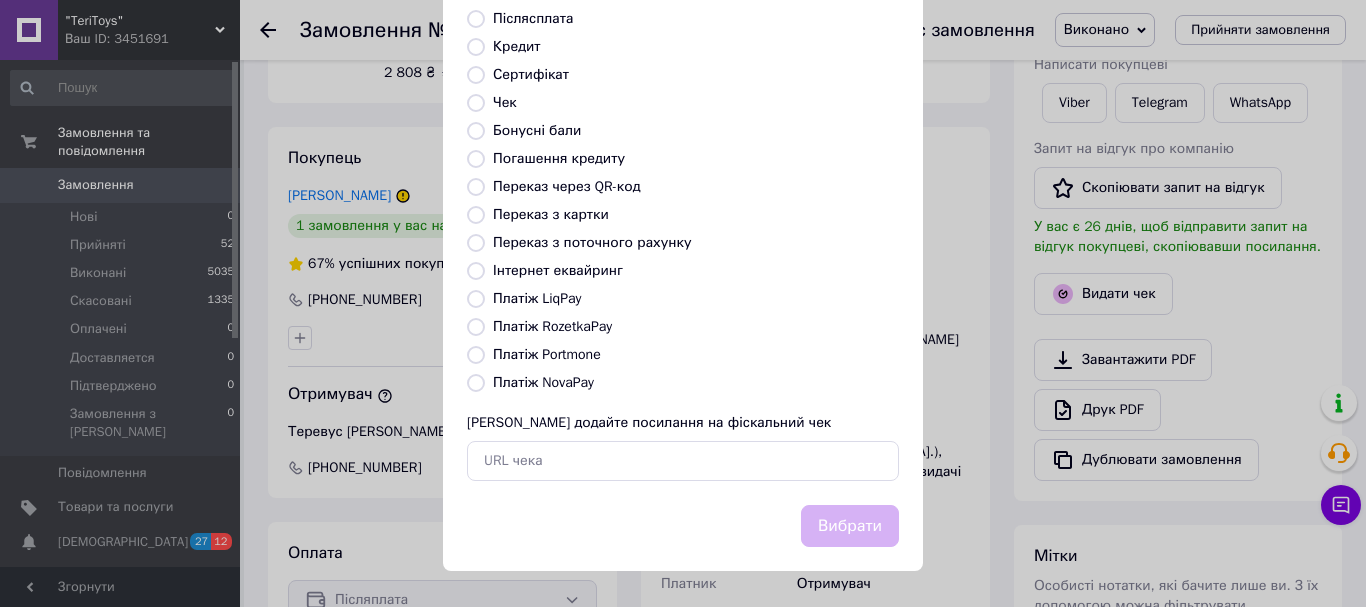 click on "Платіж NovaPay" at bounding box center (476, 383) 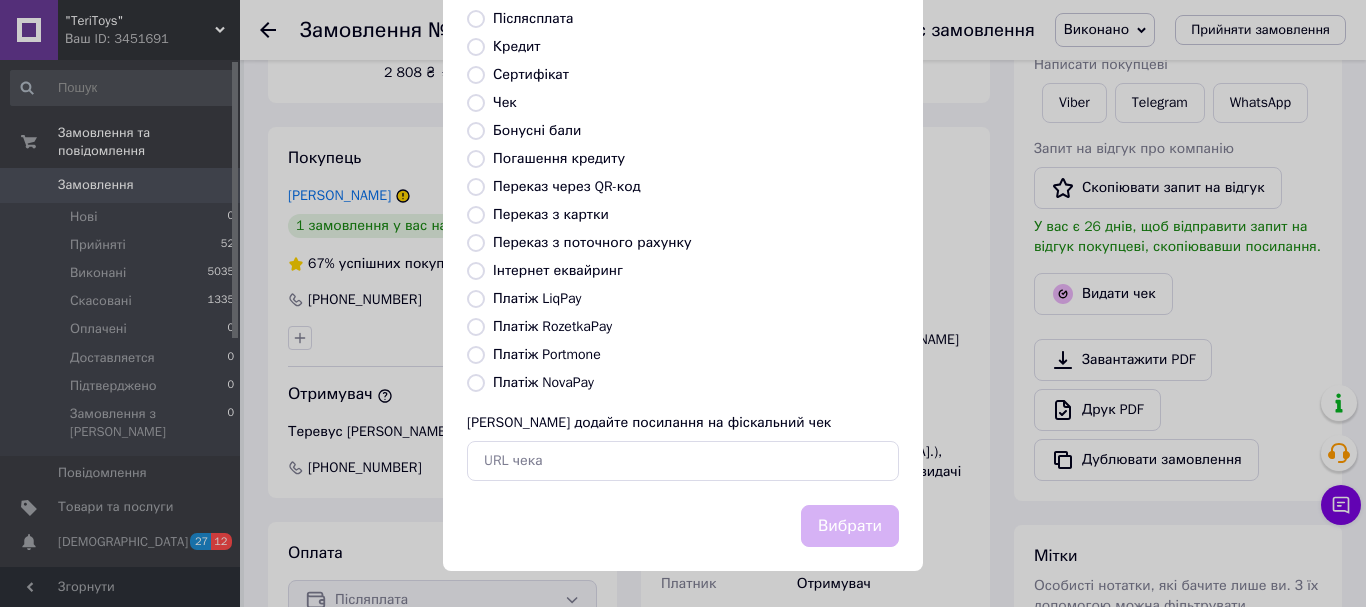 radio on "true" 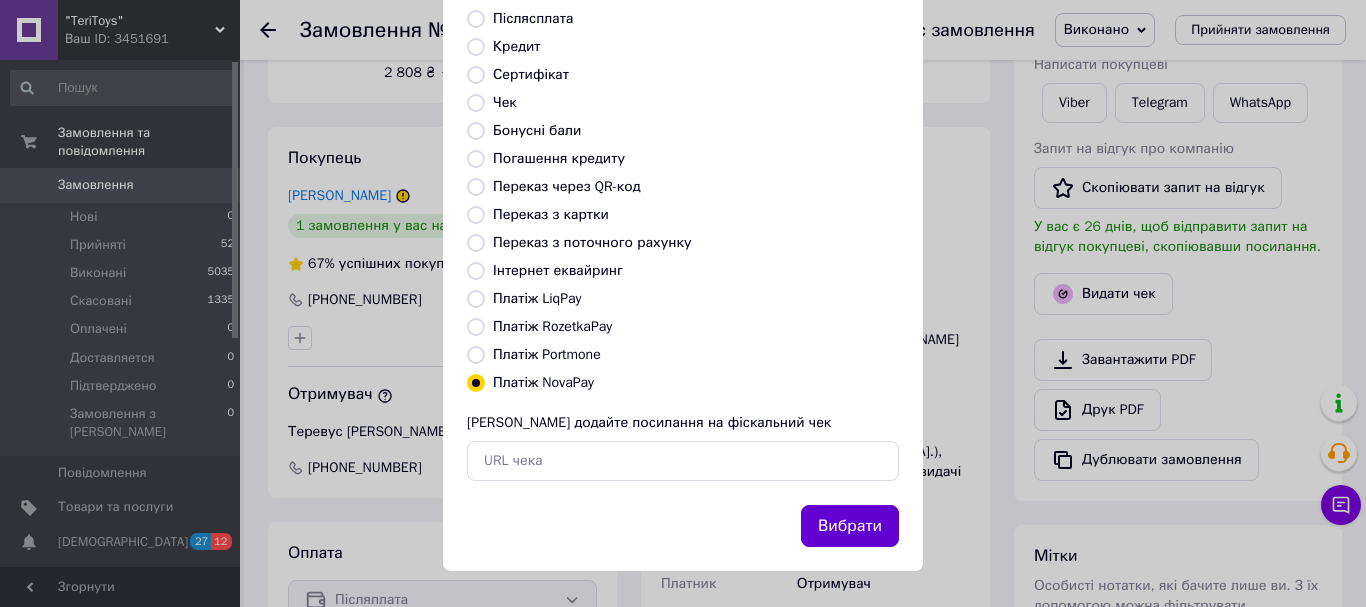 click on "Вибрати" at bounding box center [850, 526] 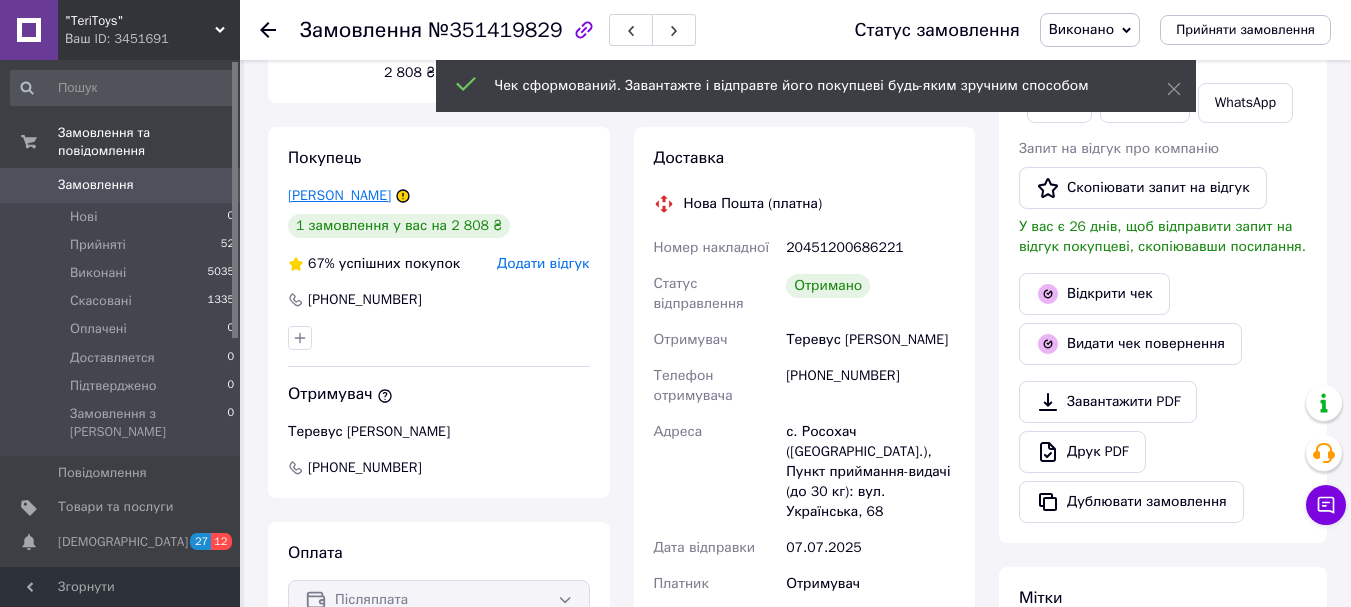 click on "Дмитрук Іванка" at bounding box center (339, 195) 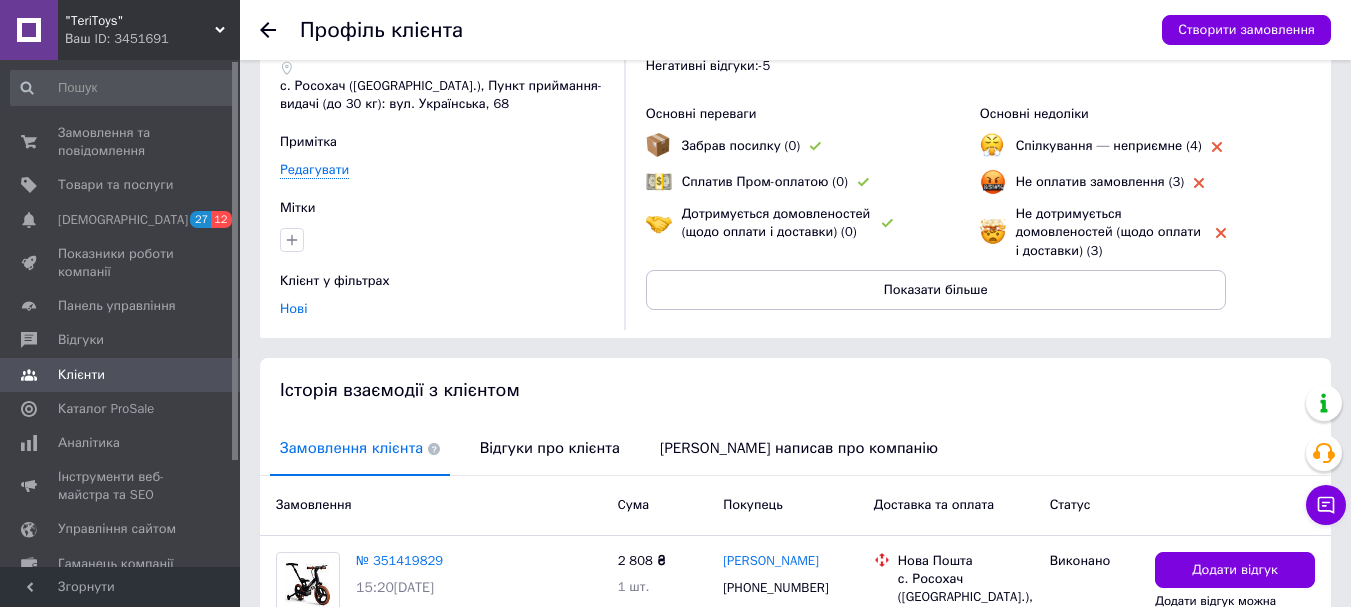 scroll, scrollTop: 200, scrollLeft: 0, axis: vertical 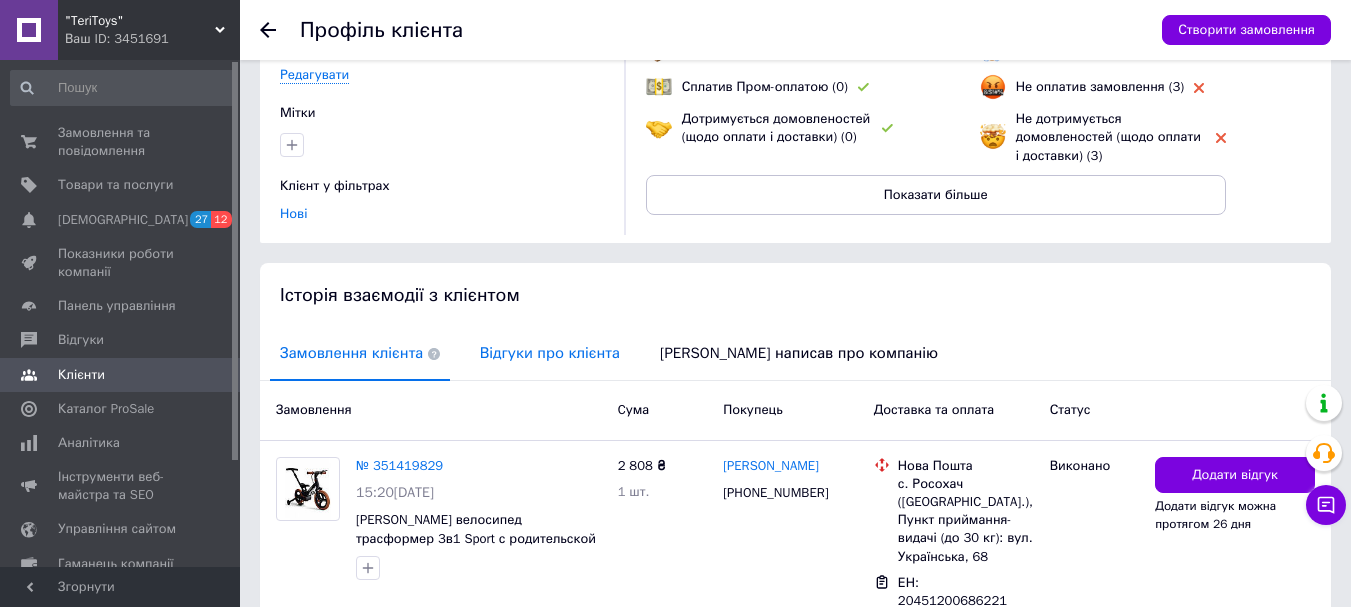 click on "Відгуки про клієнта" at bounding box center (550, 353) 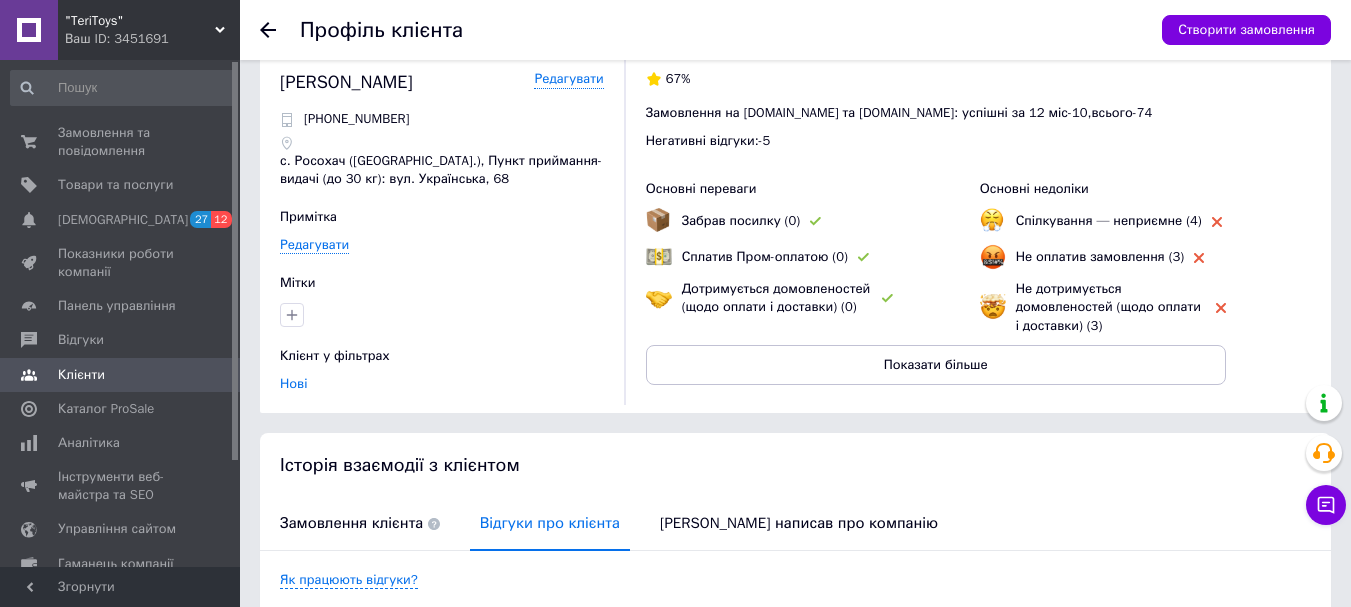 scroll, scrollTop: 0, scrollLeft: 0, axis: both 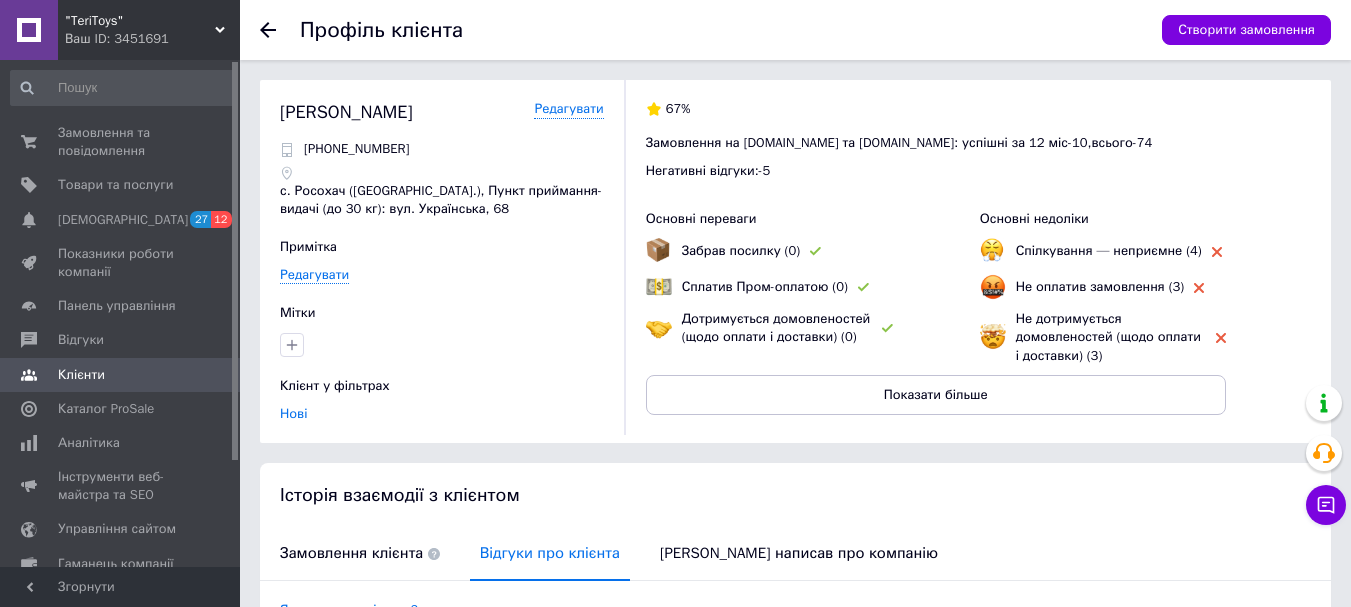 click at bounding box center [280, 30] 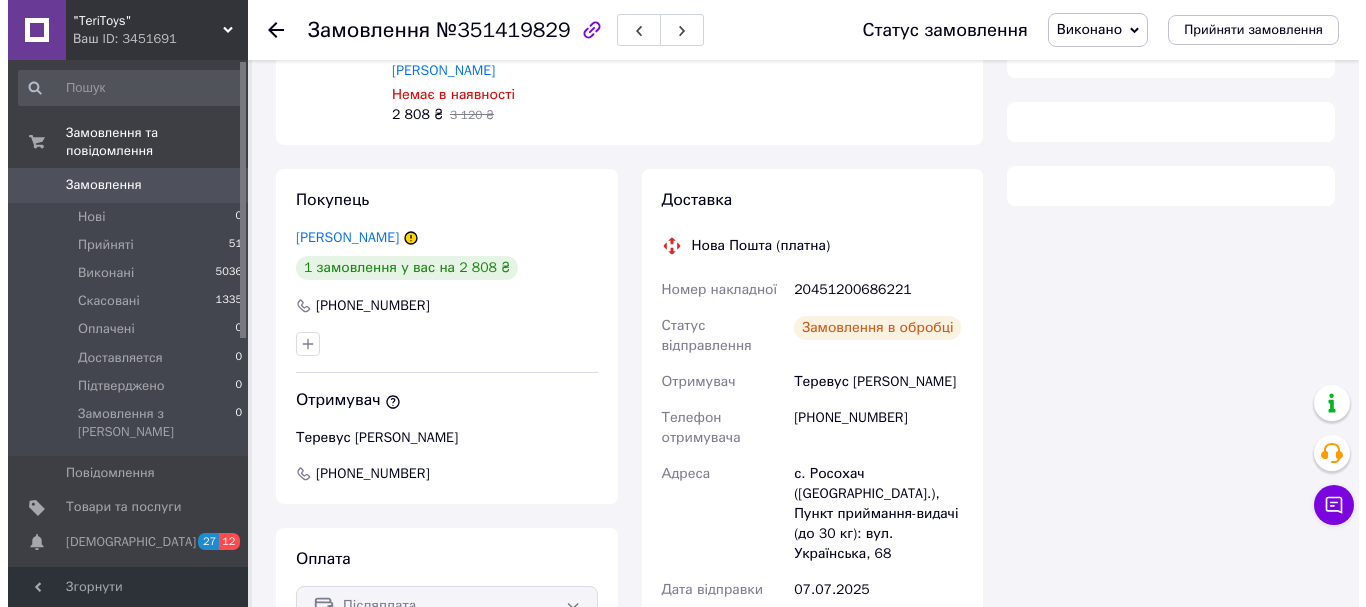 scroll, scrollTop: 300, scrollLeft: 0, axis: vertical 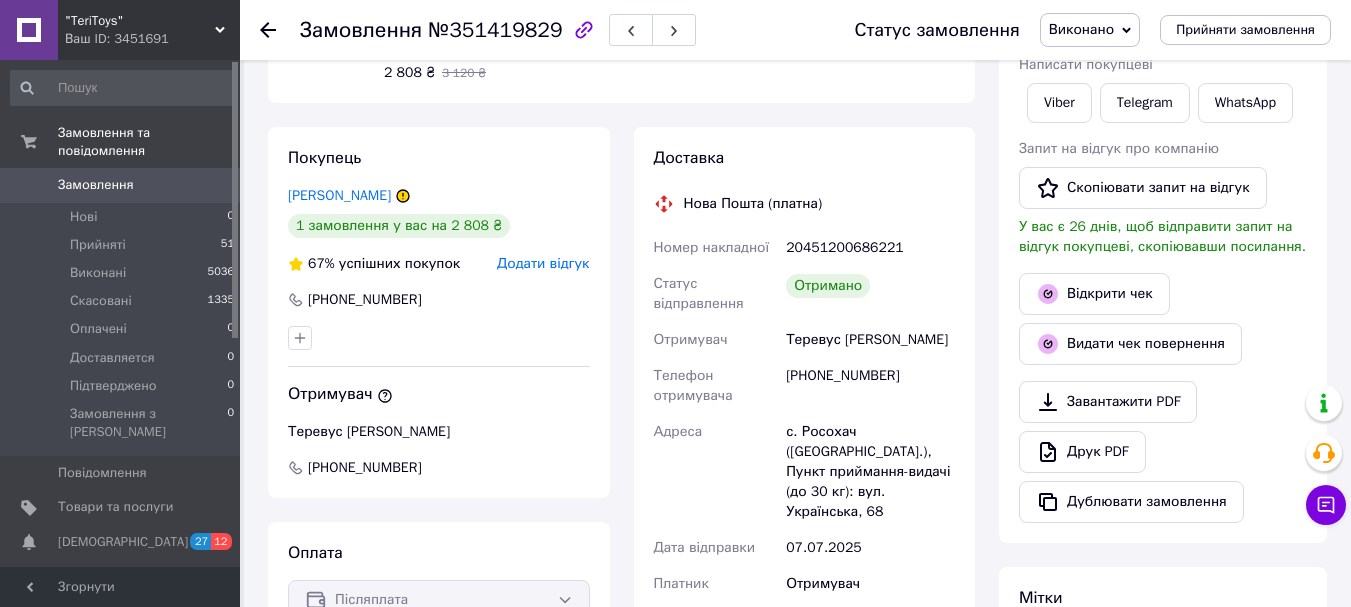 click on "Додати відгук" at bounding box center [543, 263] 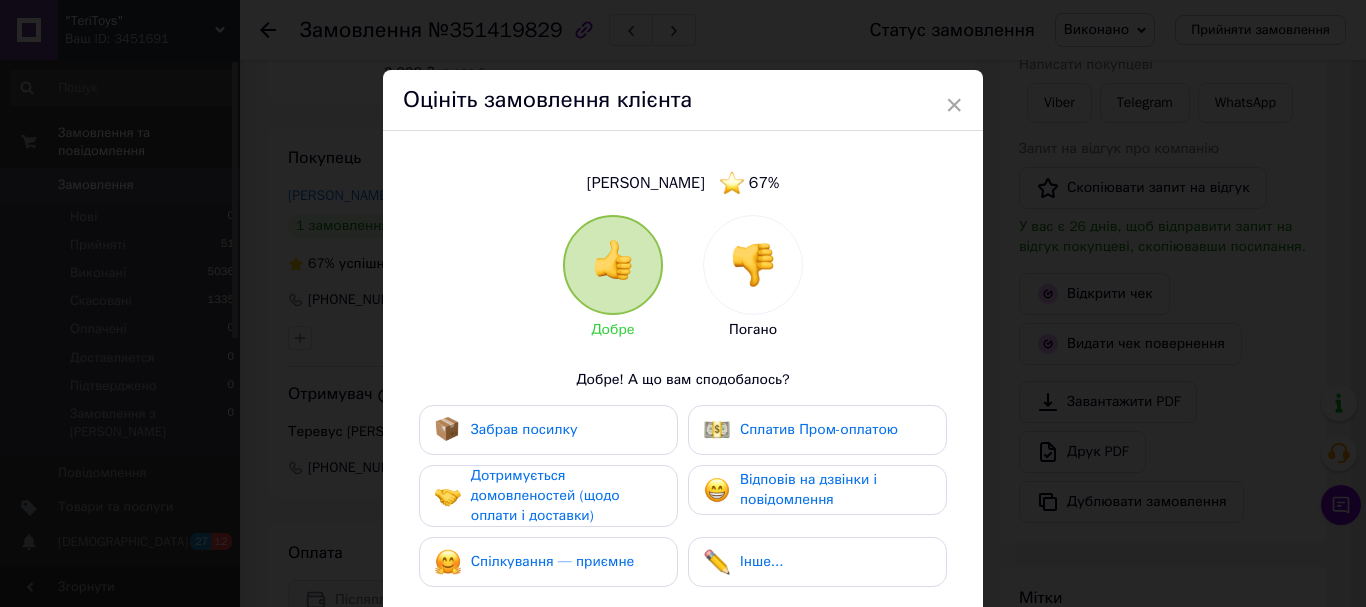 click on "Забрав посилку" at bounding box center [524, 429] 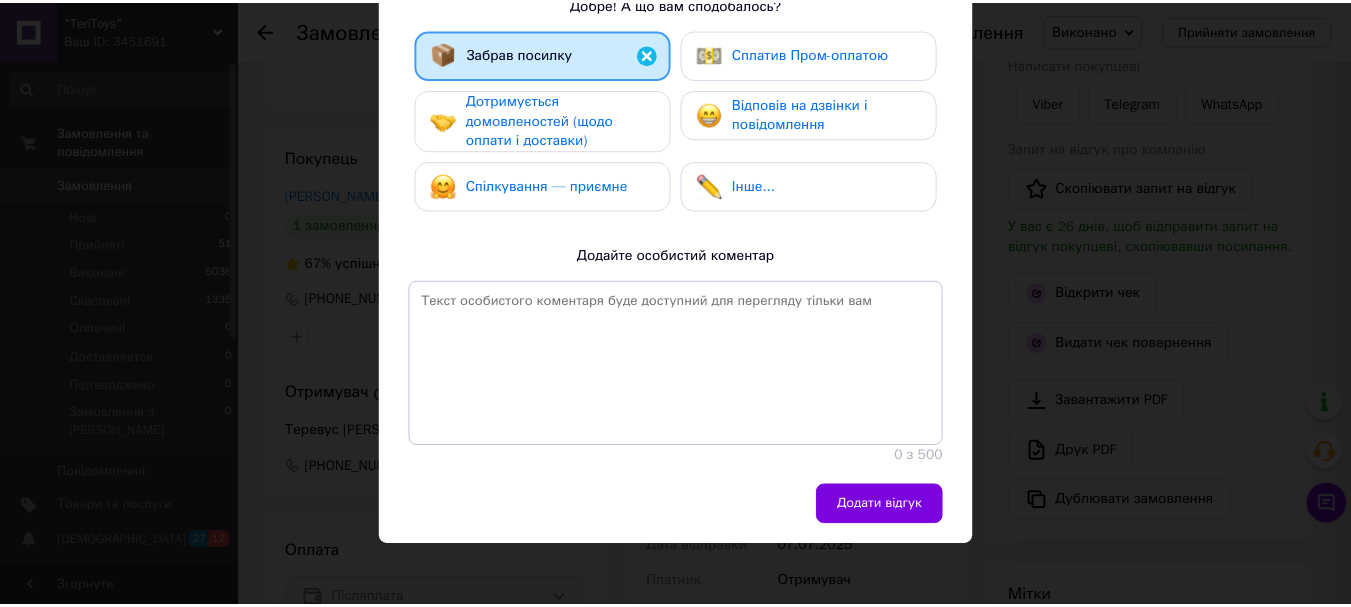 scroll, scrollTop: 377, scrollLeft: 0, axis: vertical 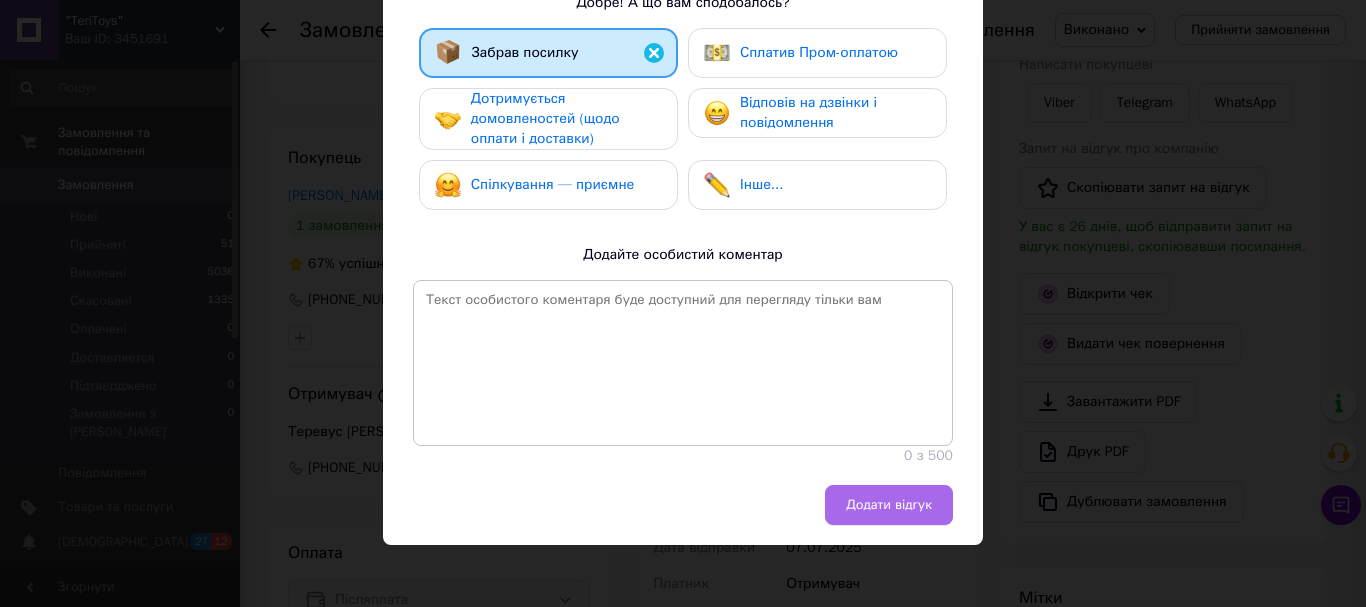 click on "Додати відгук" at bounding box center (889, 505) 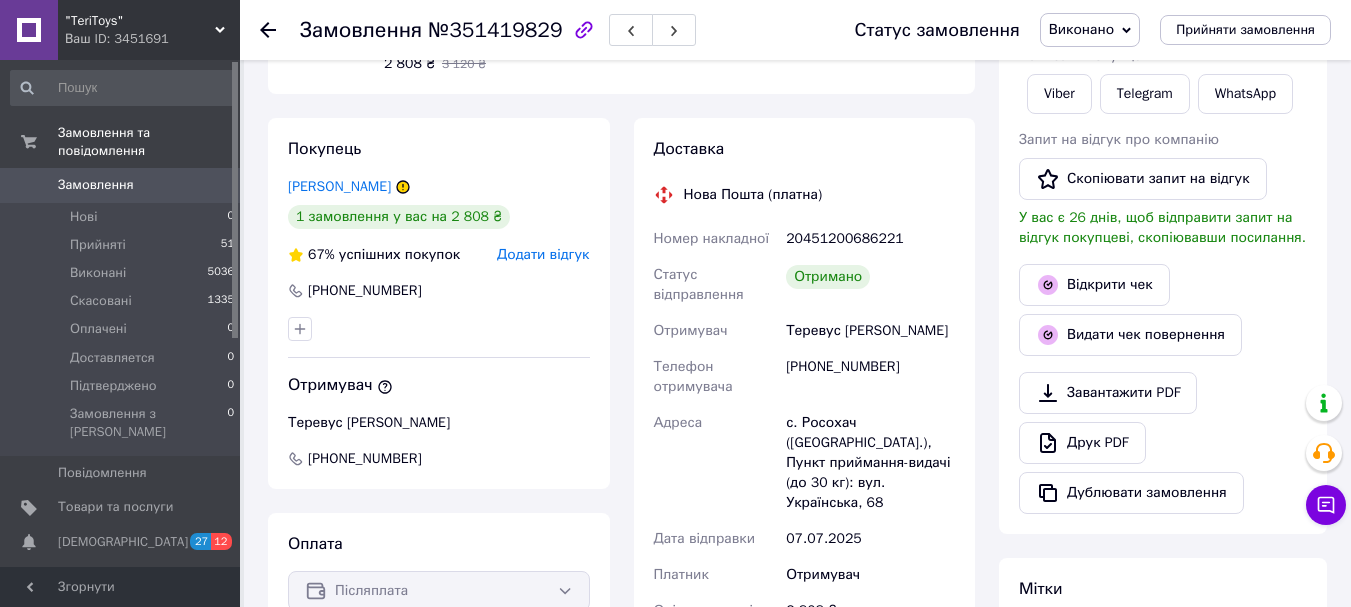 scroll, scrollTop: 0, scrollLeft: 0, axis: both 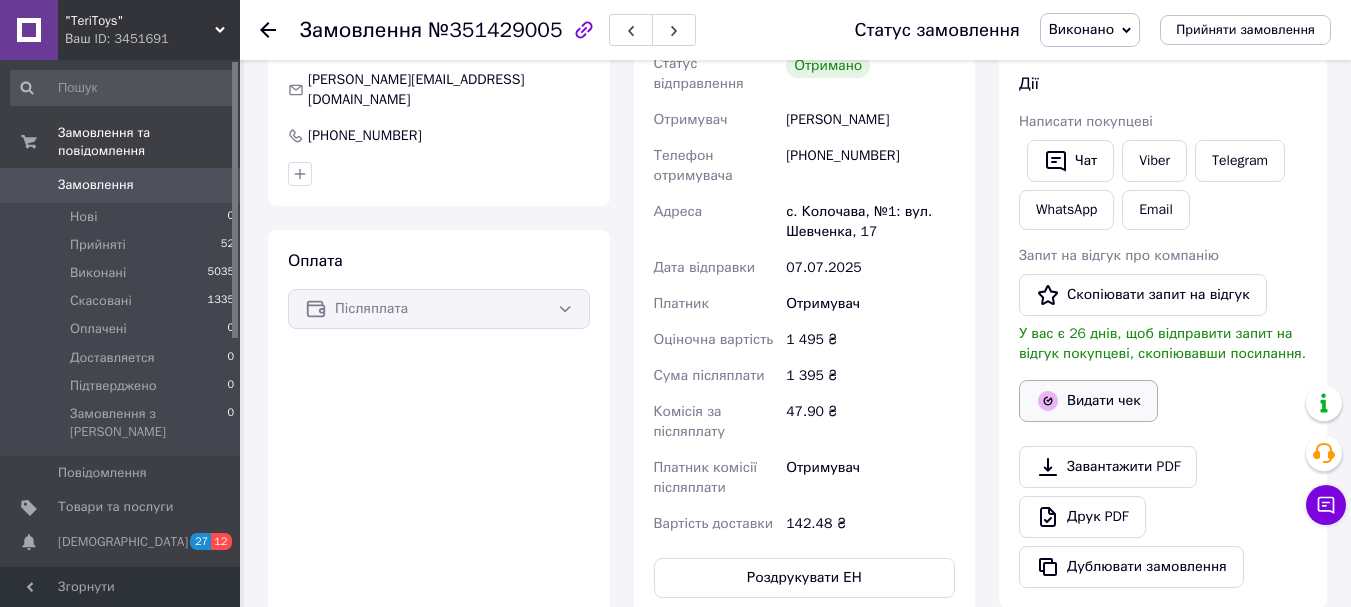 click on "Видати чек" at bounding box center (1088, 401) 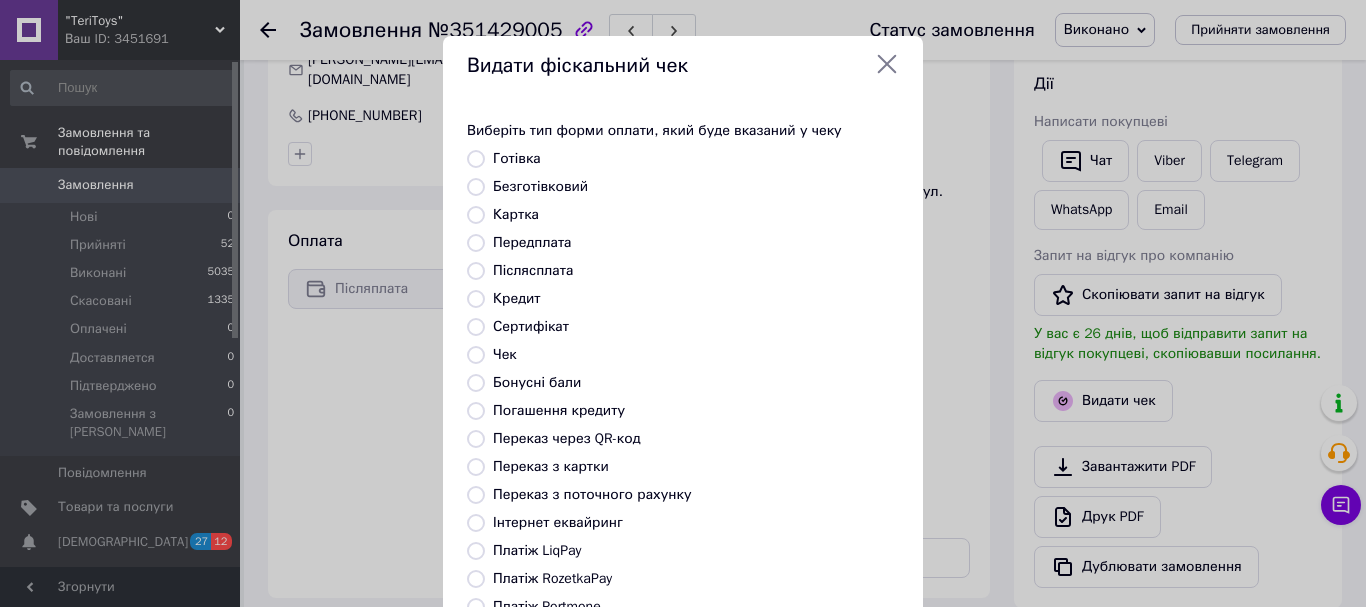 drag, startPoint x: 894, startPoint y: 59, endPoint x: 886, endPoint y: 69, distance: 12.806249 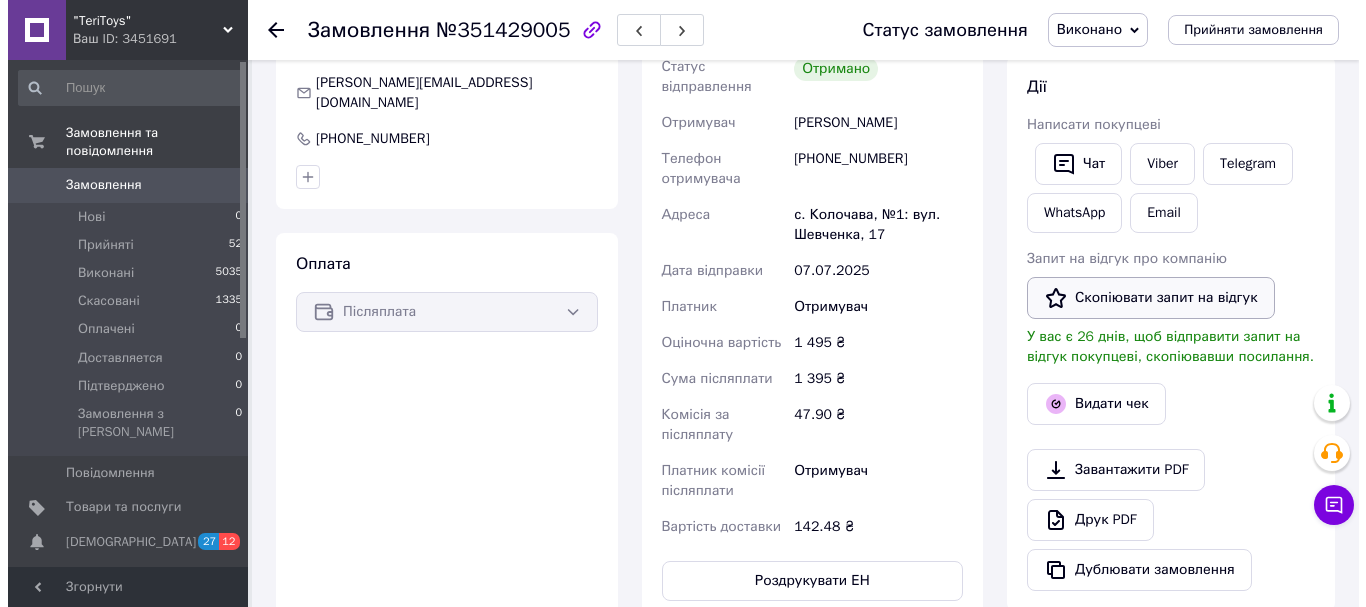 scroll, scrollTop: 600, scrollLeft: 0, axis: vertical 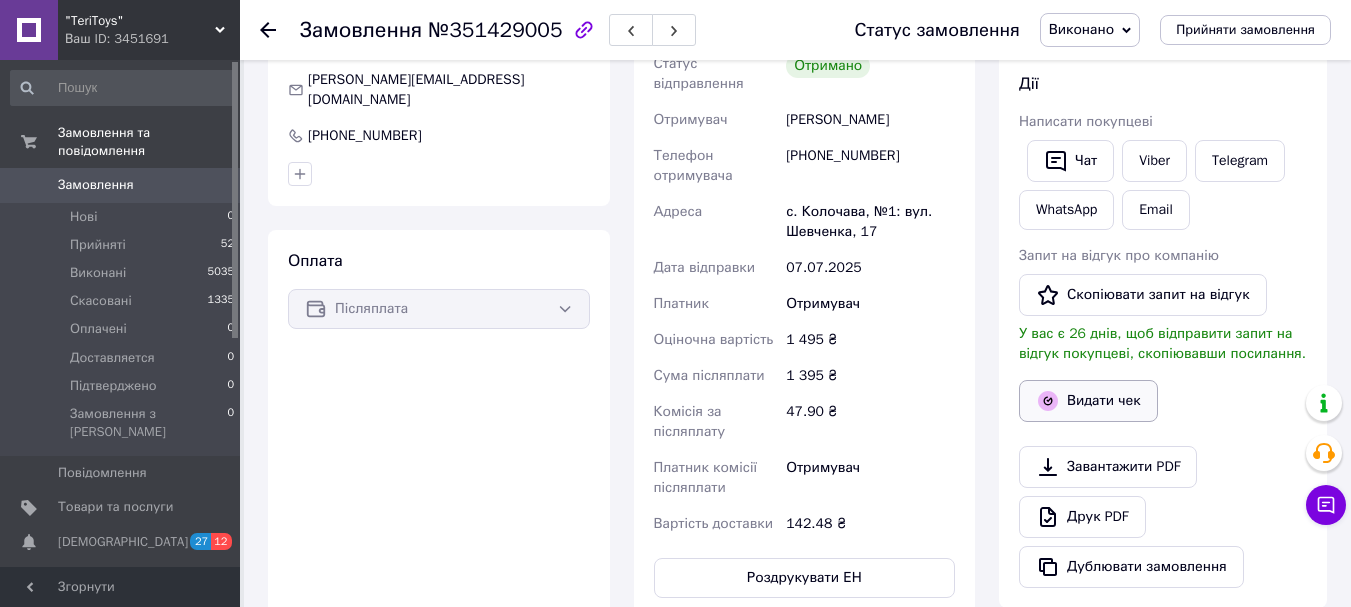 click on "Видати чек" at bounding box center [1088, 401] 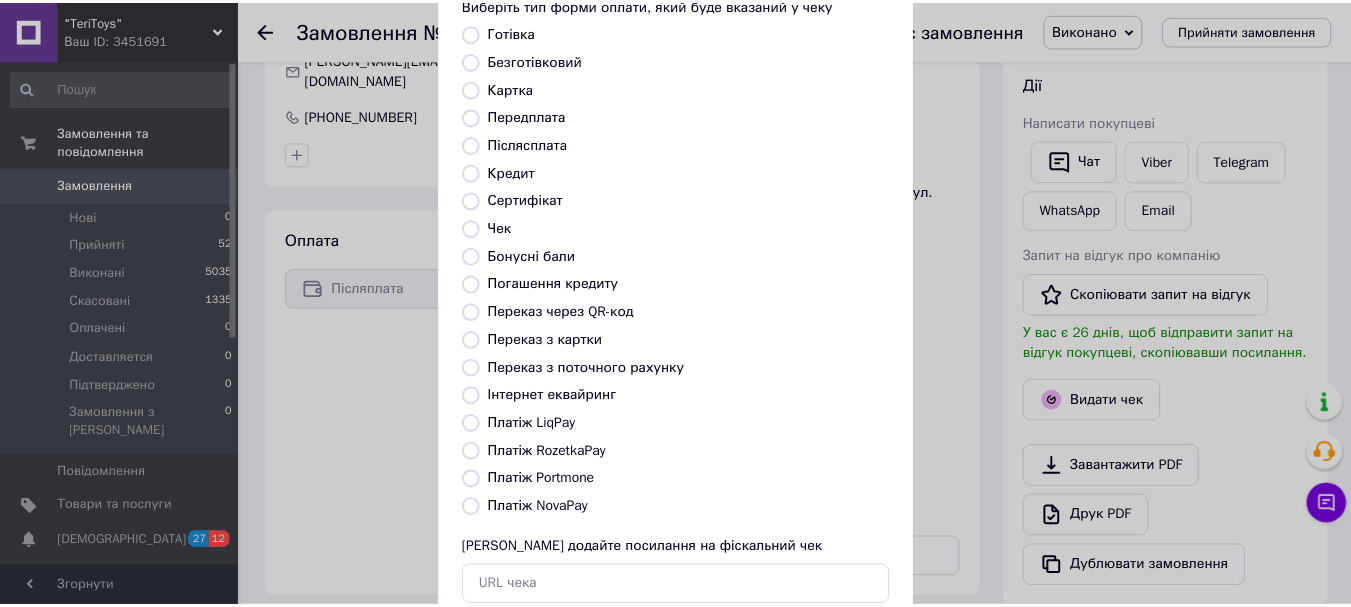 scroll, scrollTop: 252, scrollLeft: 0, axis: vertical 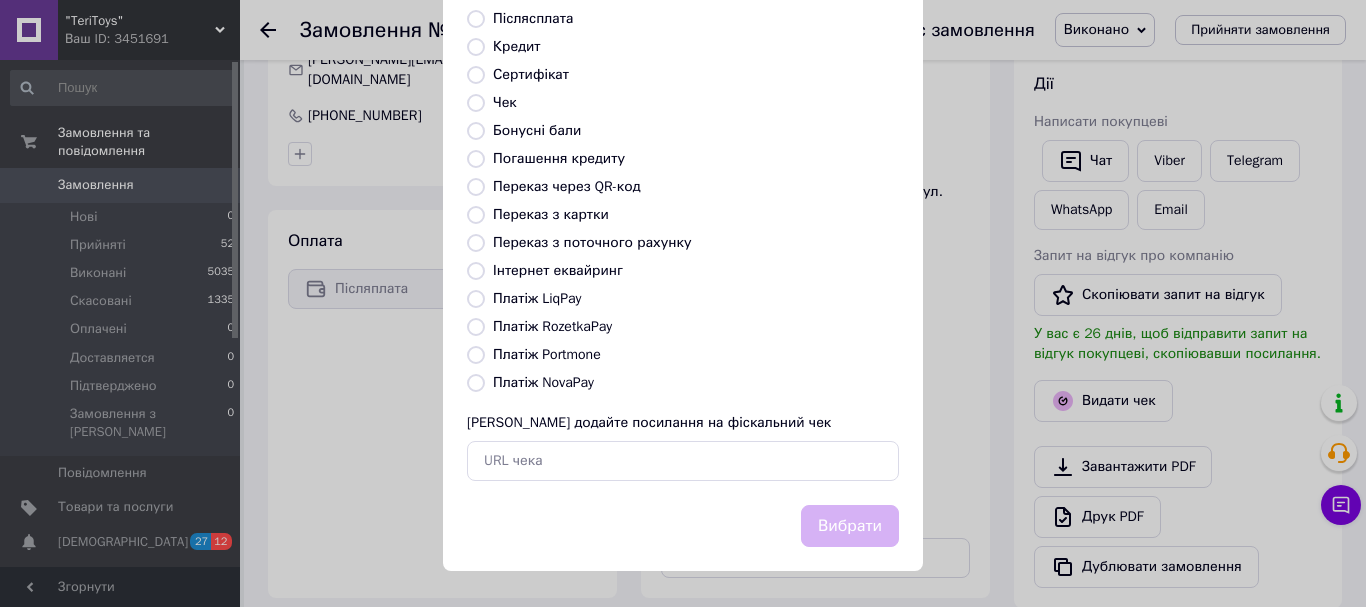 click on "Платіж NovaPay" at bounding box center [476, 383] 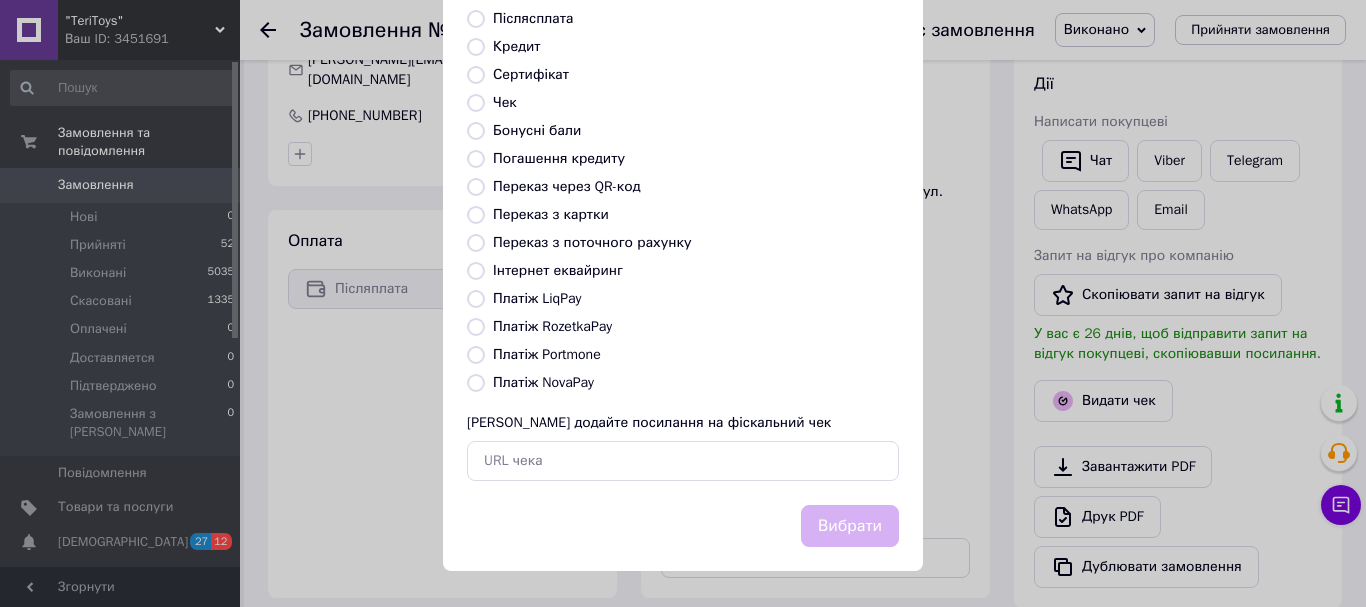 radio on "true" 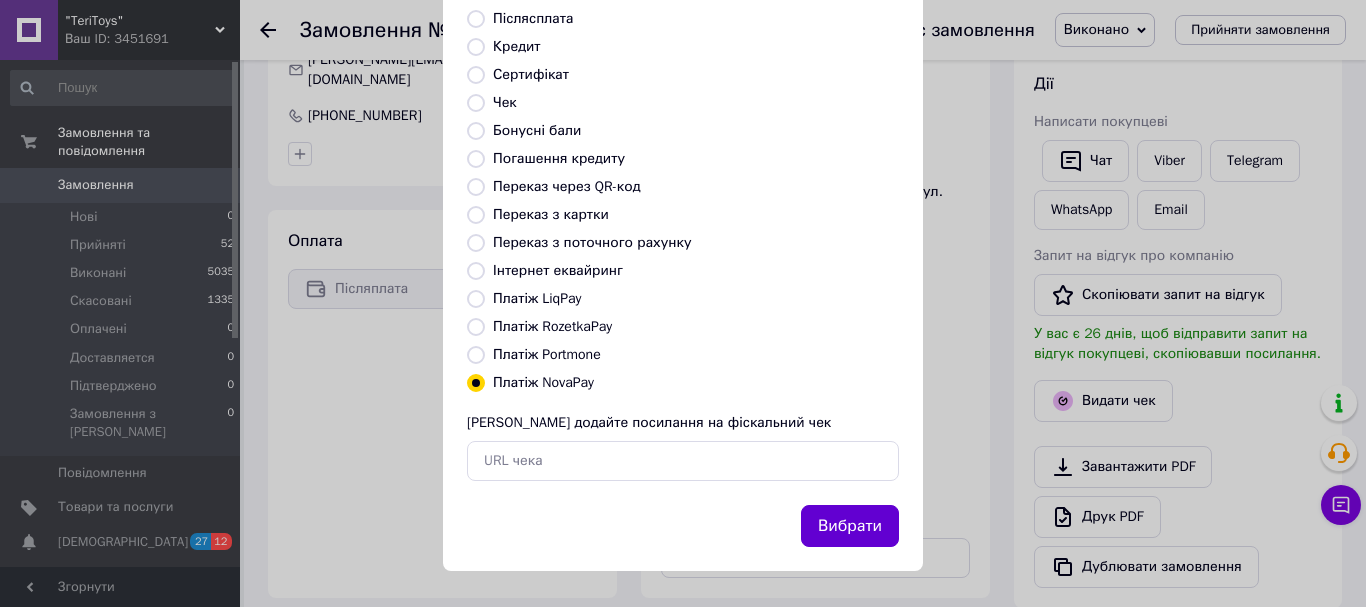click on "Вибрати" at bounding box center [850, 526] 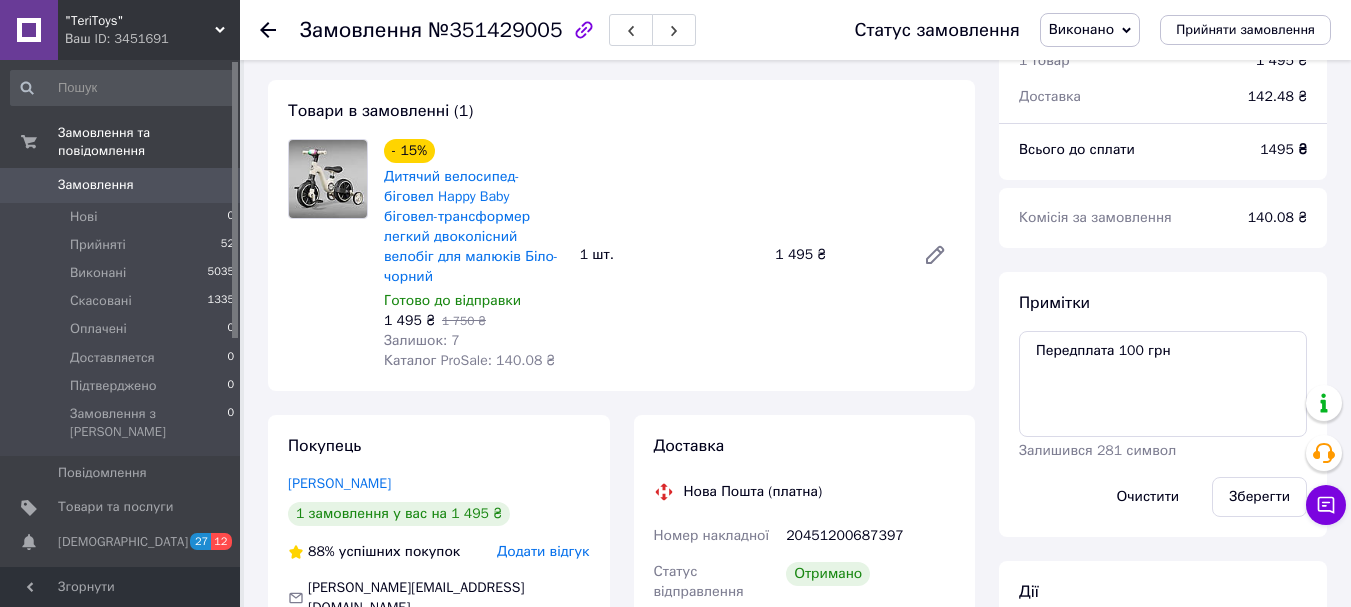 scroll, scrollTop: 200, scrollLeft: 0, axis: vertical 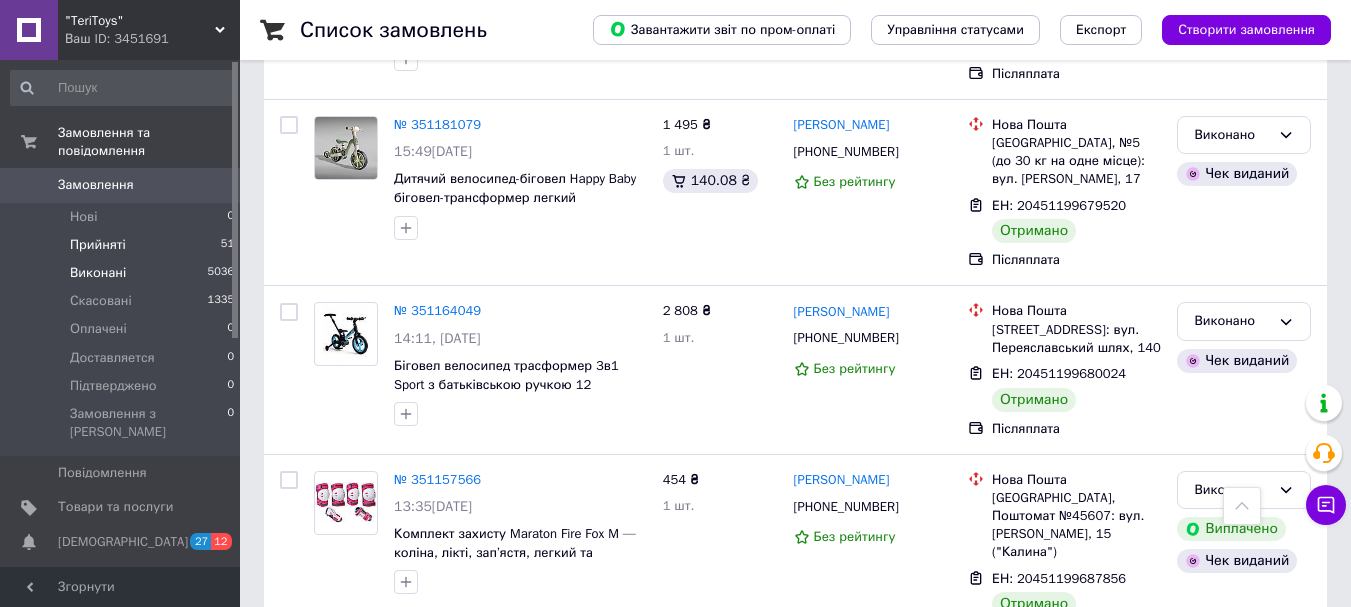 click on "Прийняті 51" at bounding box center [123, 245] 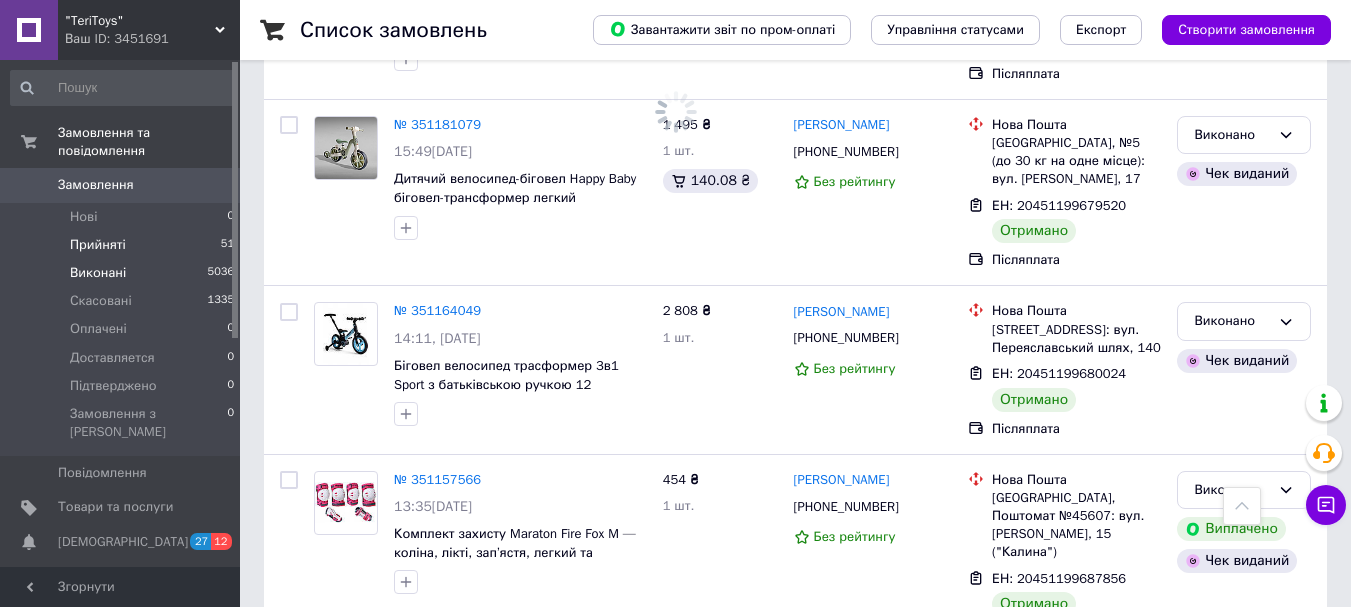 click on "Виконані" at bounding box center (98, 273) 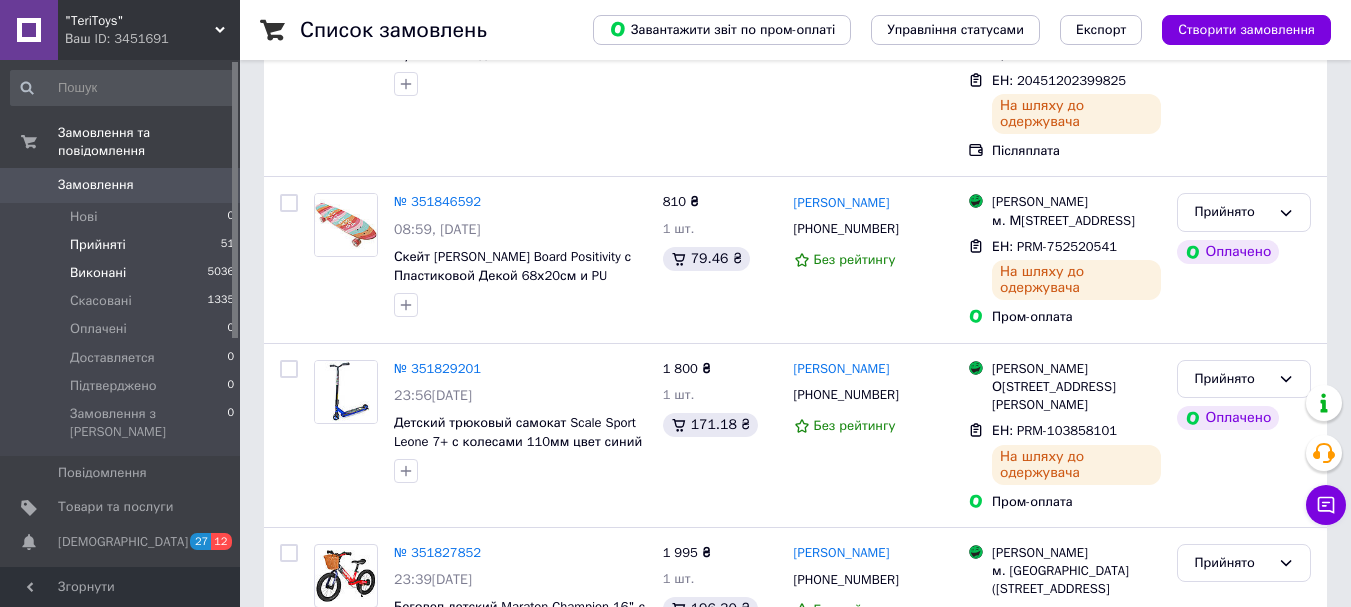scroll, scrollTop: 0, scrollLeft: 0, axis: both 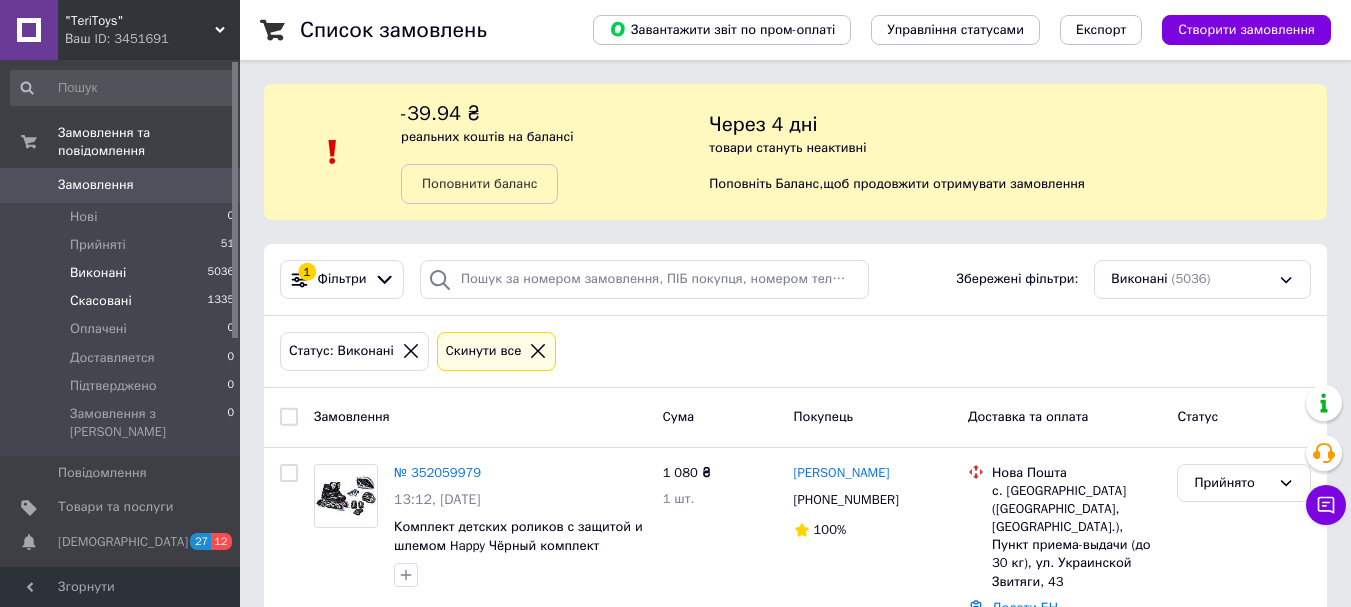 click on "Скасовані" at bounding box center (101, 301) 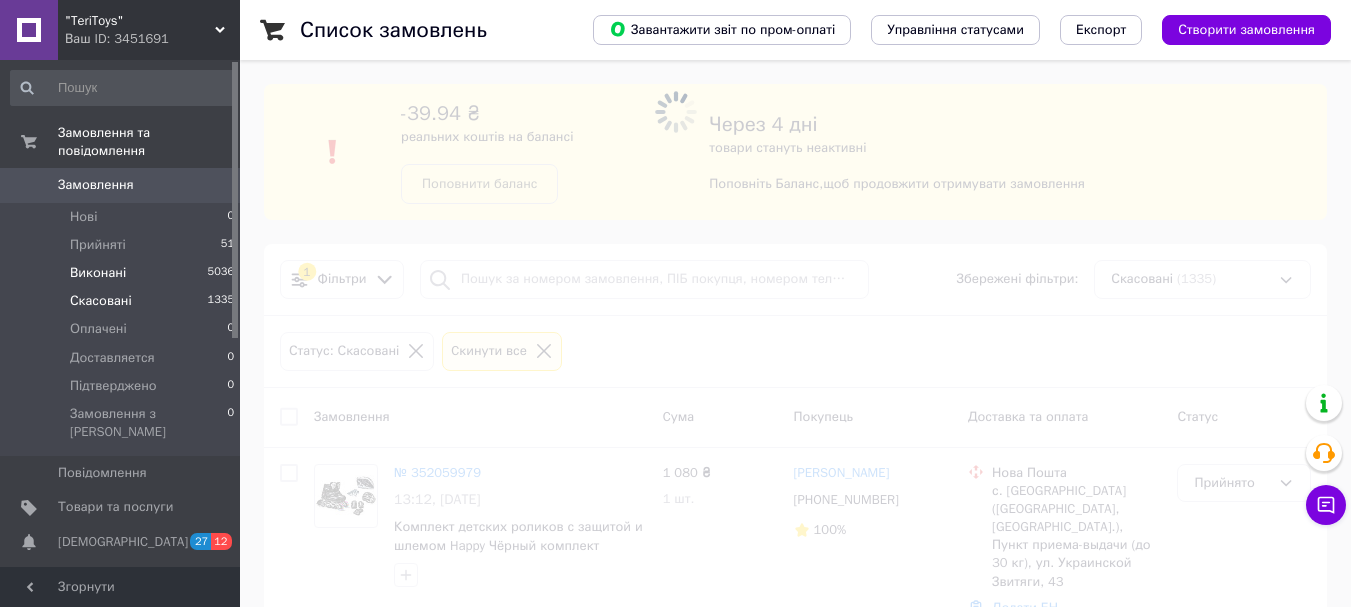 click on "Виконані" at bounding box center (98, 273) 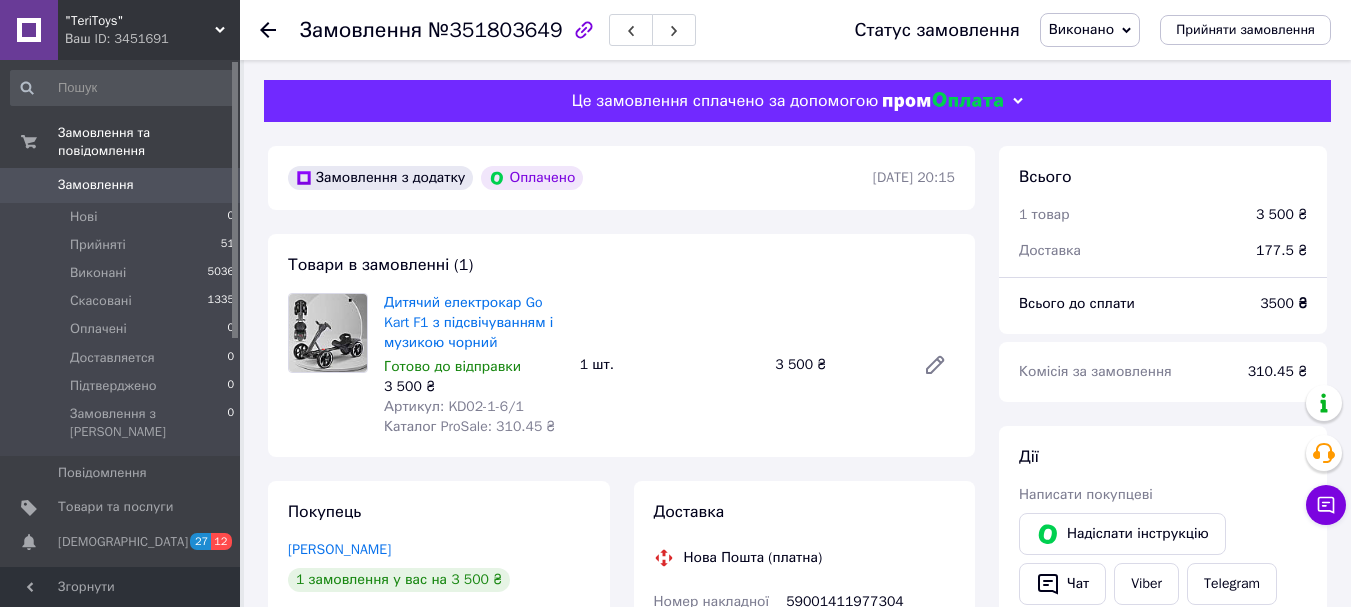 scroll, scrollTop: 0, scrollLeft: 0, axis: both 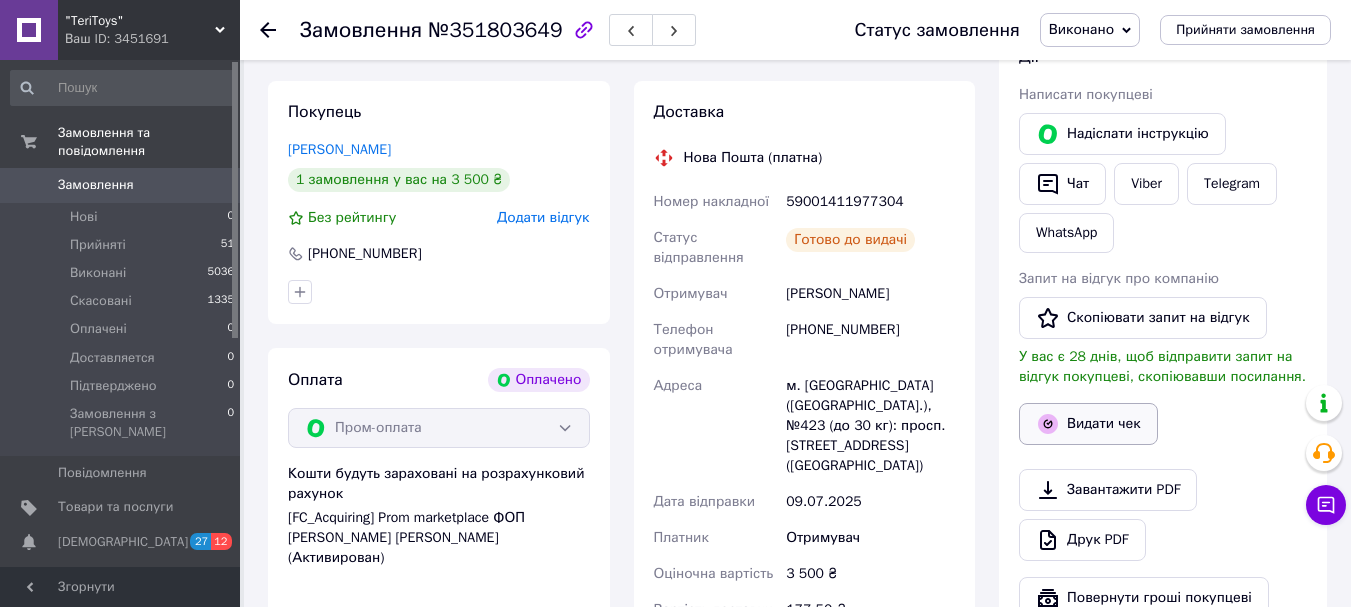 click on "Видати чек" at bounding box center (1088, 424) 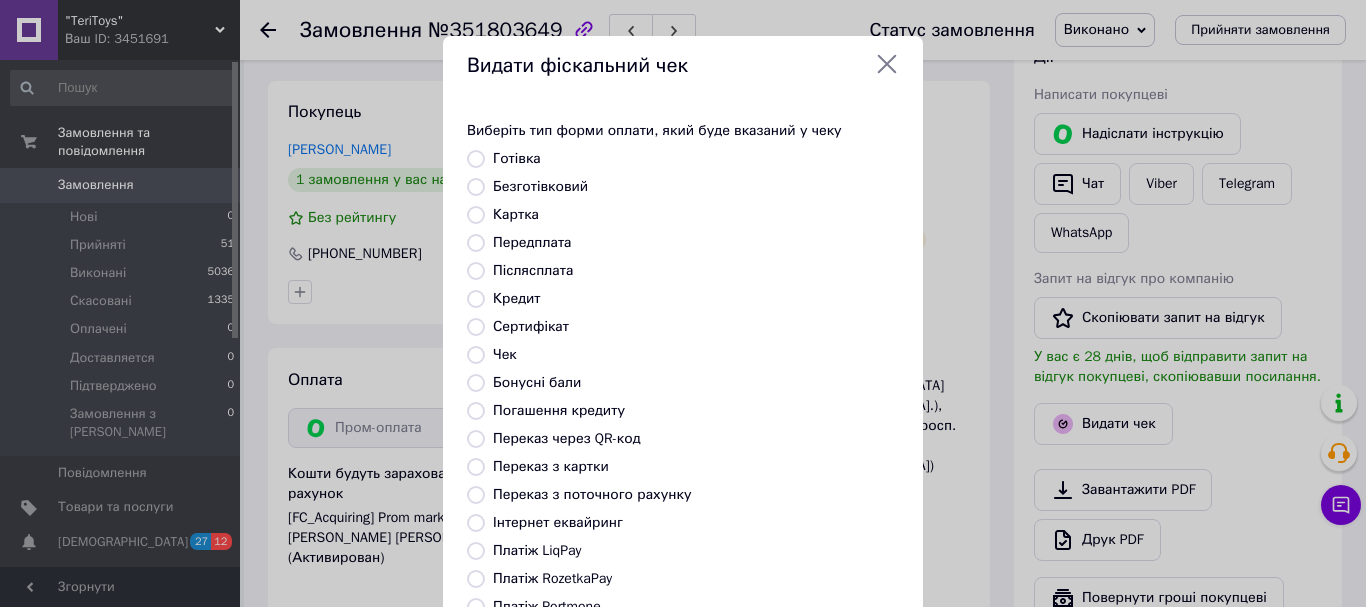 click on "Безготівковий" at bounding box center (476, 187) 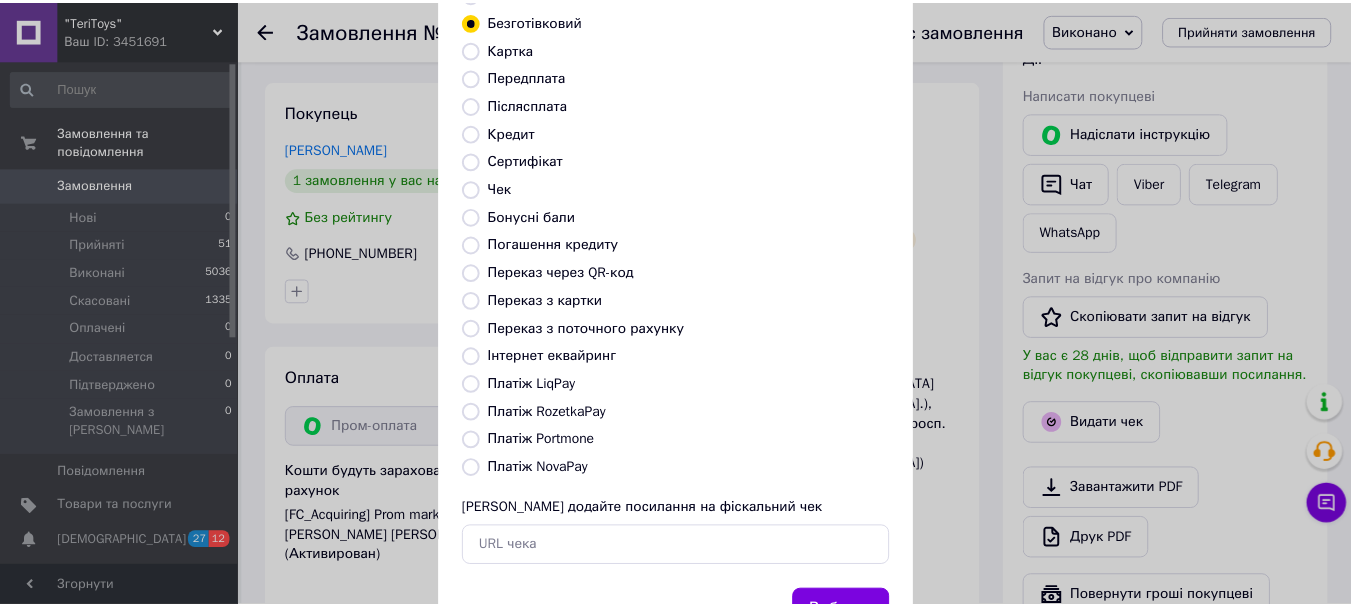 scroll, scrollTop: 252, scrollLeft: 0, axis: vertical 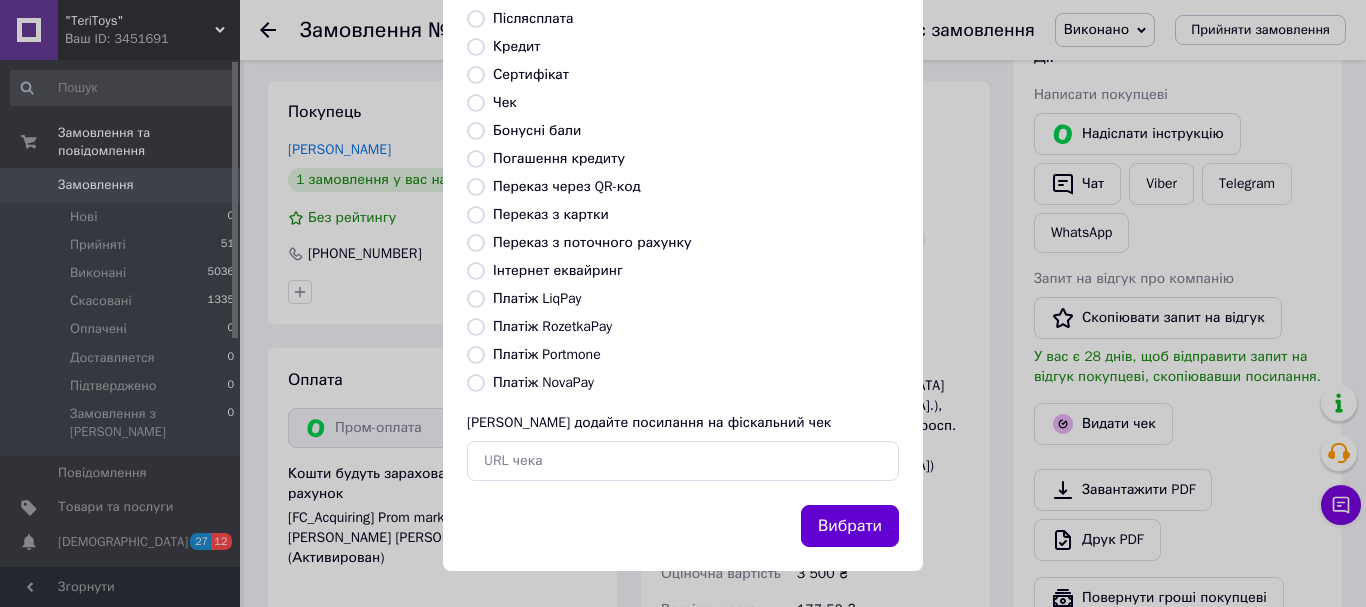 click on "Вибрати" at bounding box center (850, 526) 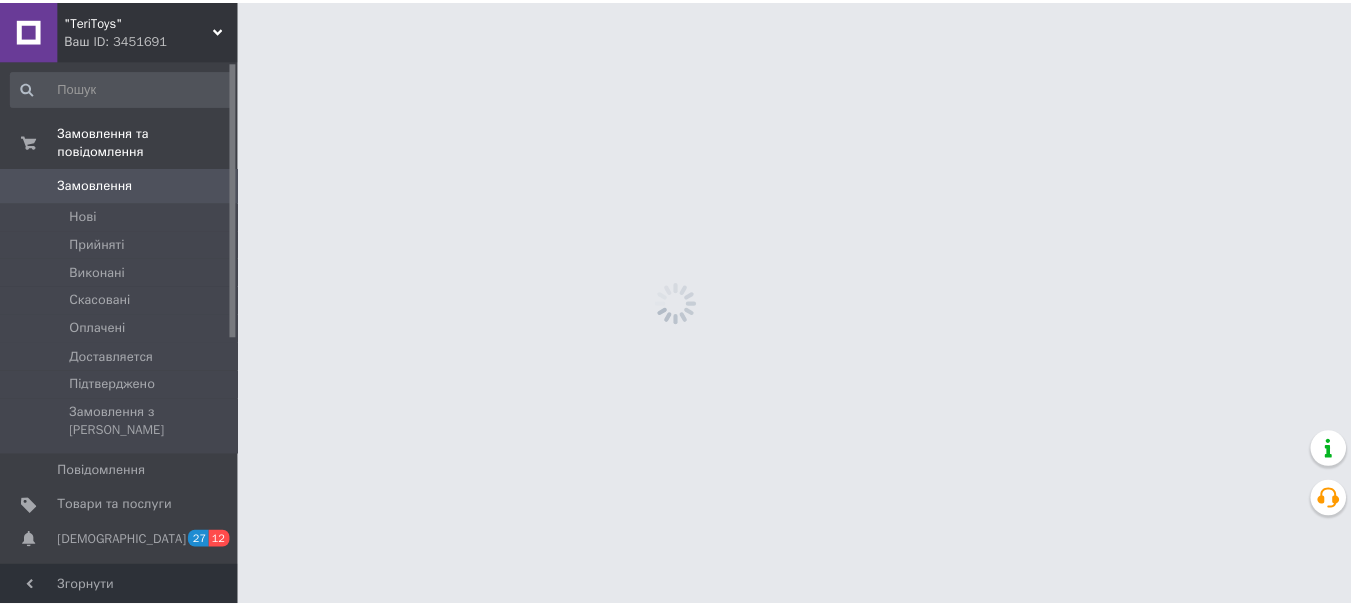 scroll, scrollTop: 0, scrollLeft: 0, axis: both 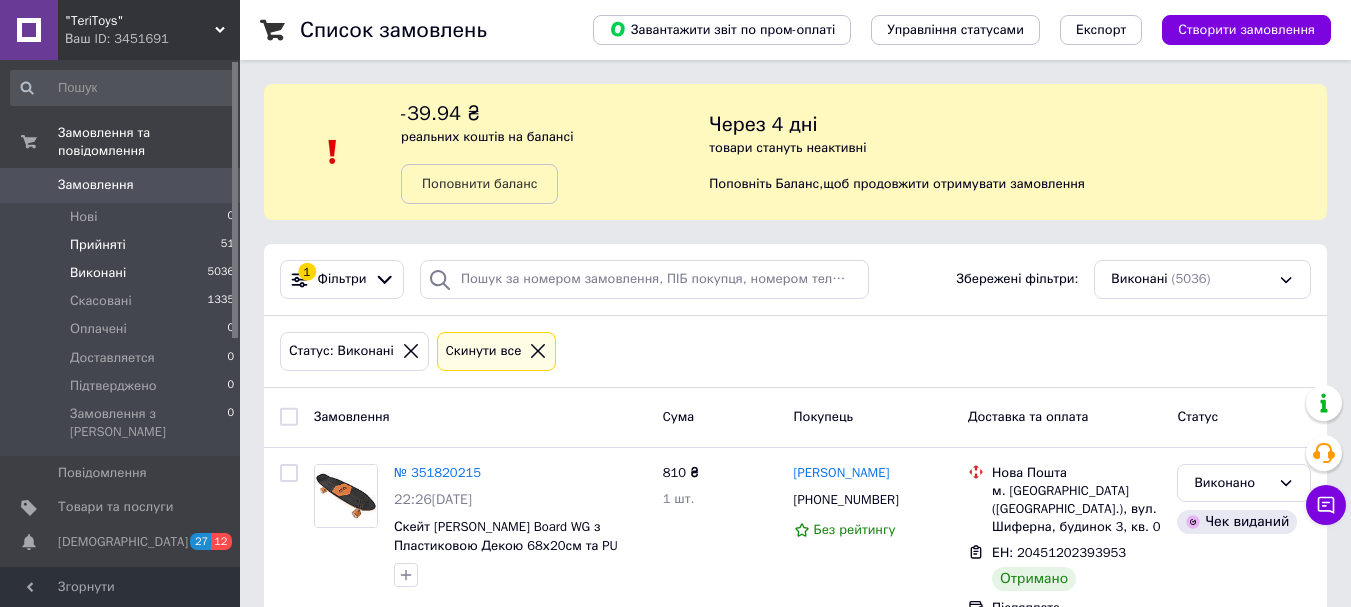 click on "Прийняті" at bounding box center [98, 245] 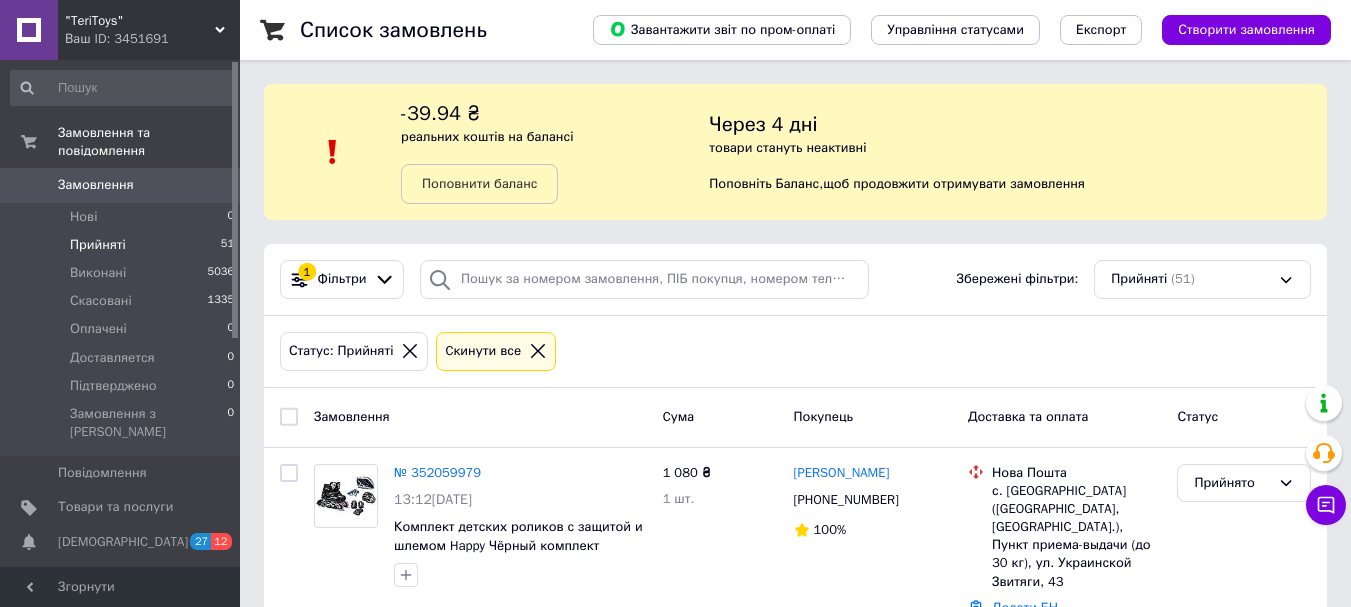 scroll, scrollTop: 100, scrollLeft: 0, axis: vertical 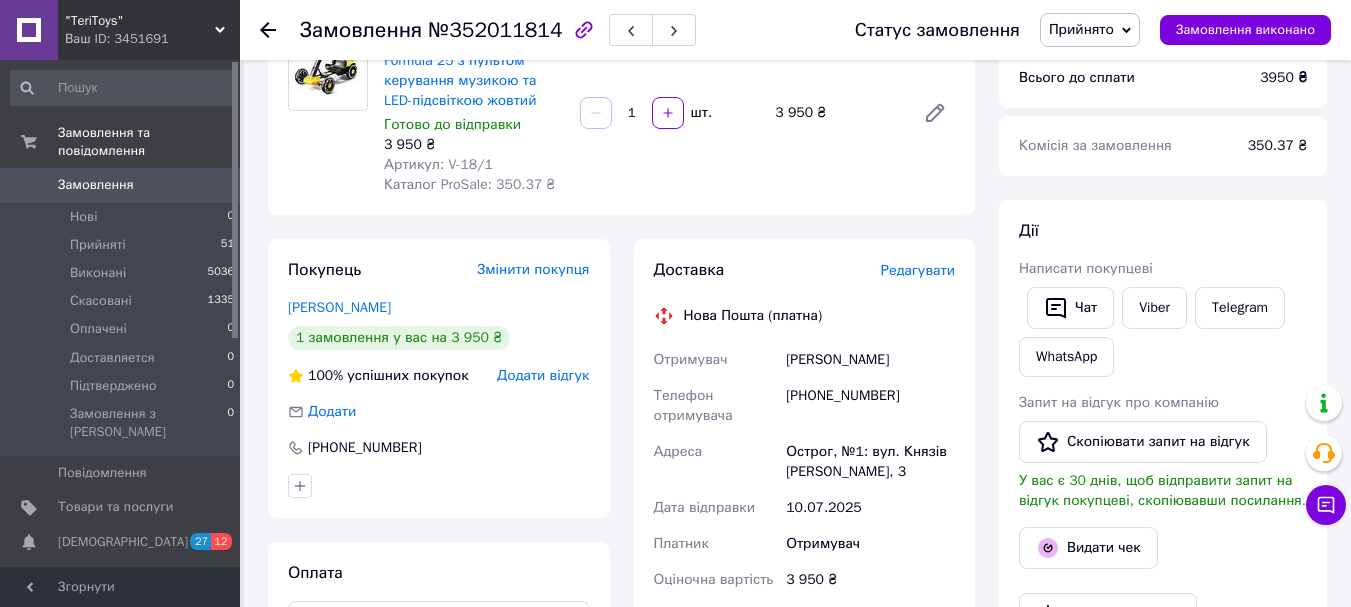 click on "Редагувати" at bounding box center [918, 270] 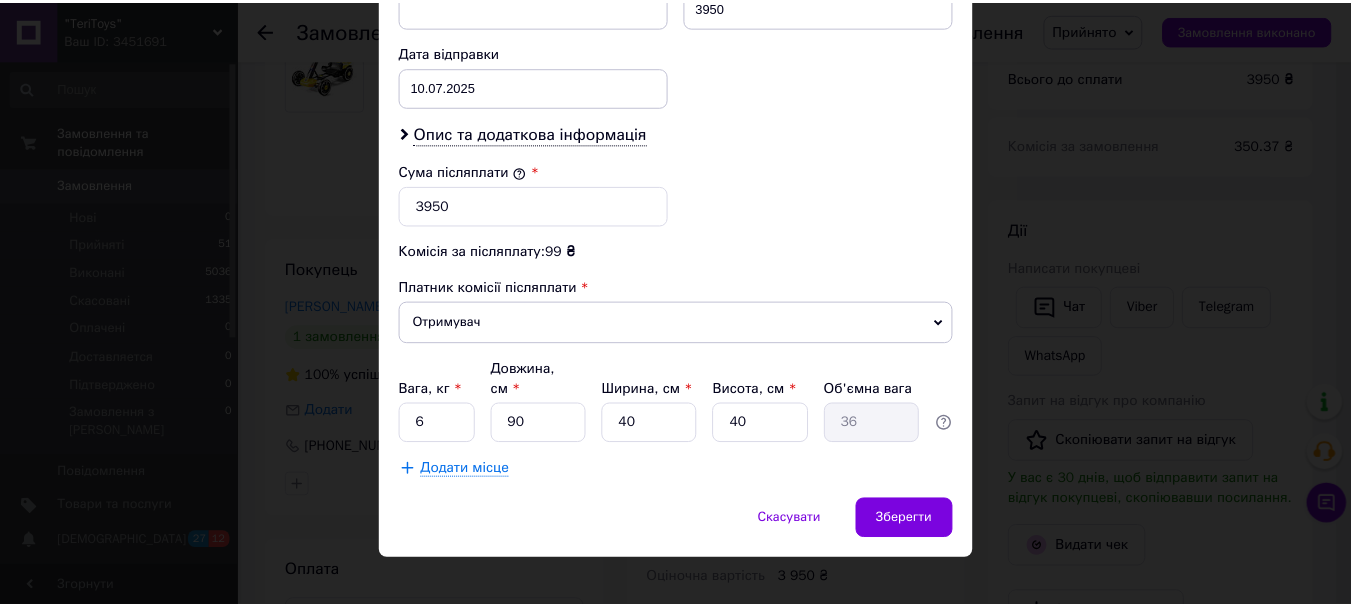 scroll, scrollTop: 919, scrollLeft: 0, axis: vertical 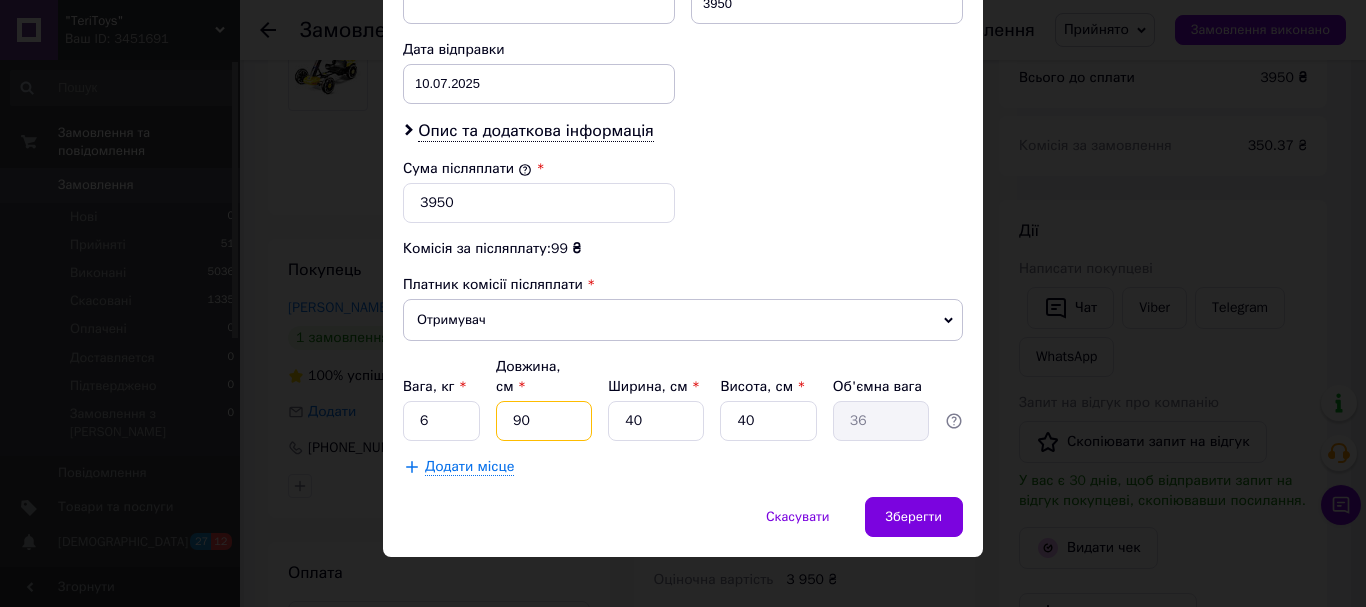 click on "90" at bounding box center (544, 421) 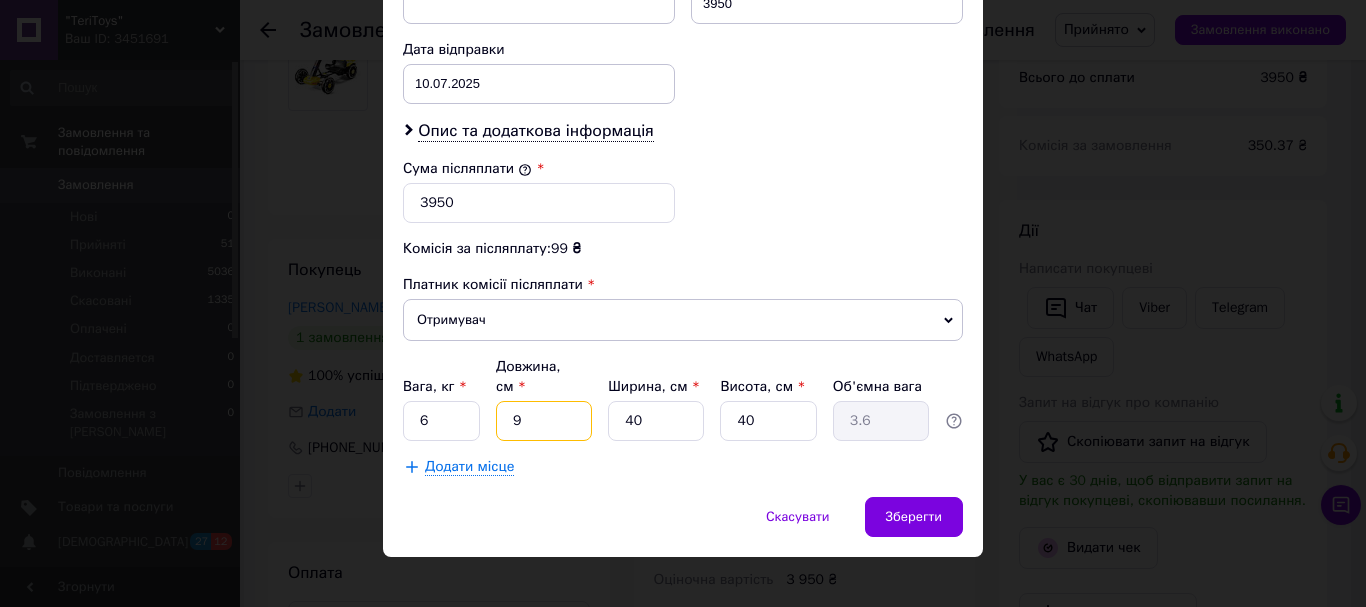 type 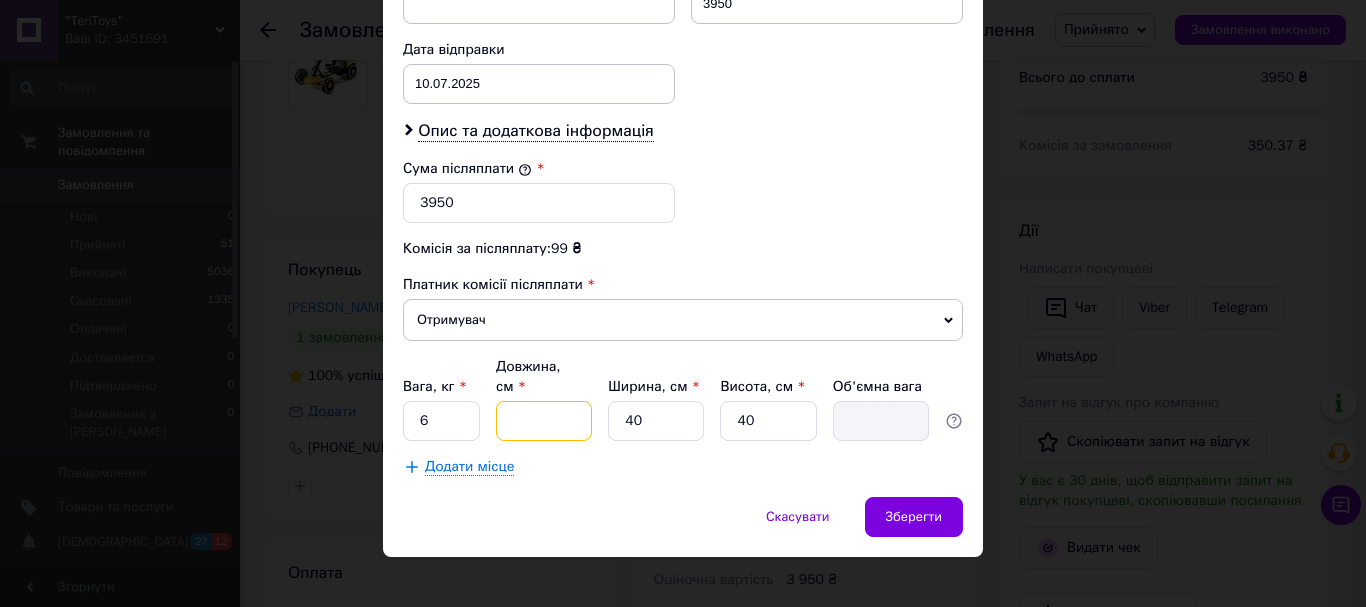 type on "8" 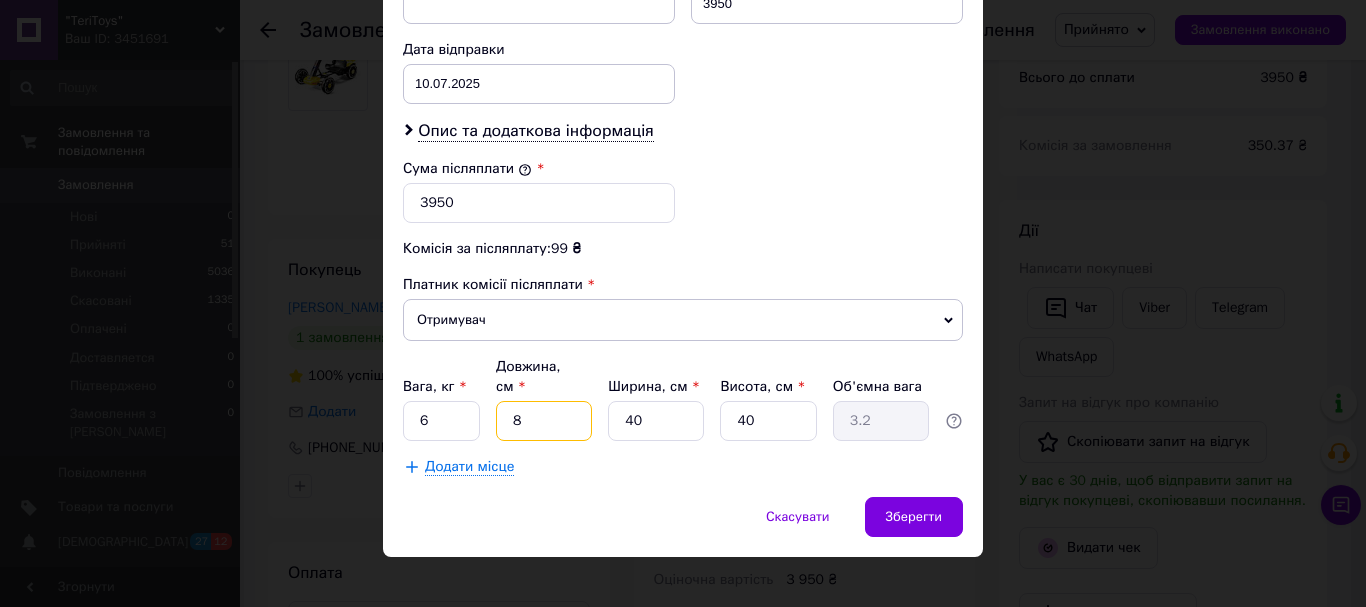 type on "88" 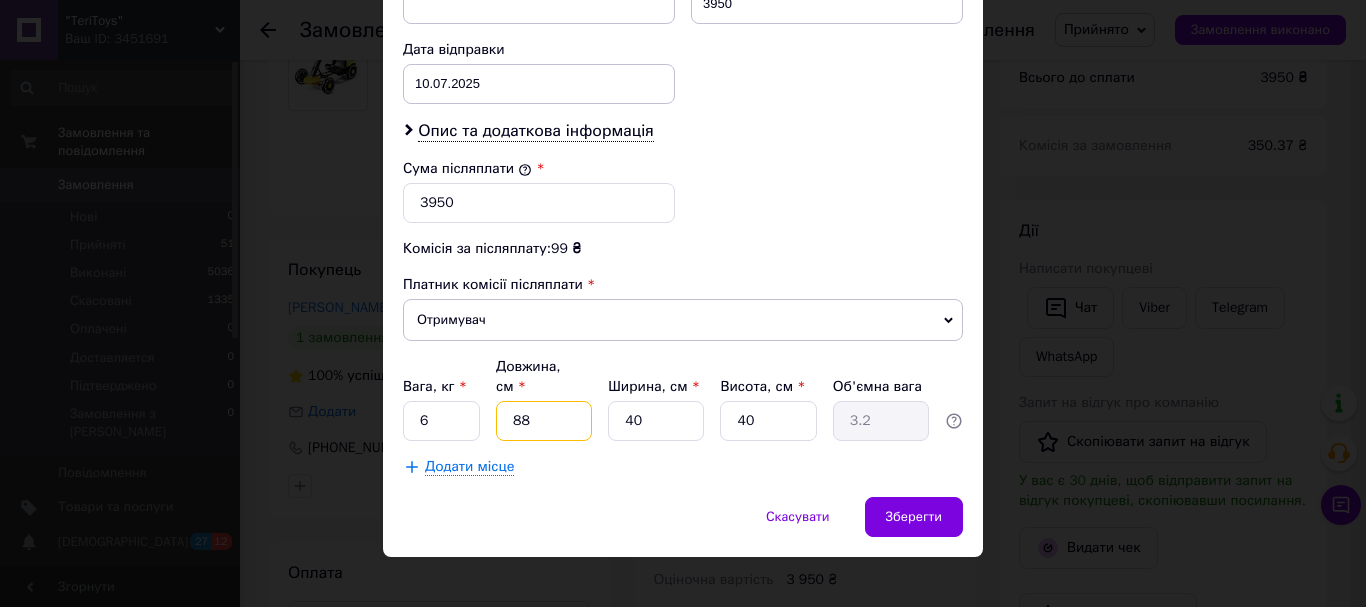 type on "35.2" 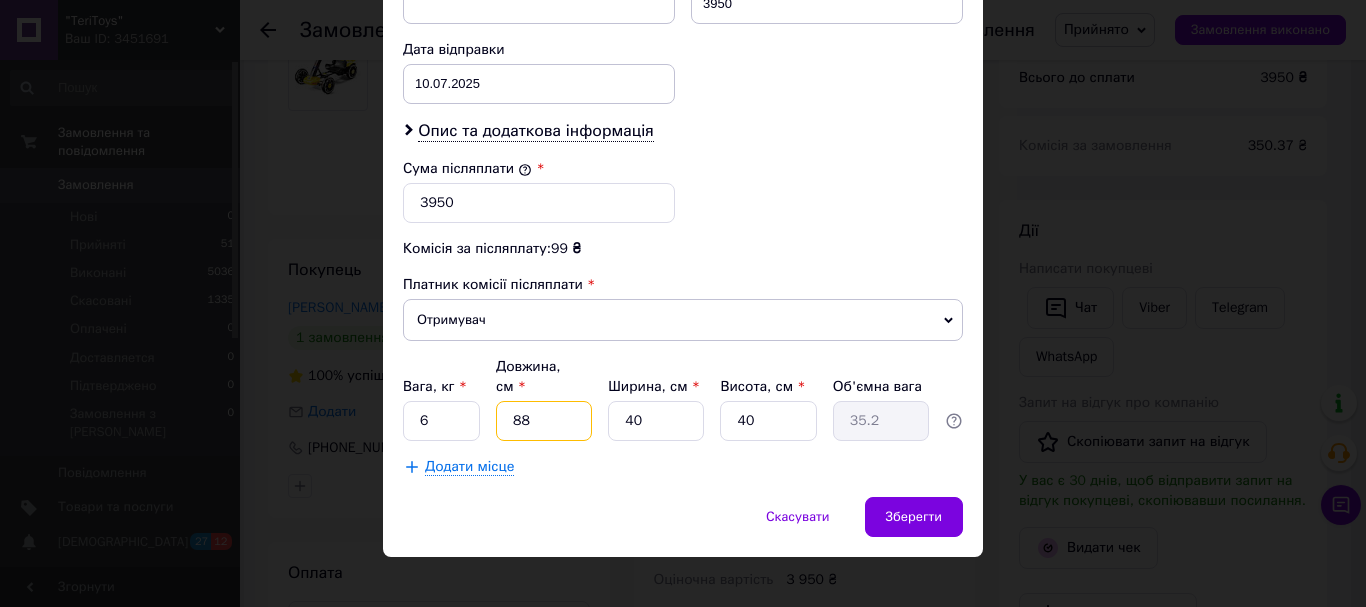 type on "88" 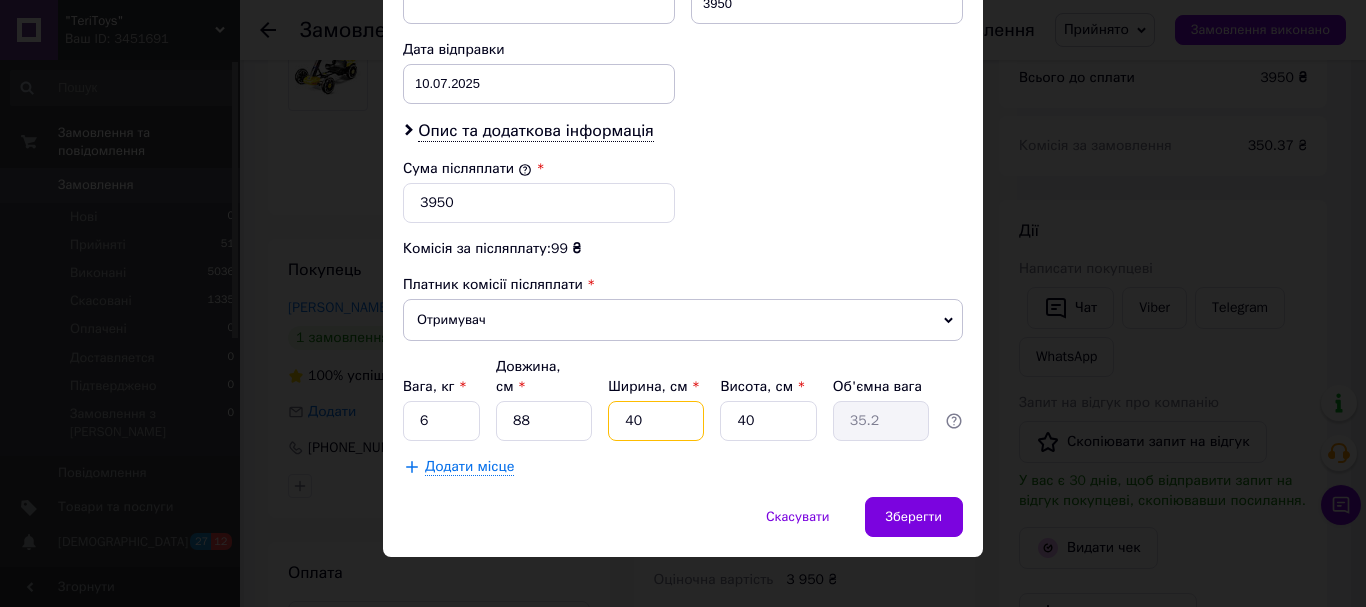 click on "40" at bounding box center (656, 421) 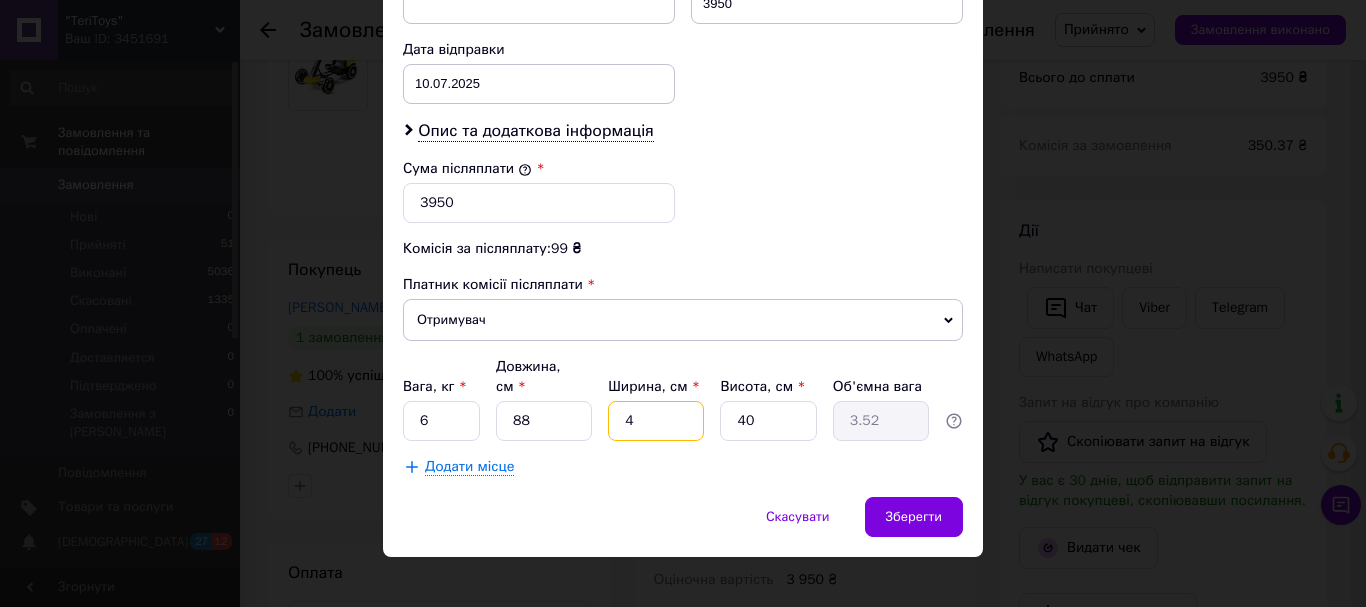 type 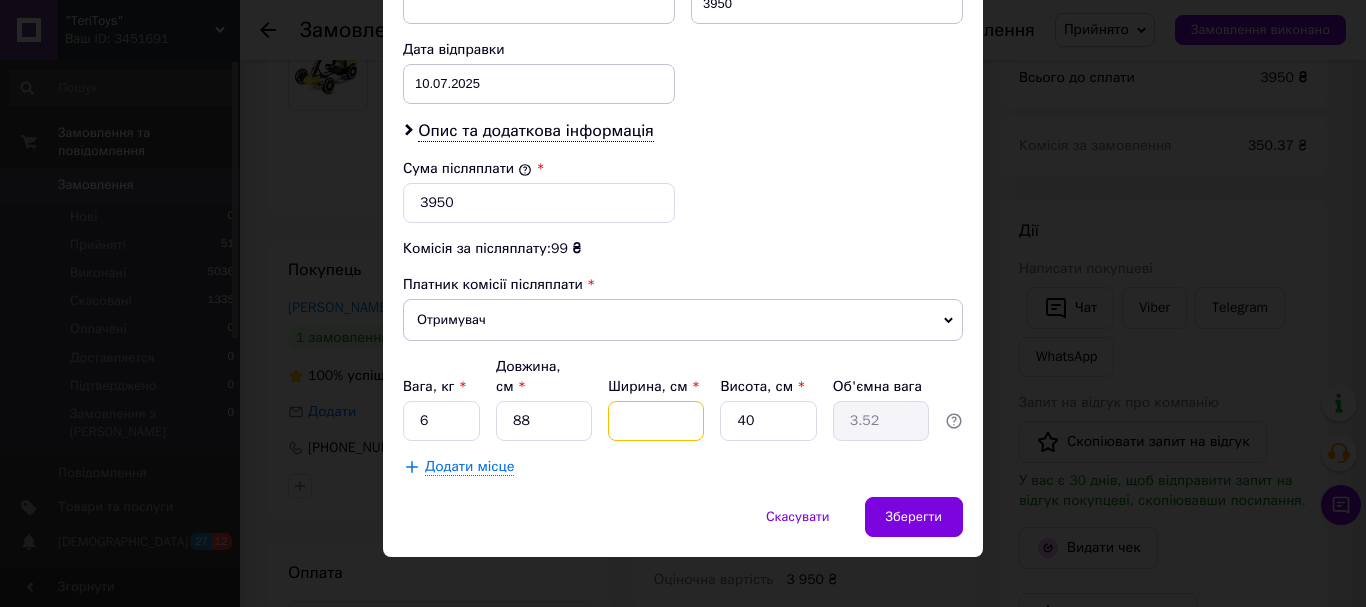 type 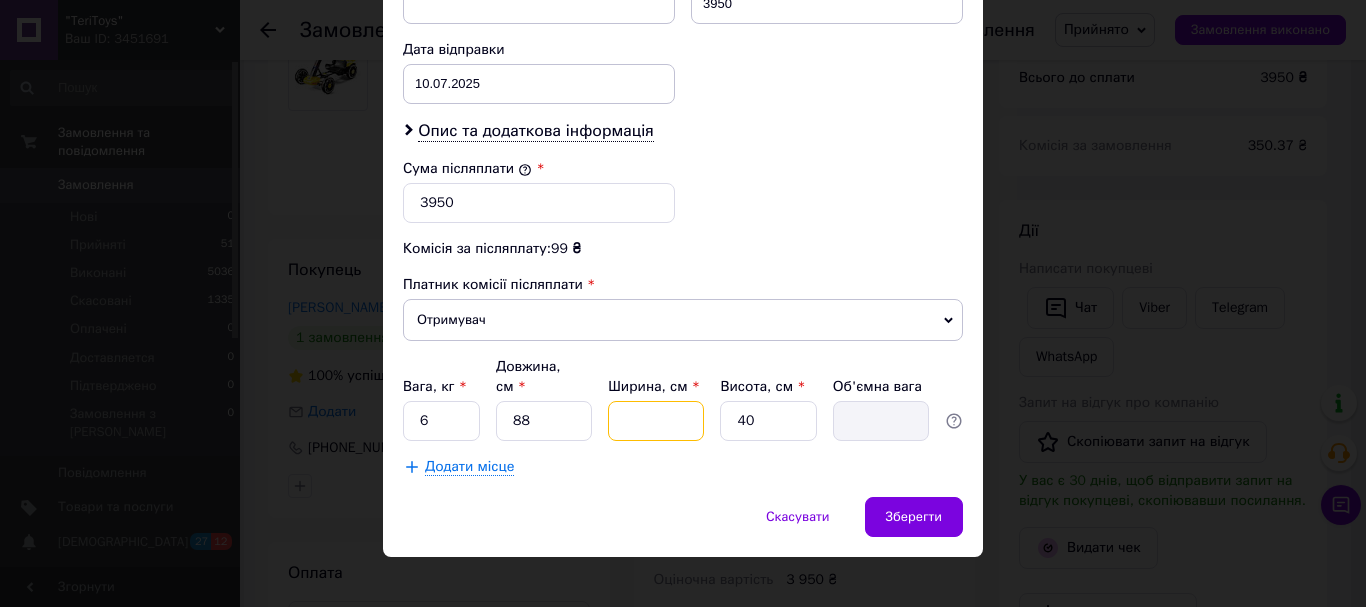 type on "2" 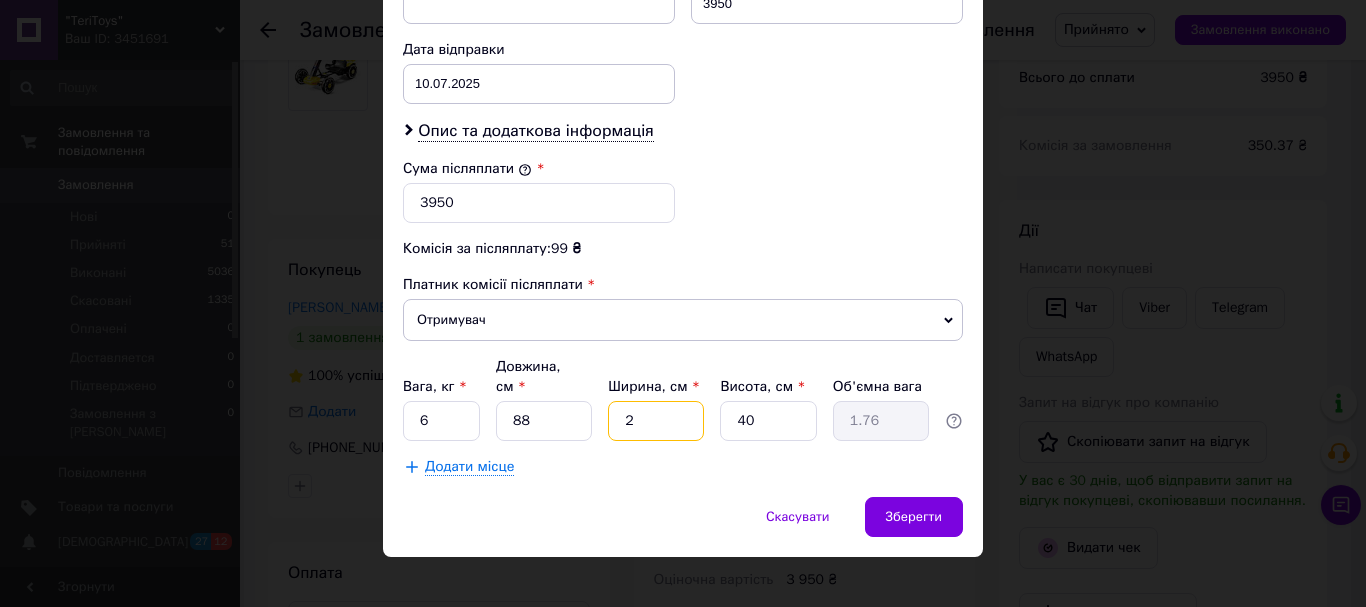 type on "29" 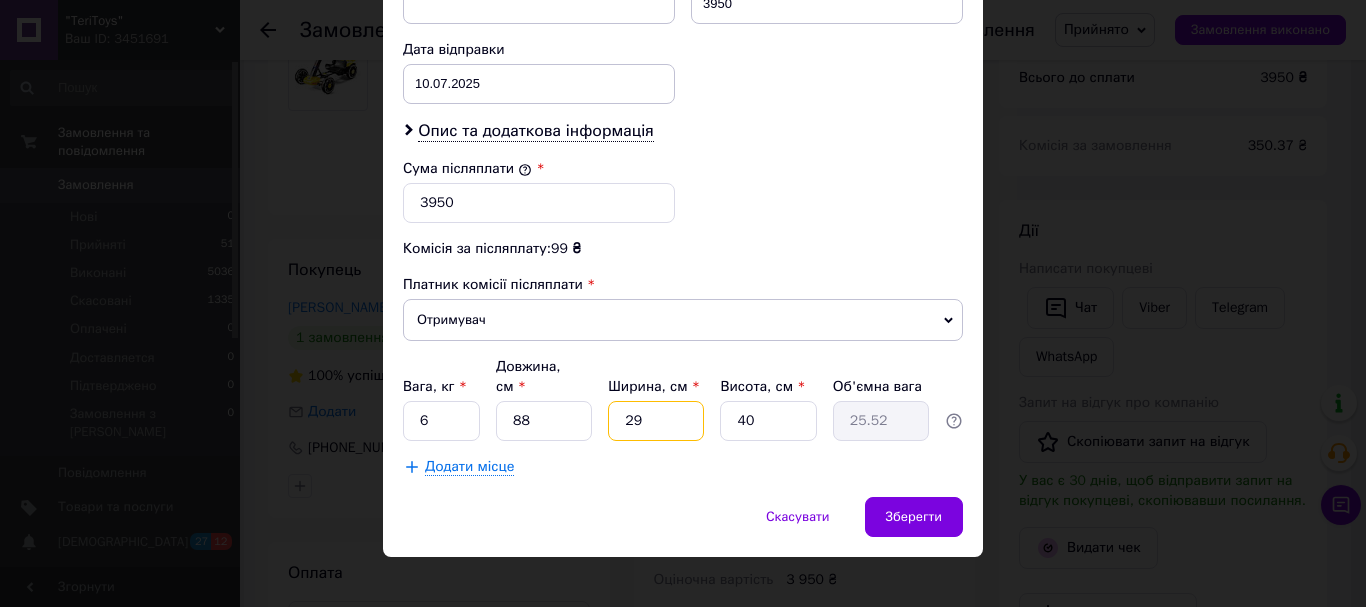 type on "29" 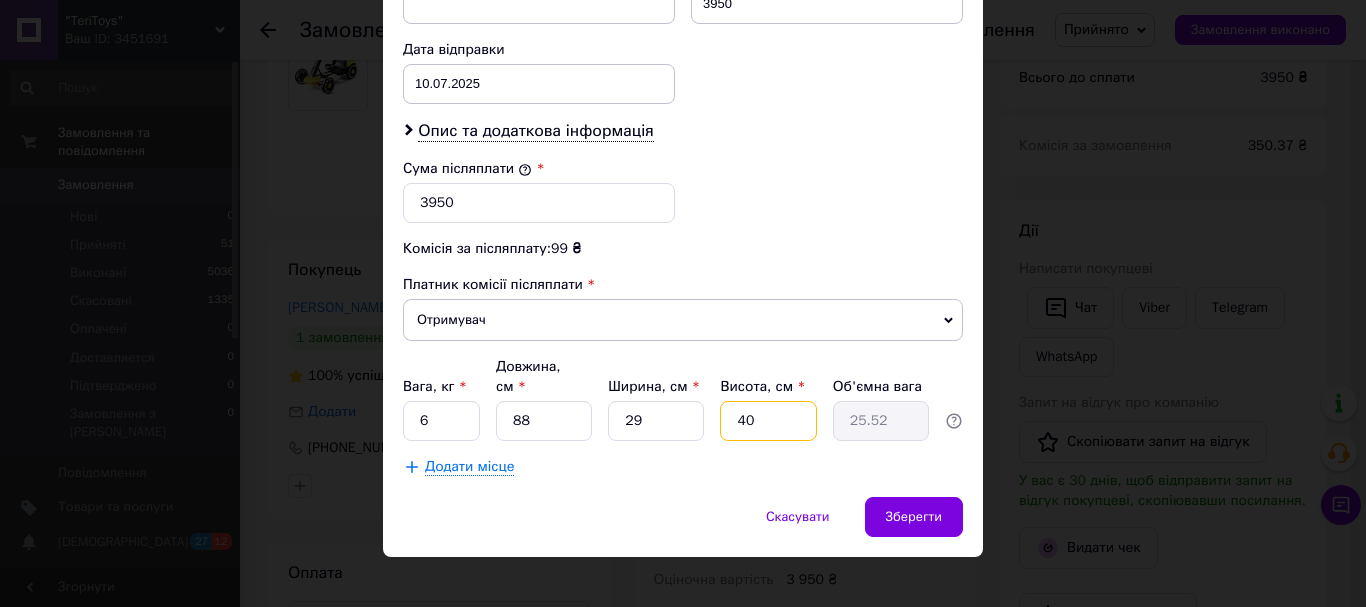 click on "40" at bounding box center (768, 421) 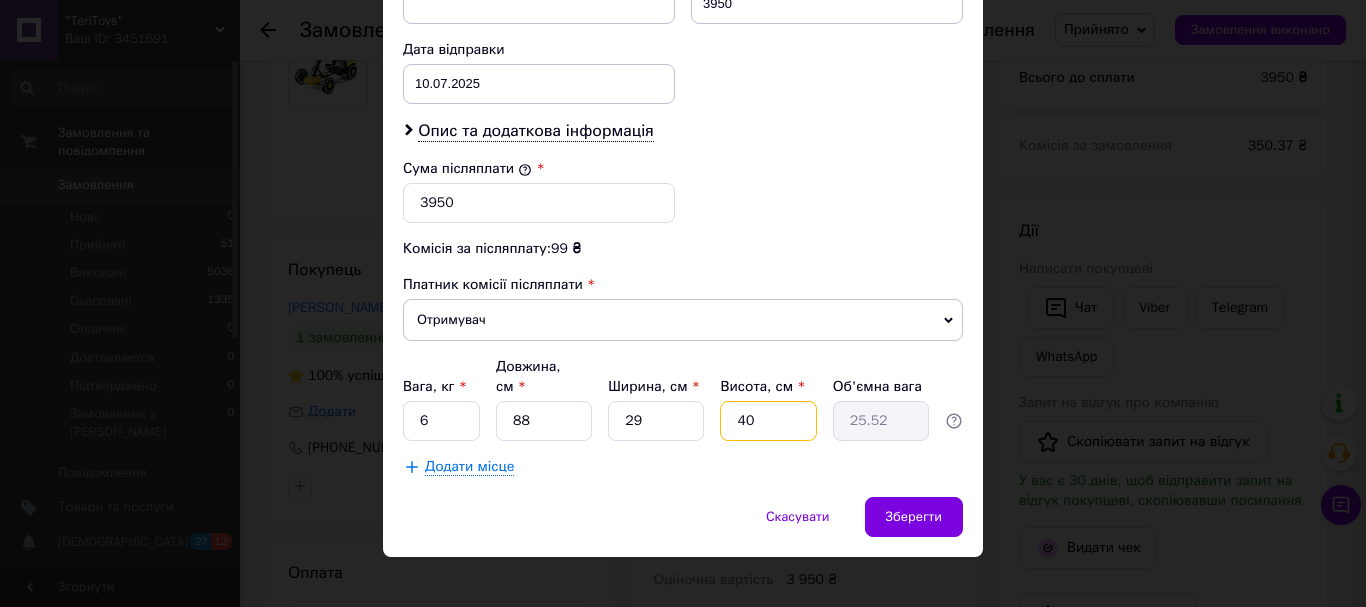 type on "2.55" 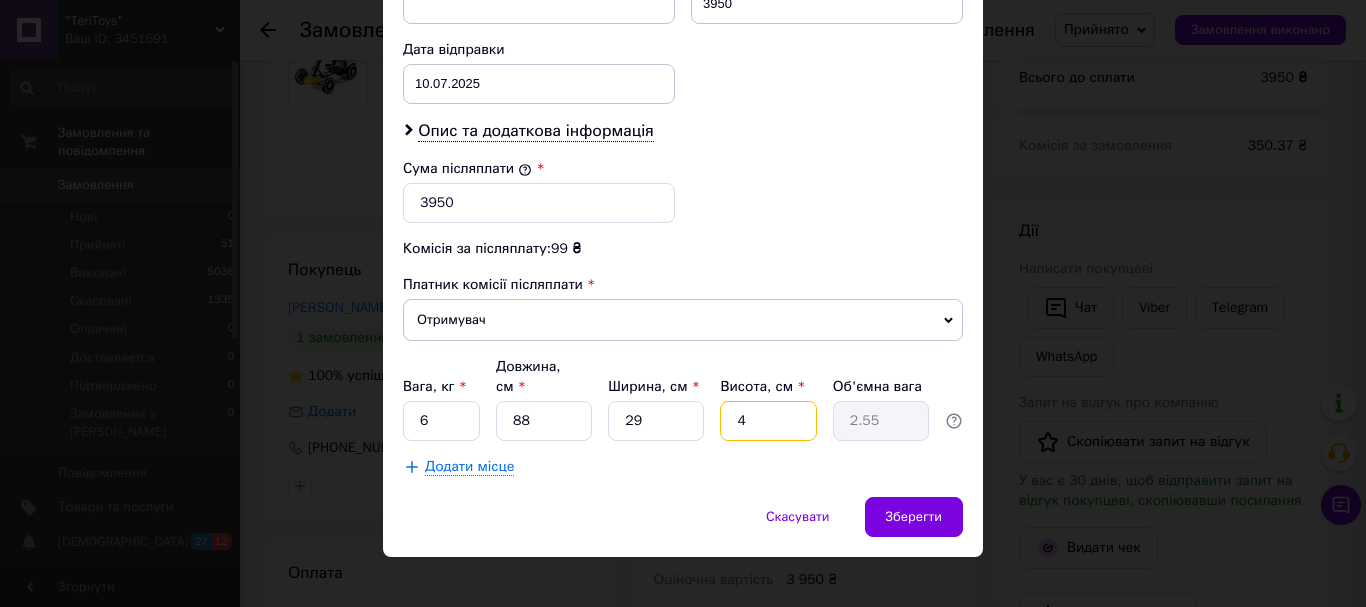 type 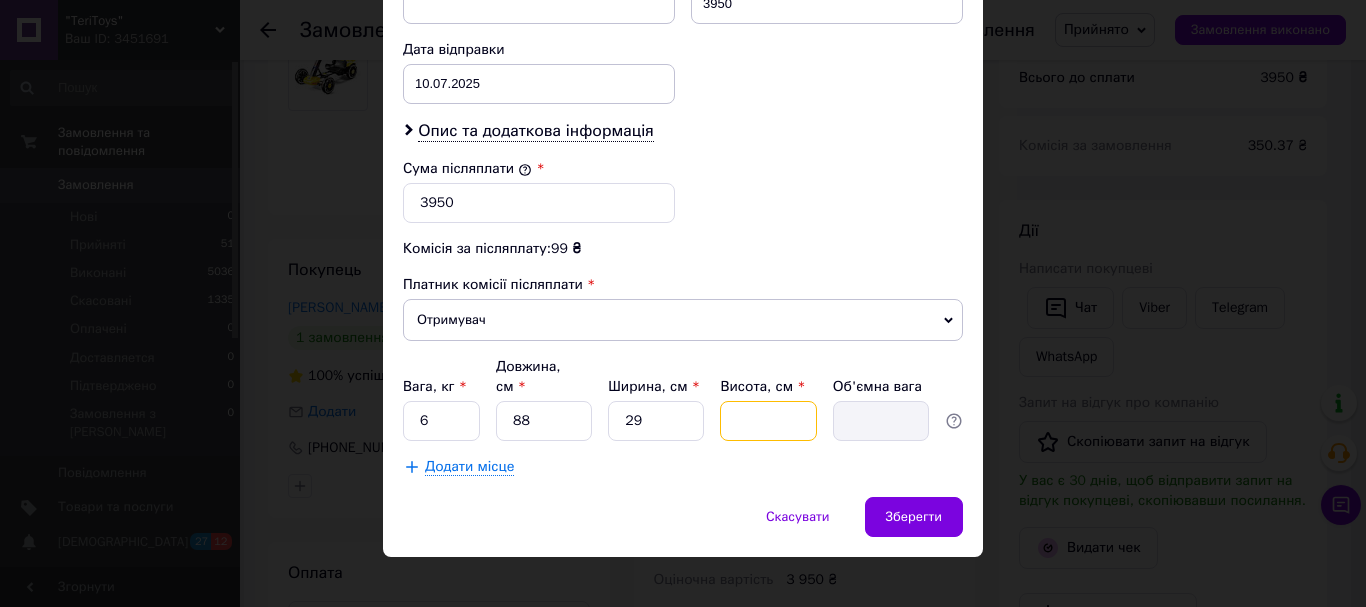 type on "3" 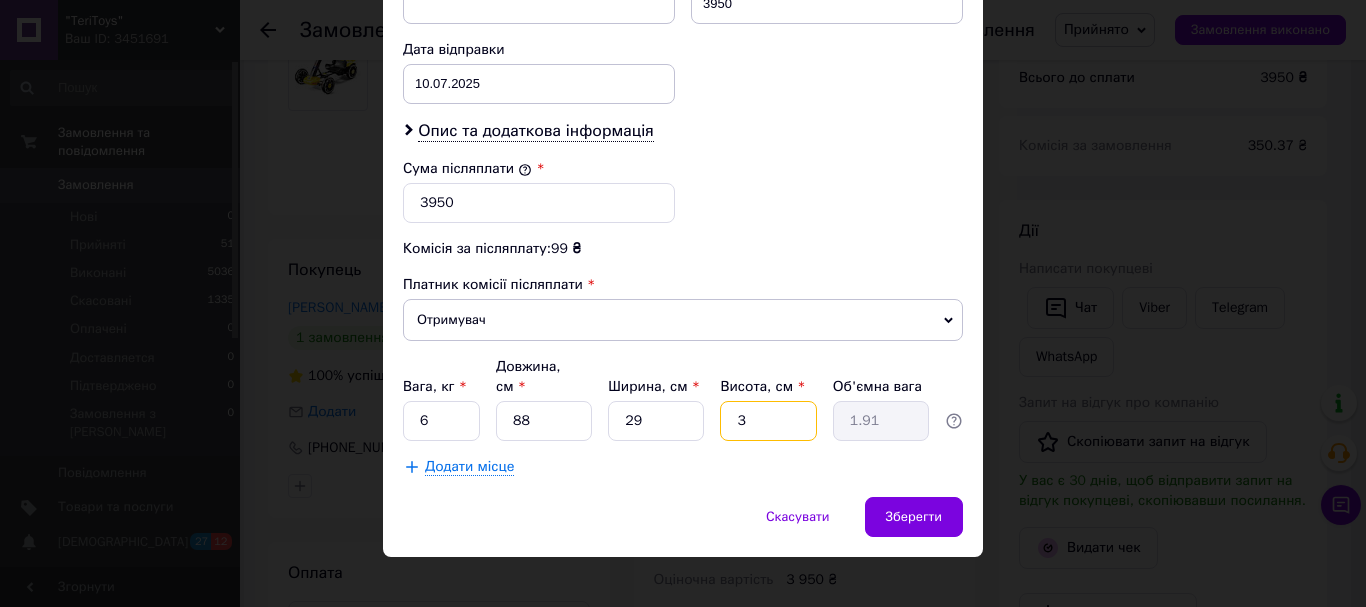 type on "32" 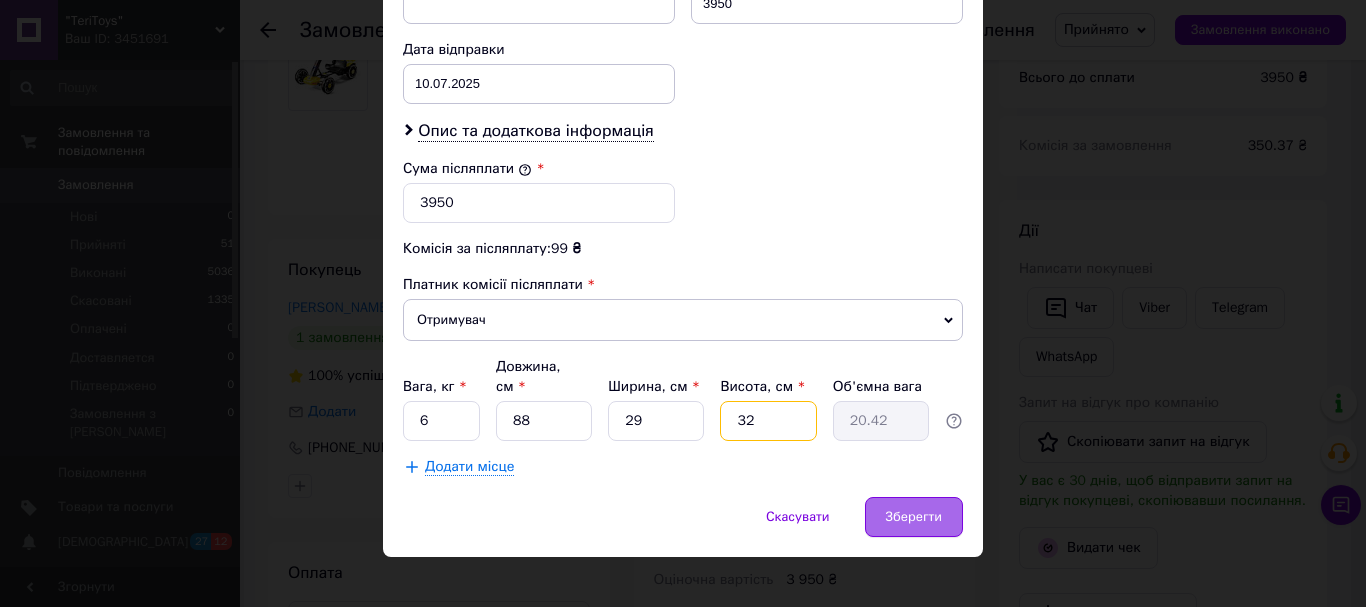 type on "32" 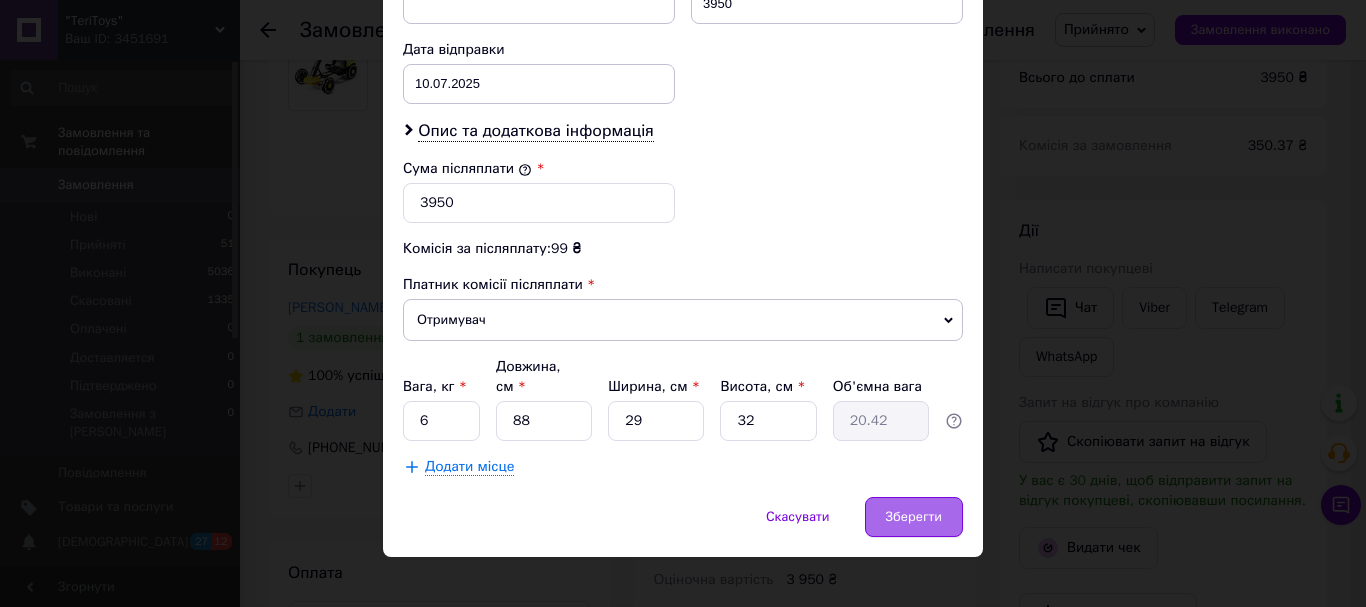 click on "Зберегти" at bounding box center [914, 517] 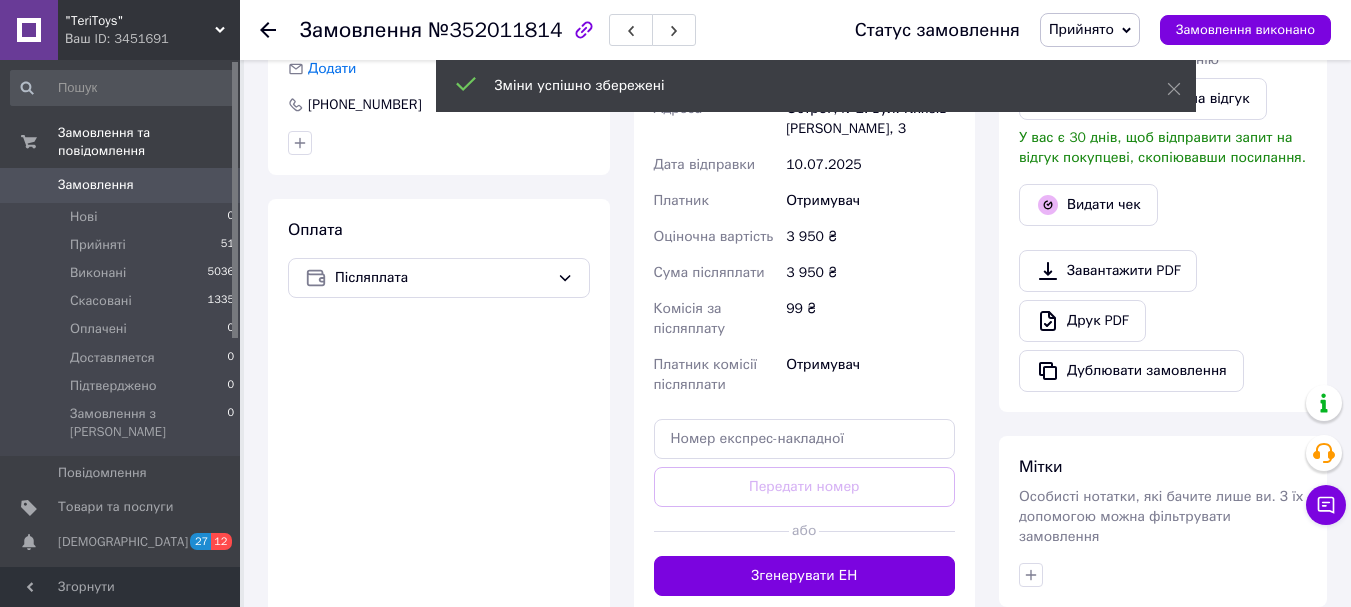 scroll, scrollTop: 600, scrollLeft: 0, axis: vertical 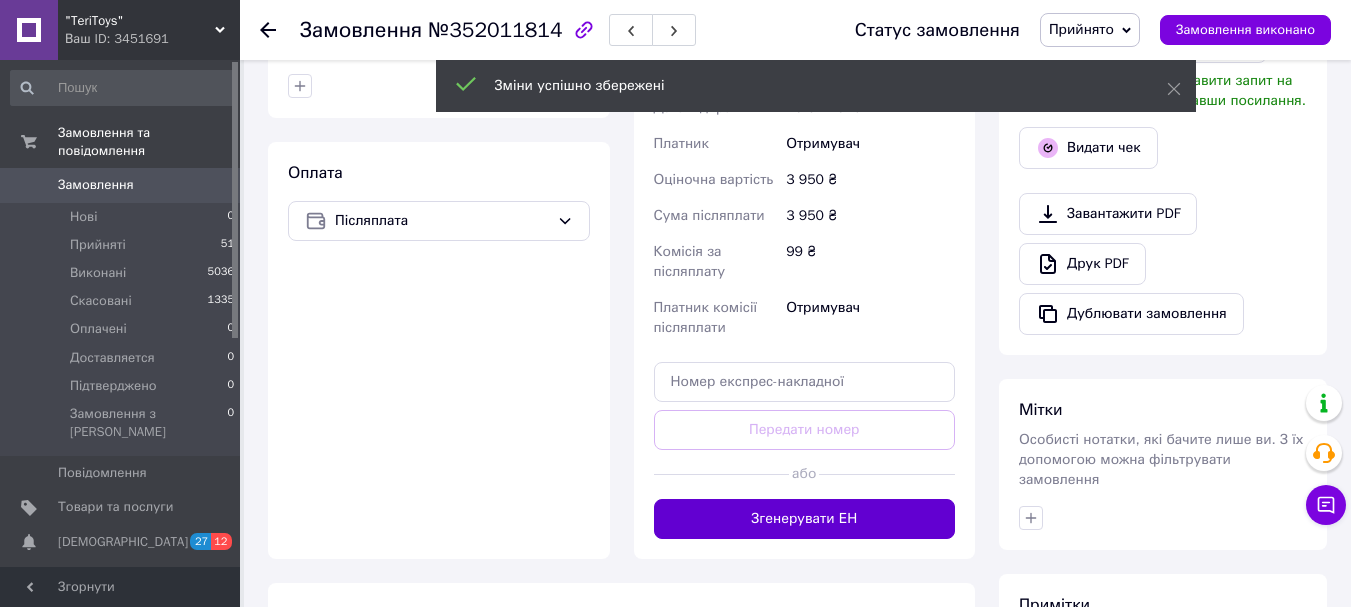 click on "Згенерувати ЕН" at bounding box center (805, 519) 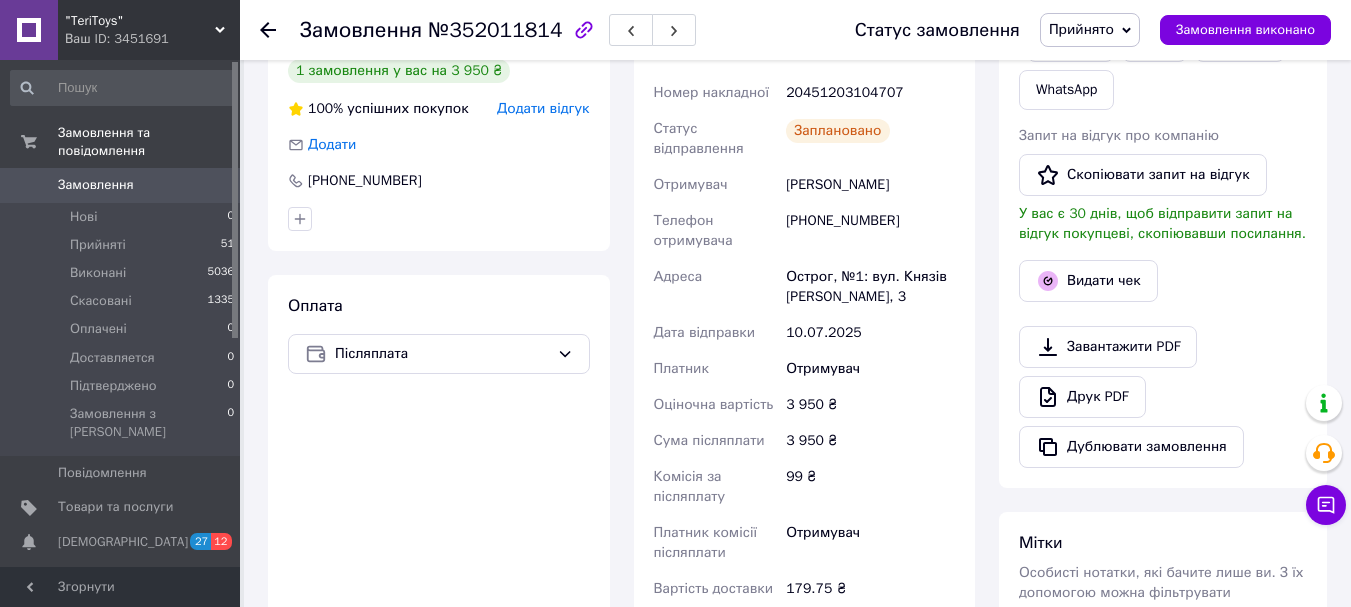 scroll, scrollTop: 300, scrollLeft: 0, axis: vertical 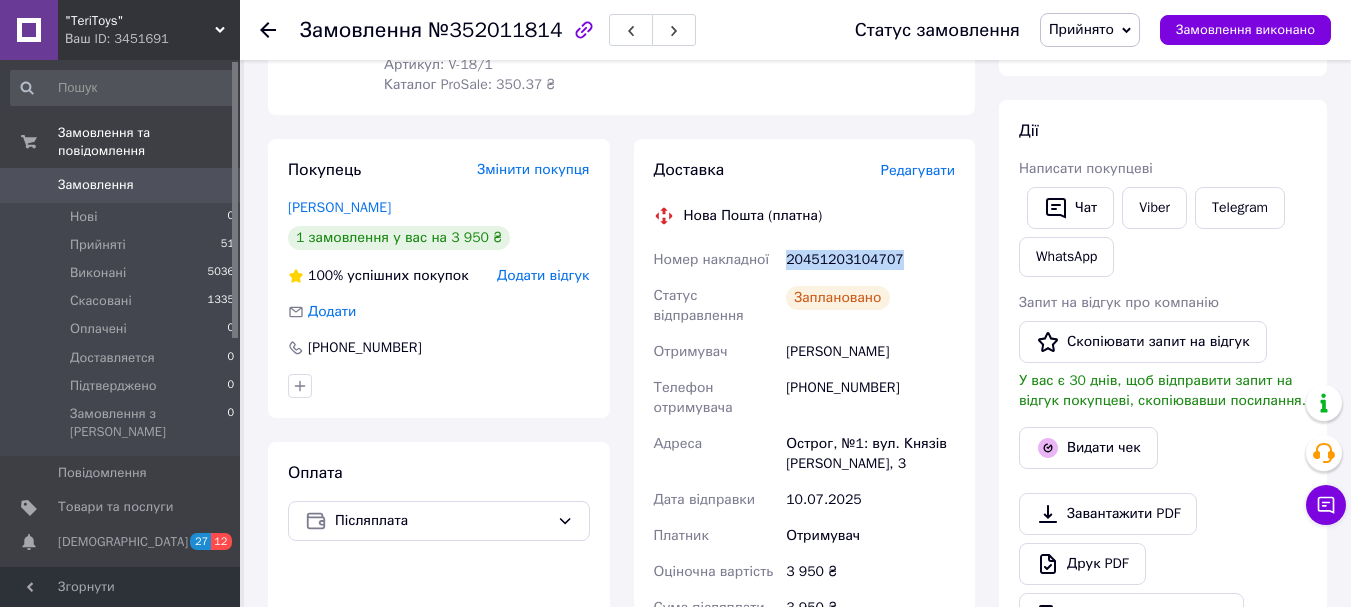 drag, startPoint x: 899, startPoint y: 255, endPoint x: 787, endPoint y: 260, distance: 112.11155 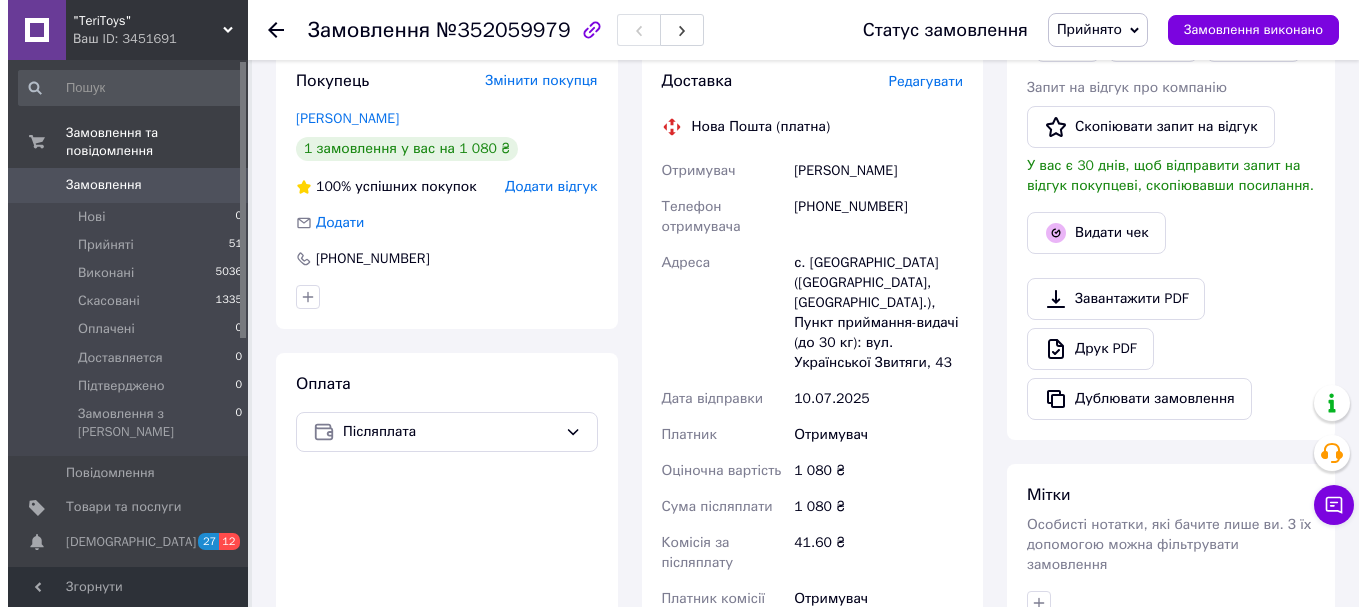 scroll, scrollTop: 400, scrollLeft: 0, axis: vertical 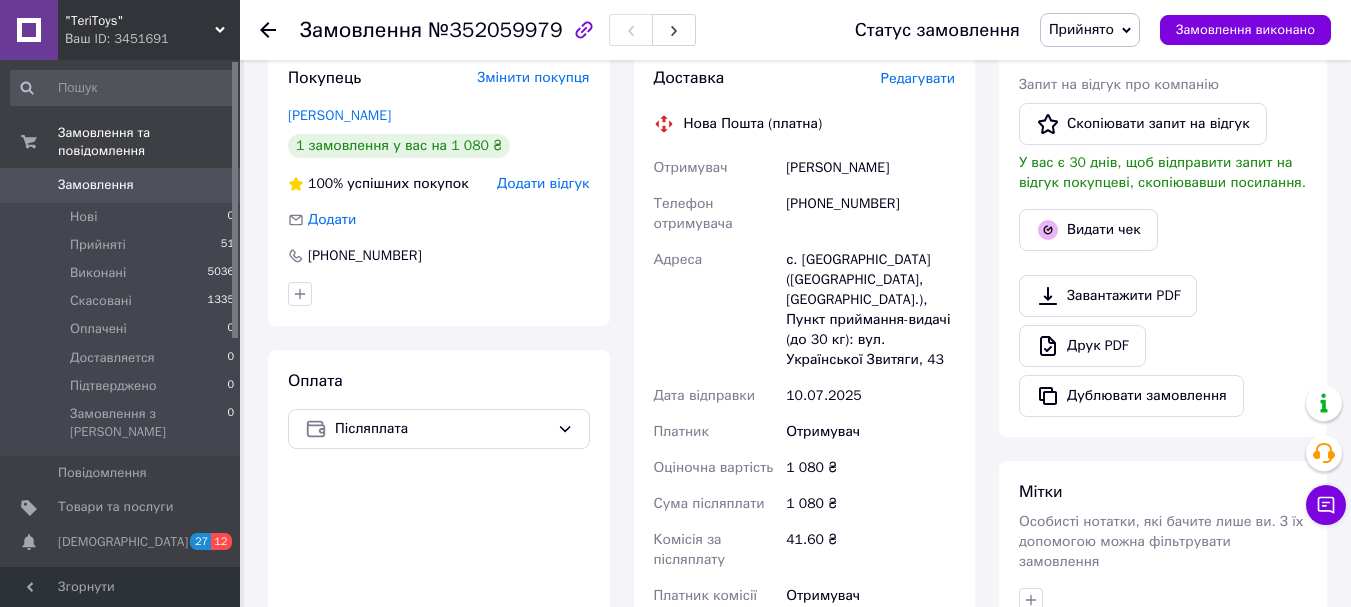 click on "Редагувати" at bounding box center [918, 78] 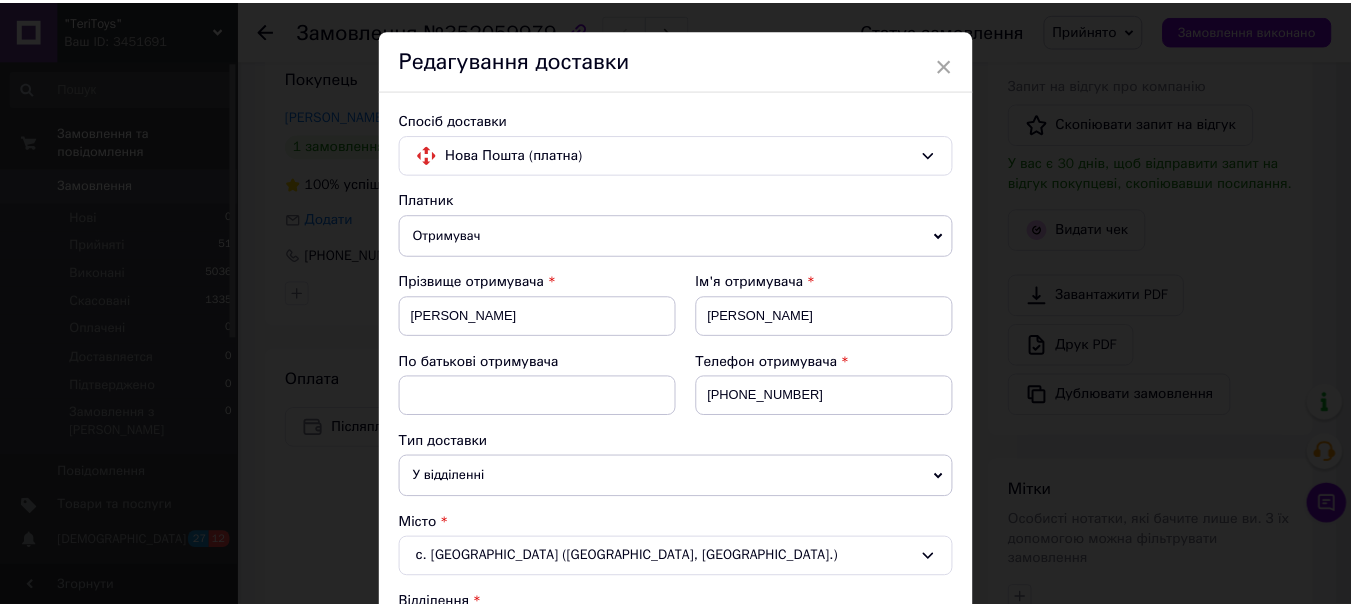 scroll, scrollTop: 0, scrollLeft: 0, axis: both 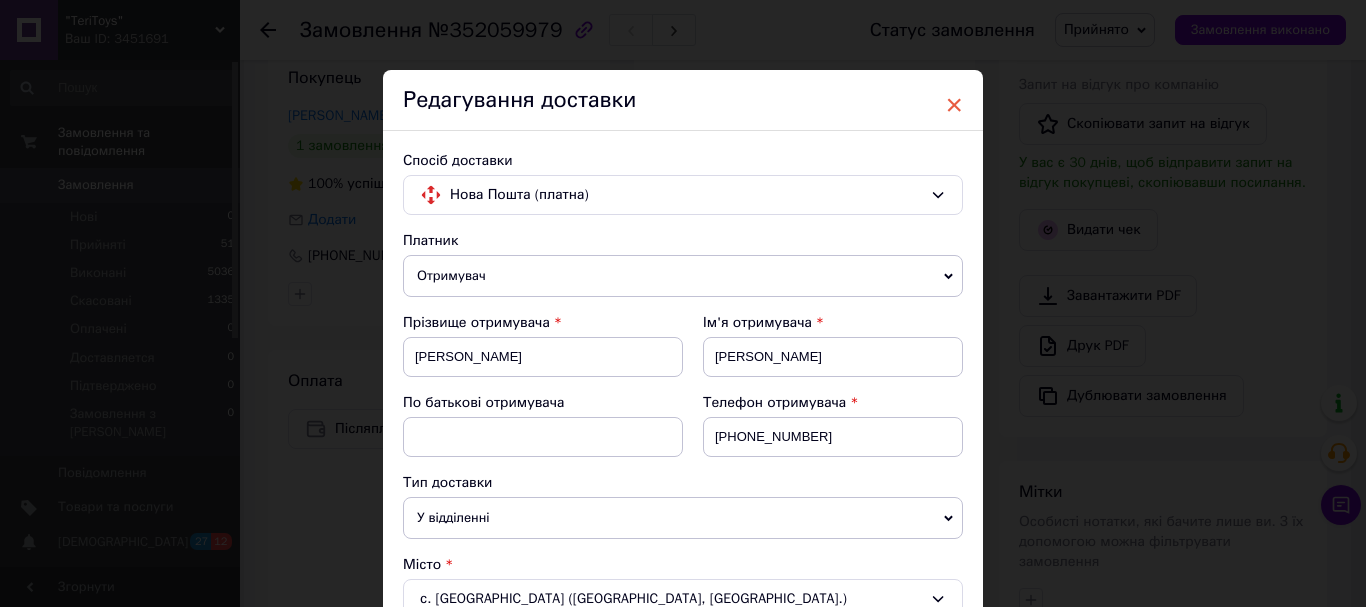 click on "×" at bounding box center [954, 105] 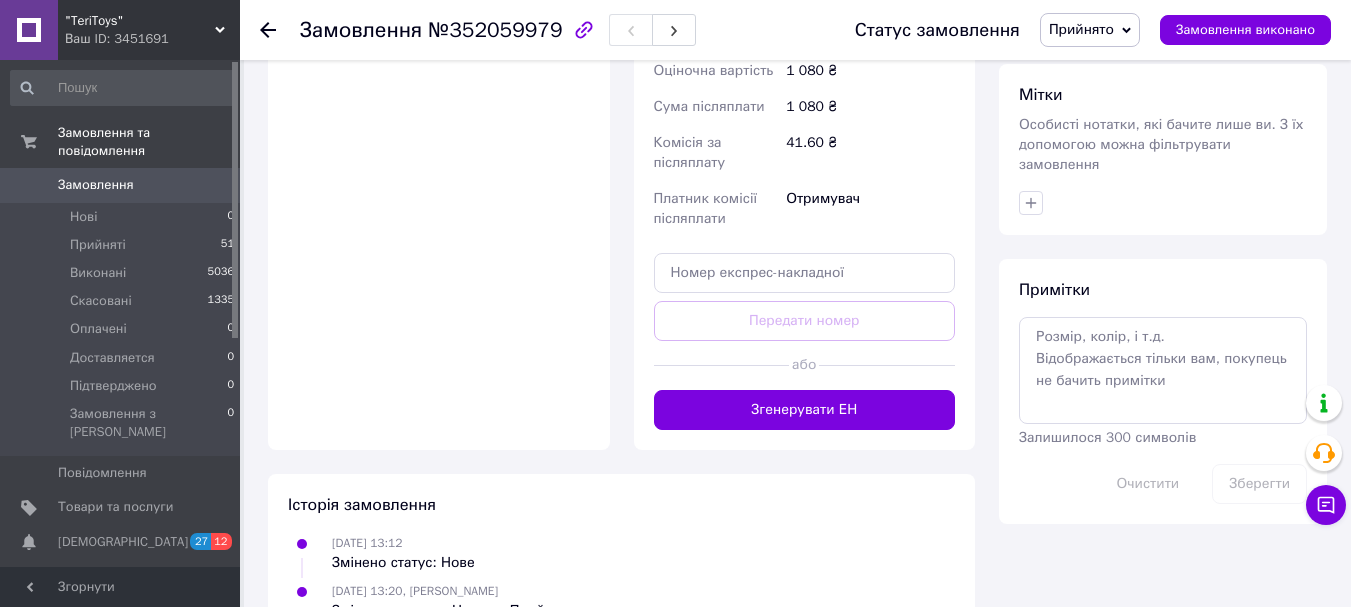 scroll, scrollTop: 855, scrollLeft: 0, axis: vertical 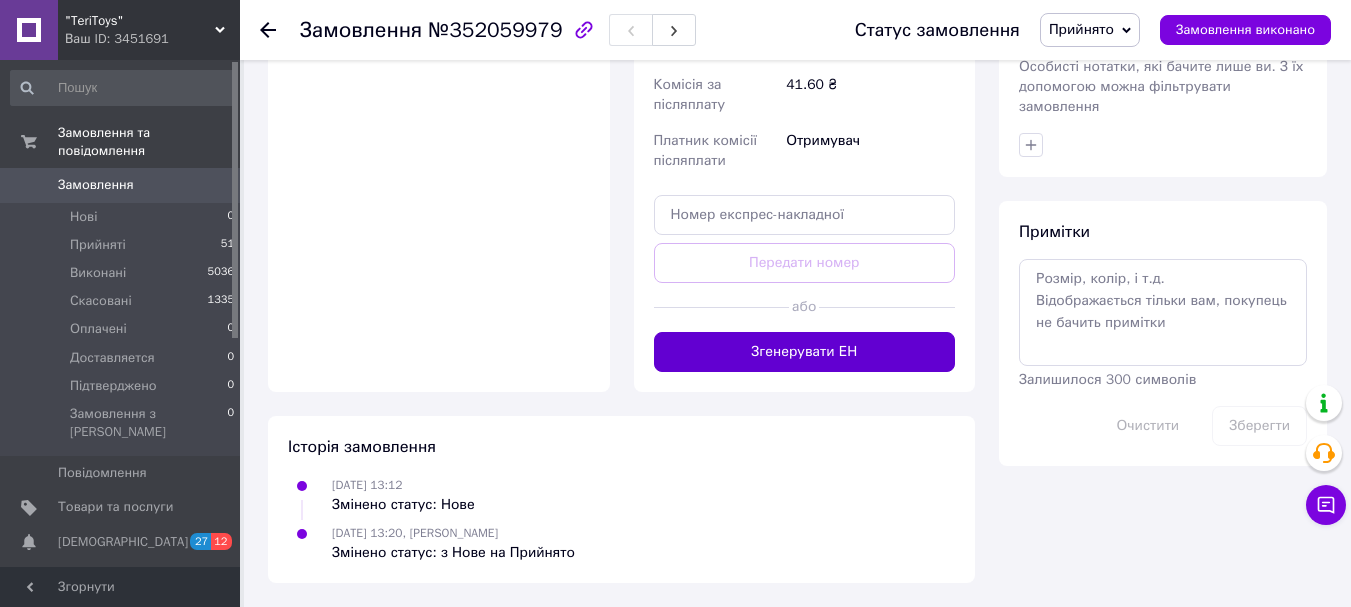 click on "Згенерувати ЕН" at bounding box center (805, 352) 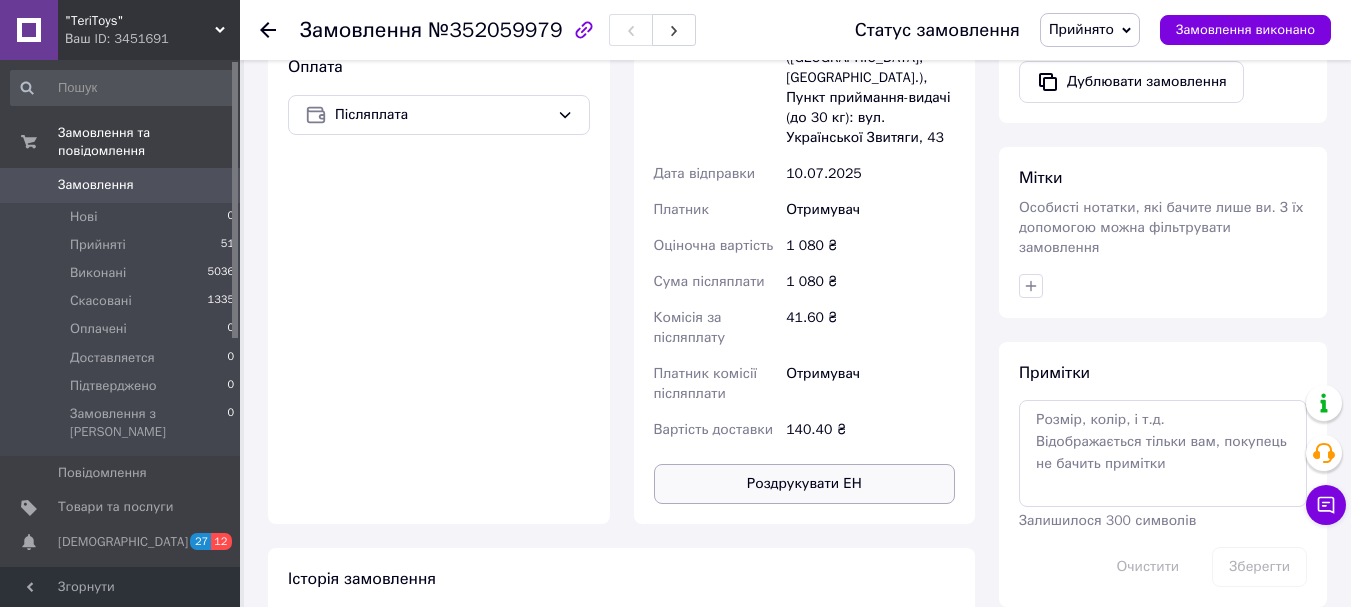scroll, scrollTop: 355, scrollLeft: 0, axis: vertical 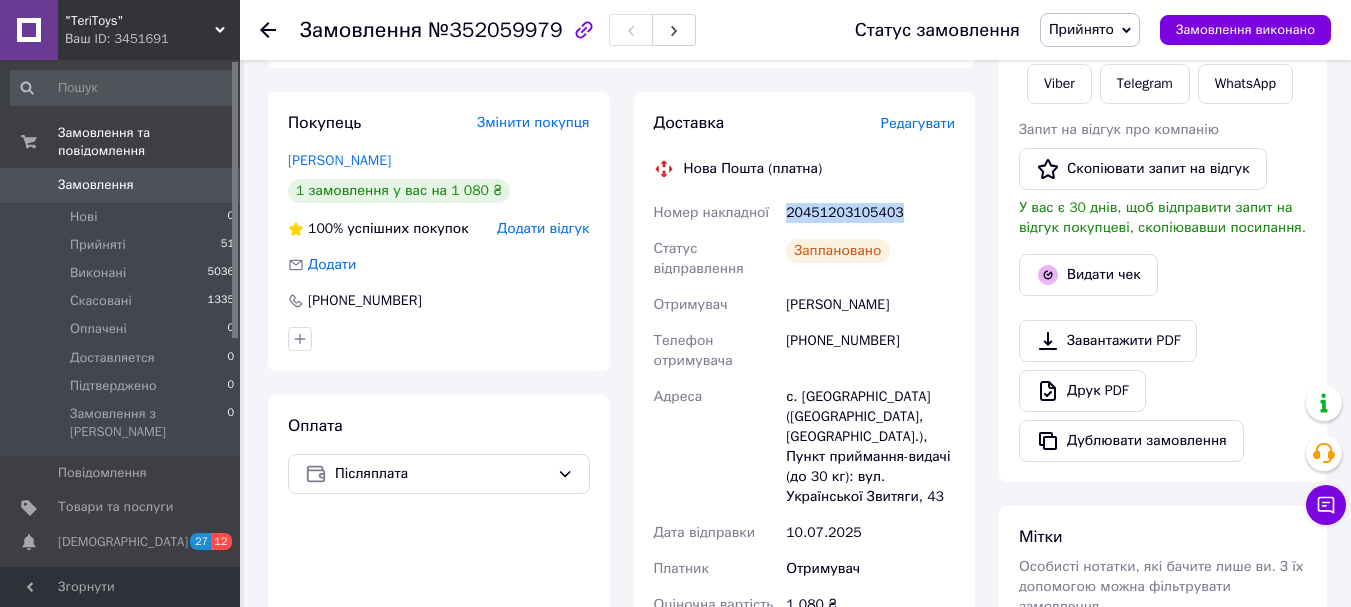 drag, startPoint x: 890, startPoint y: 208, endPoint x: 783, endPoint y: 221, distance: 107.78683 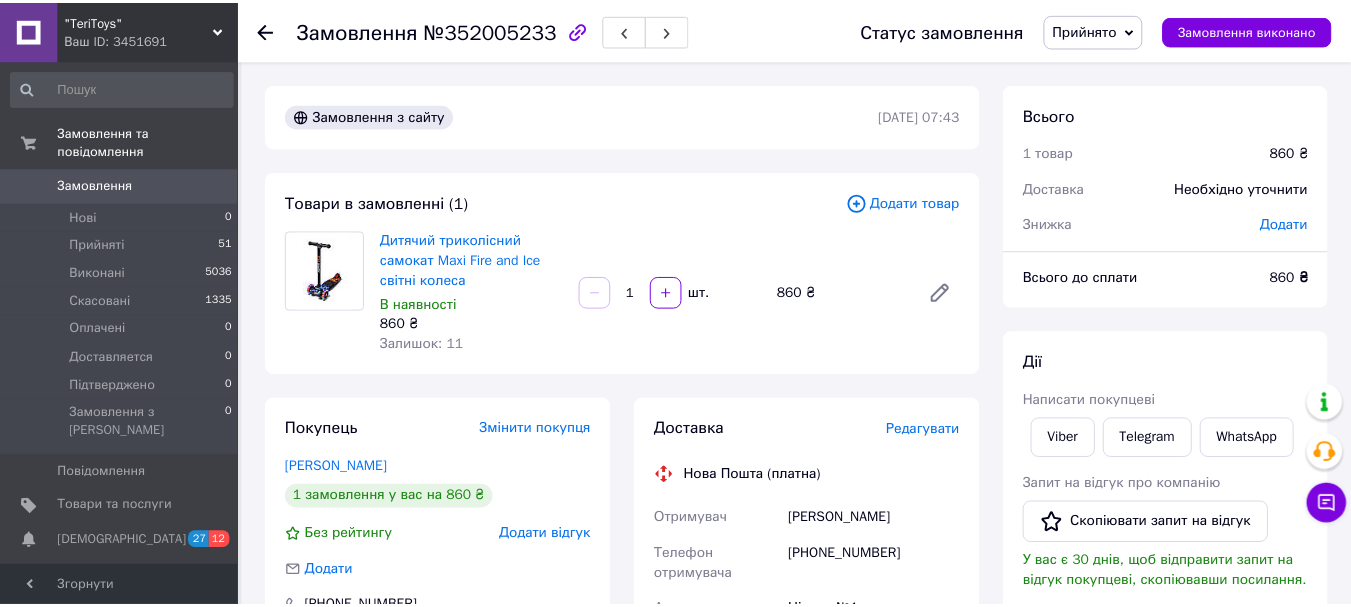 scroll, scrollTop: 0, scrollLeft: 0, axis: both 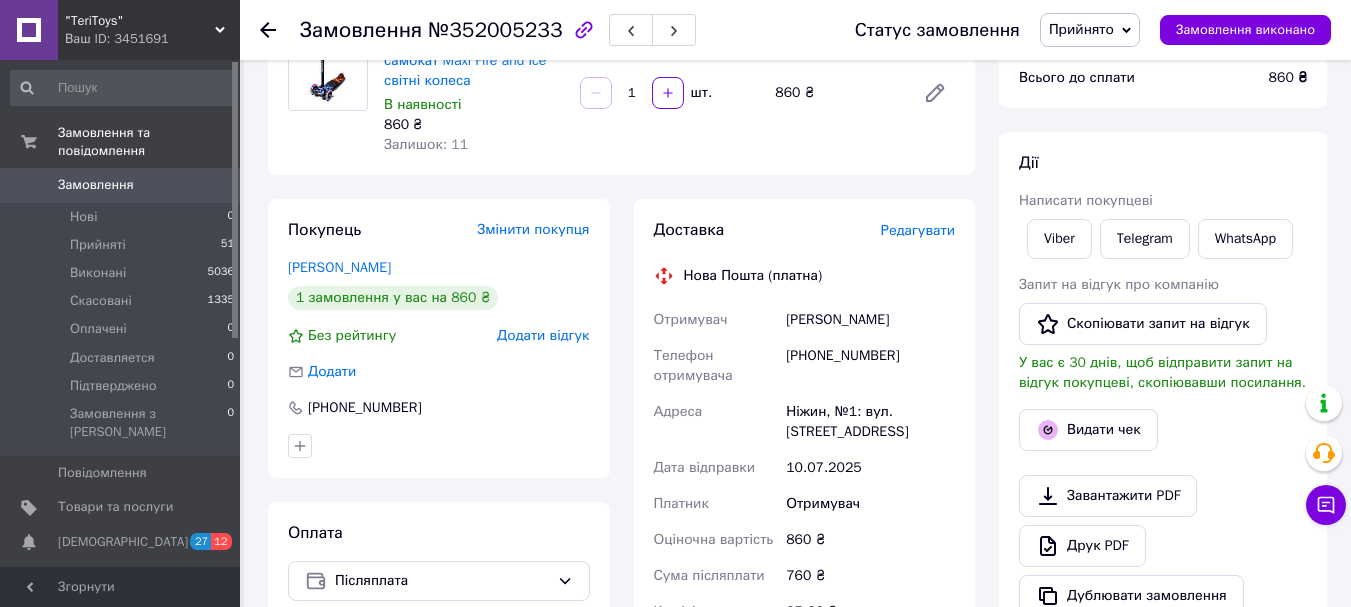 click on "Редагувати" at bounding box center (918, 230) 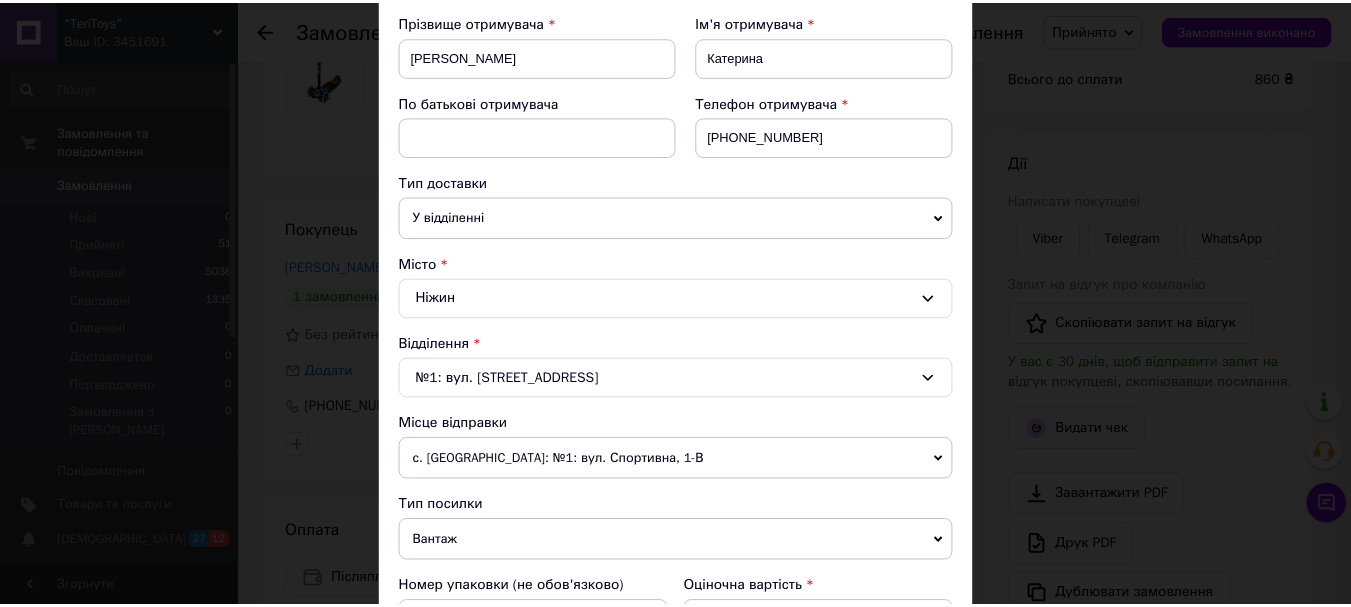 scroll, scrollTop: 0, scrollLeft: 0, axis: both 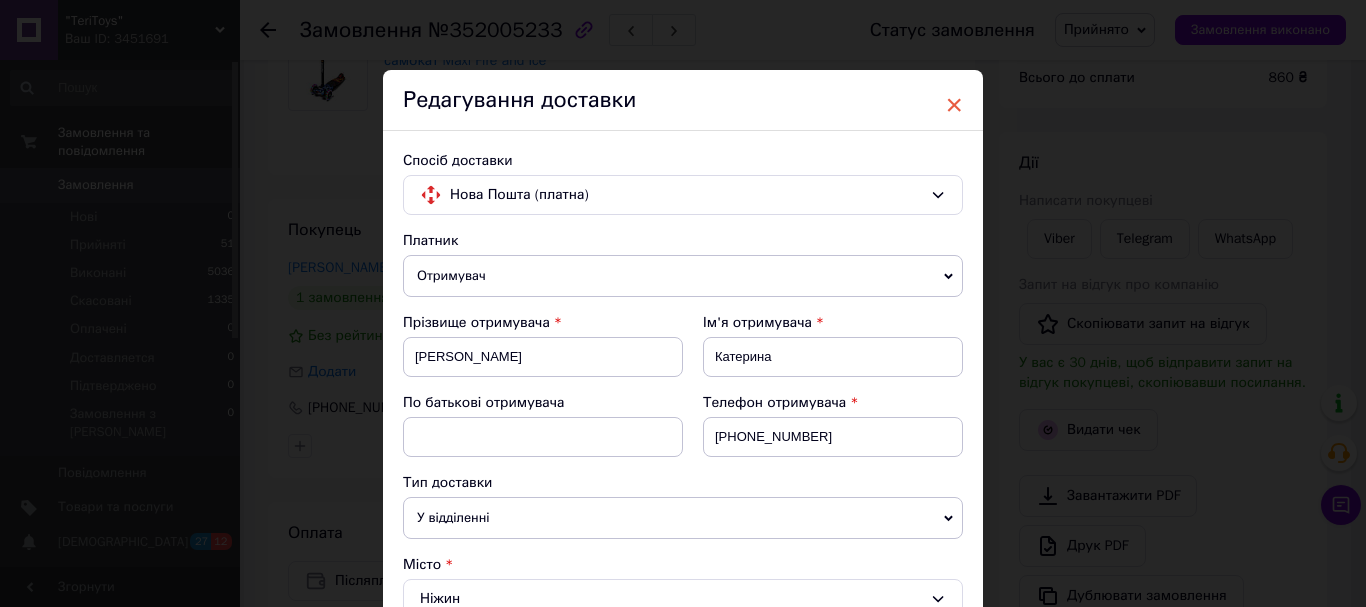 click on "×" at bounding box center (954, 105) 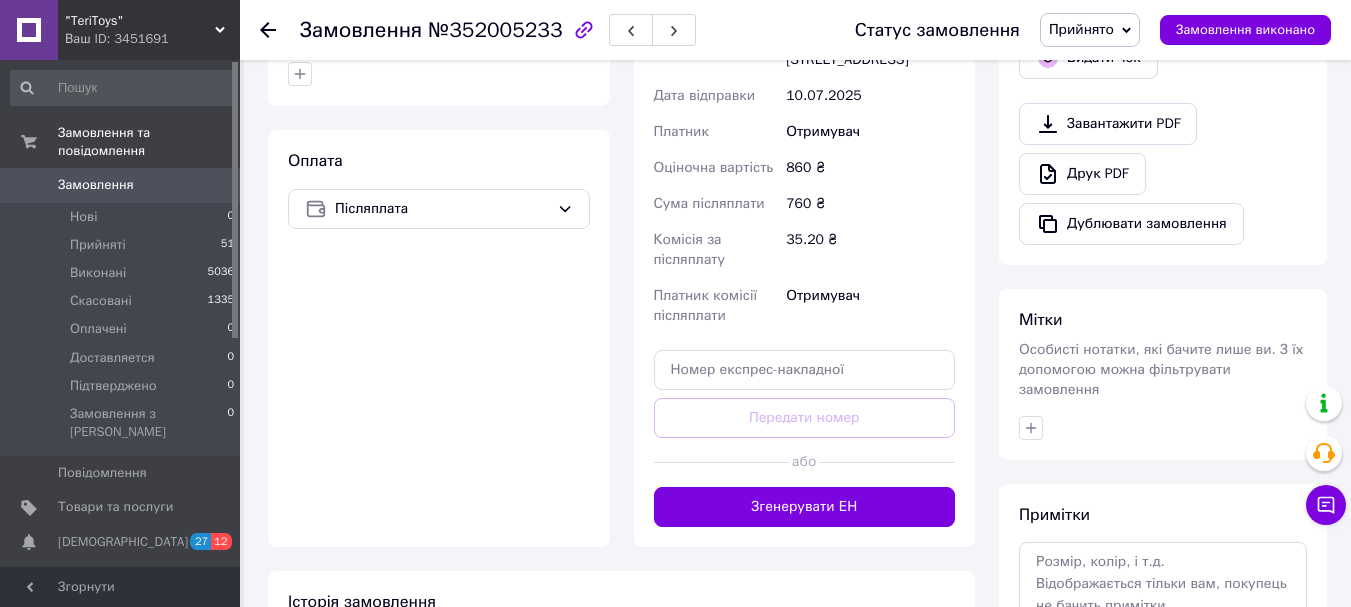 scroll, scrollTop: 700, scrollLeft: 0, axis: vertical 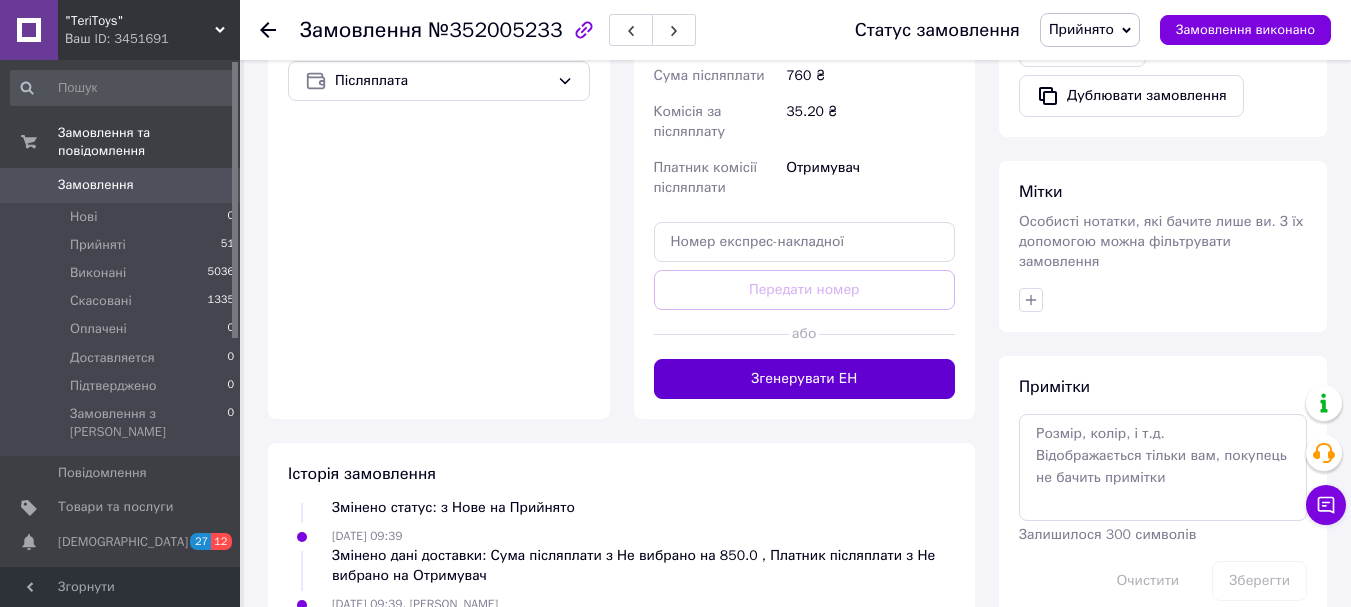 click on "Згенерувати ЕН" at bounding box center (805, 379) 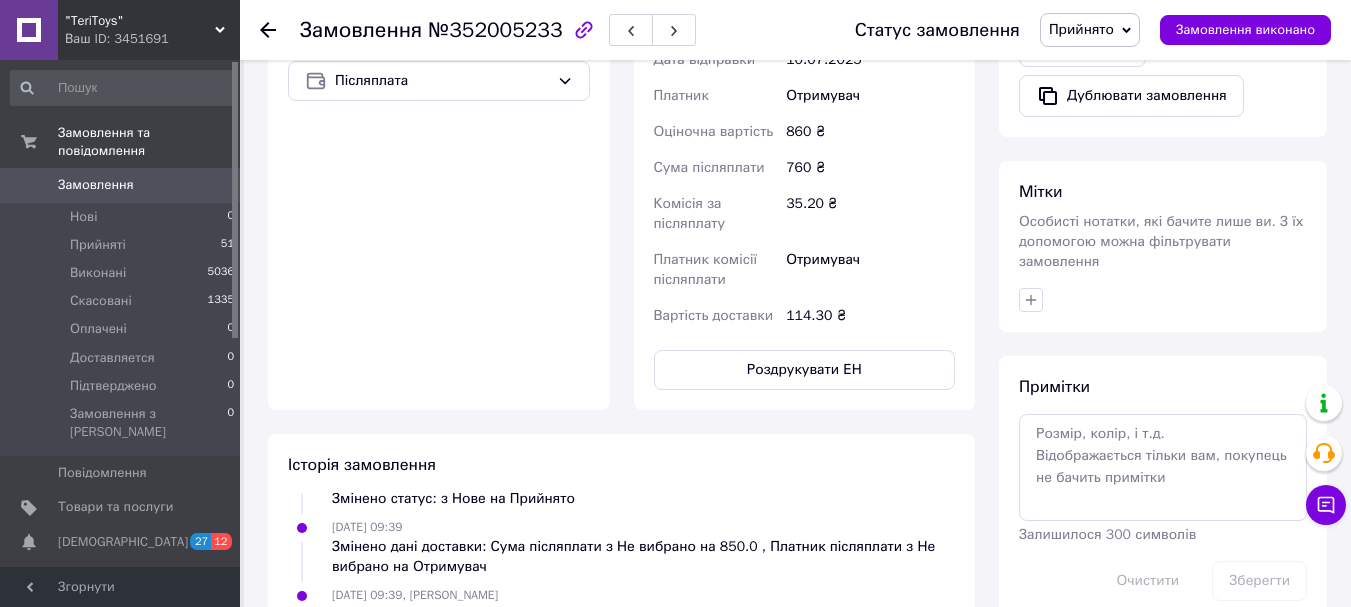 scroll, scrollTop: 120, scrollLeft: 0, axis: vertical 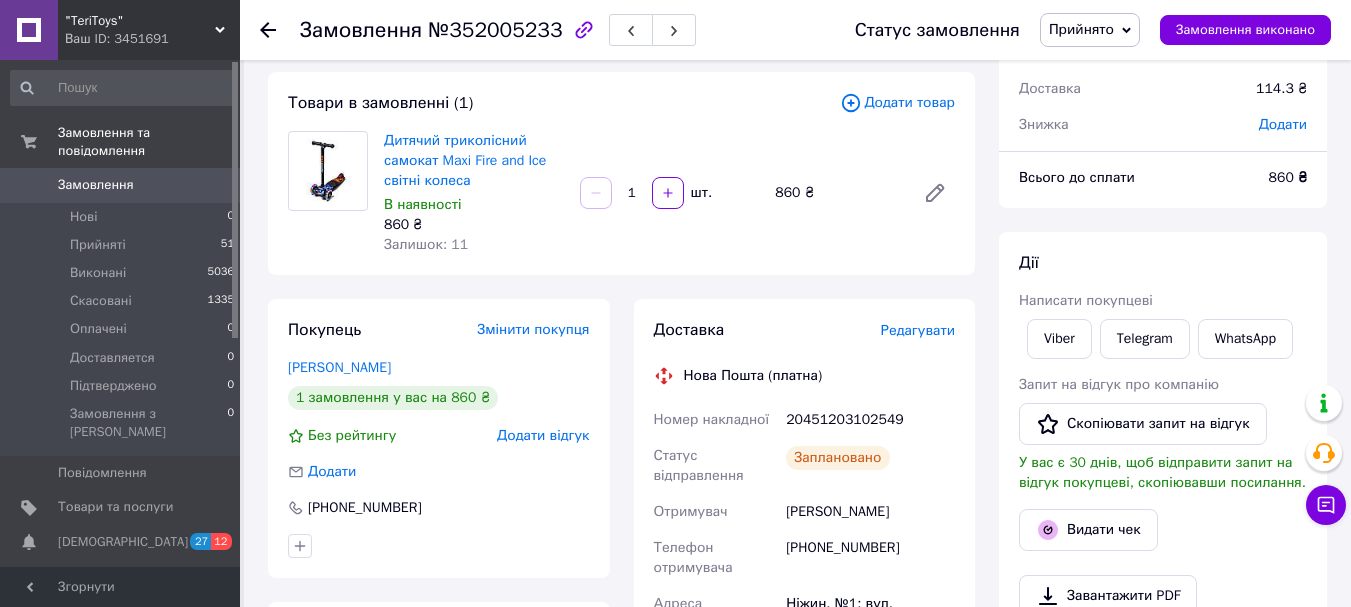 click on "20451203102549" at bounding box center [870, 420] 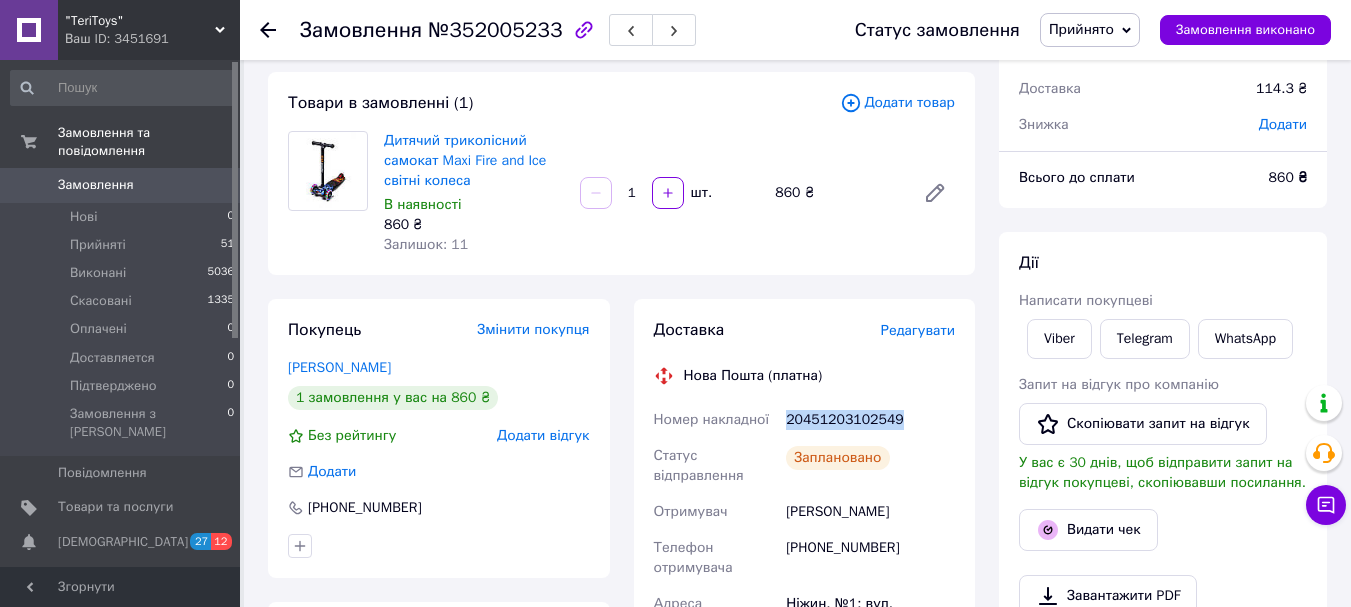 drag, startPoint x: 899, startPoint y: 416, endPoint x: 778, endPoint y: 423, distance: 121.20231 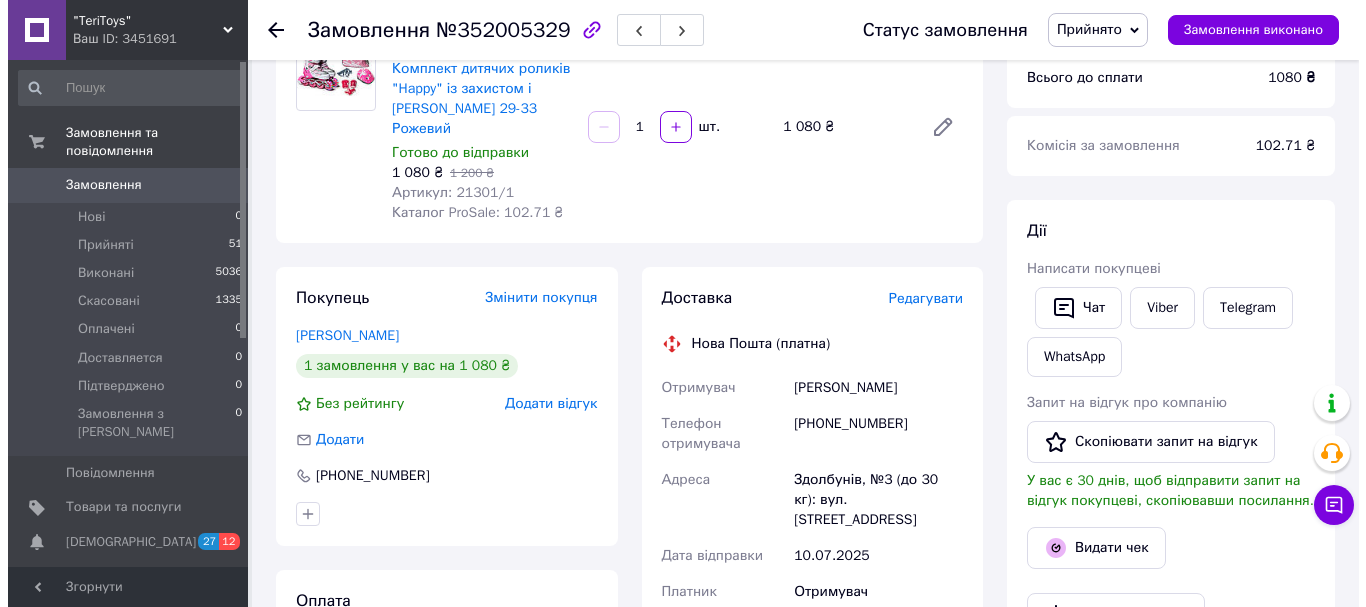 scroll, scrollTop: 300, scrollLeft: 0, axis: vertical 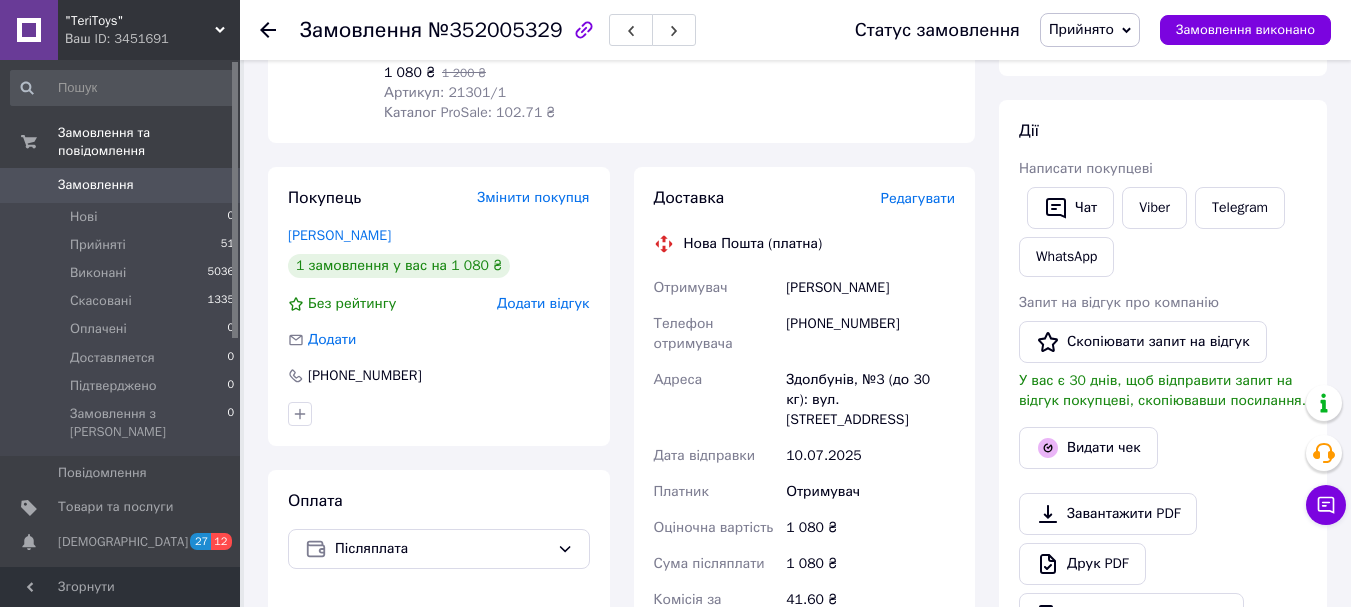 click on "Редагувати" at bounding box center (918, 198) 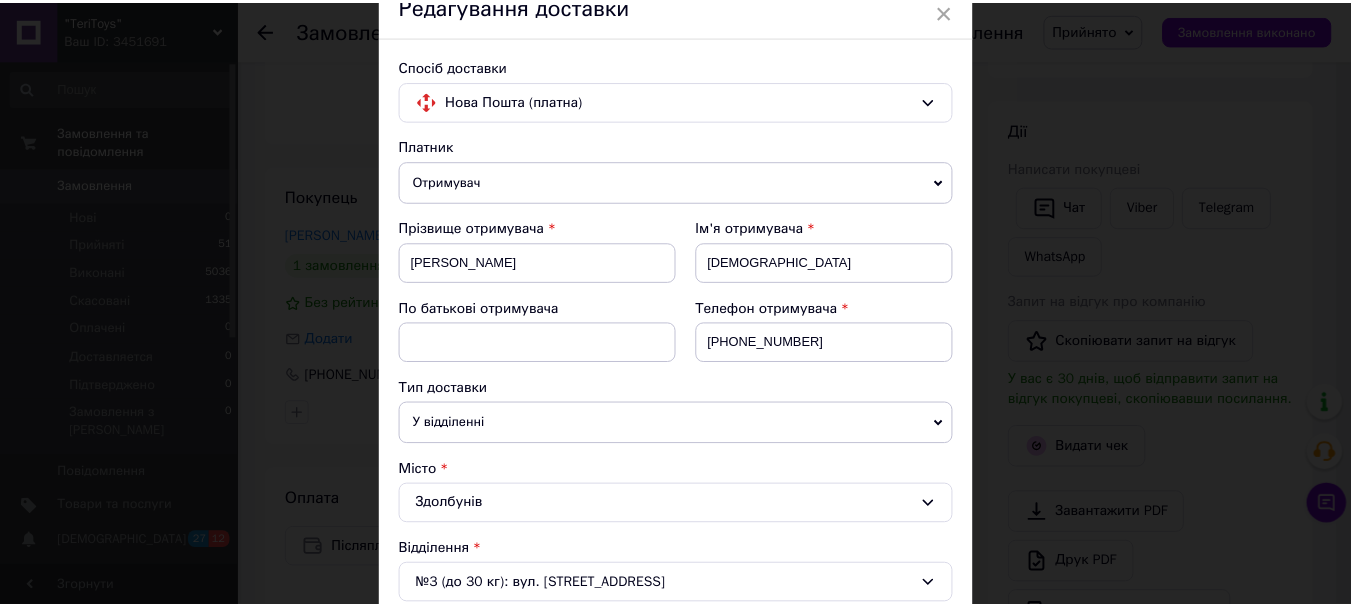 scroll, scrollTop: 0, scrollLeft: 0, axis: both 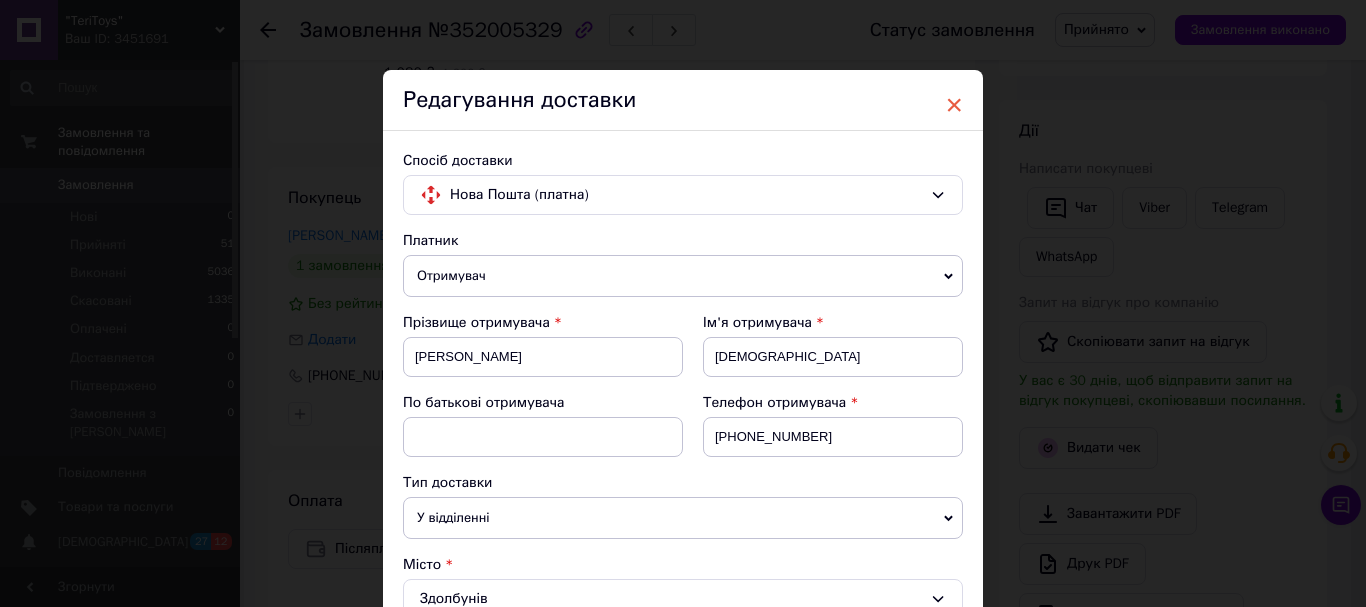 click on "×" at bounding box center (954, 105) 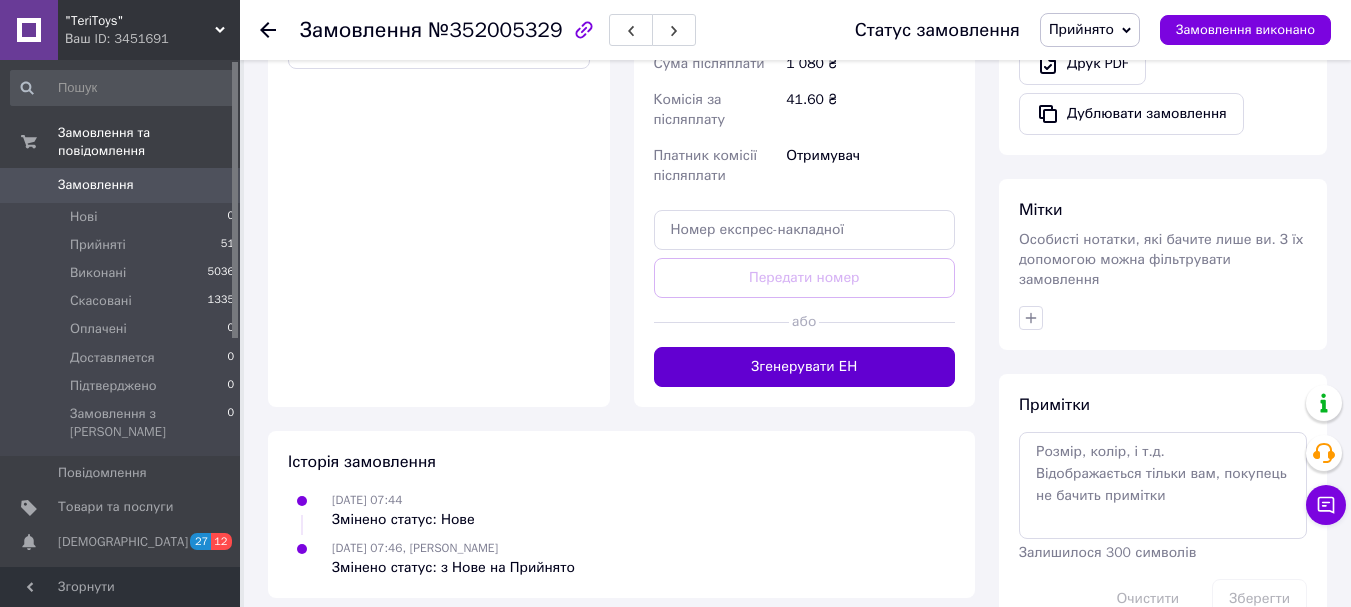 scroll, scrollTop: 836, scrollLeft: 0, axis: vertical 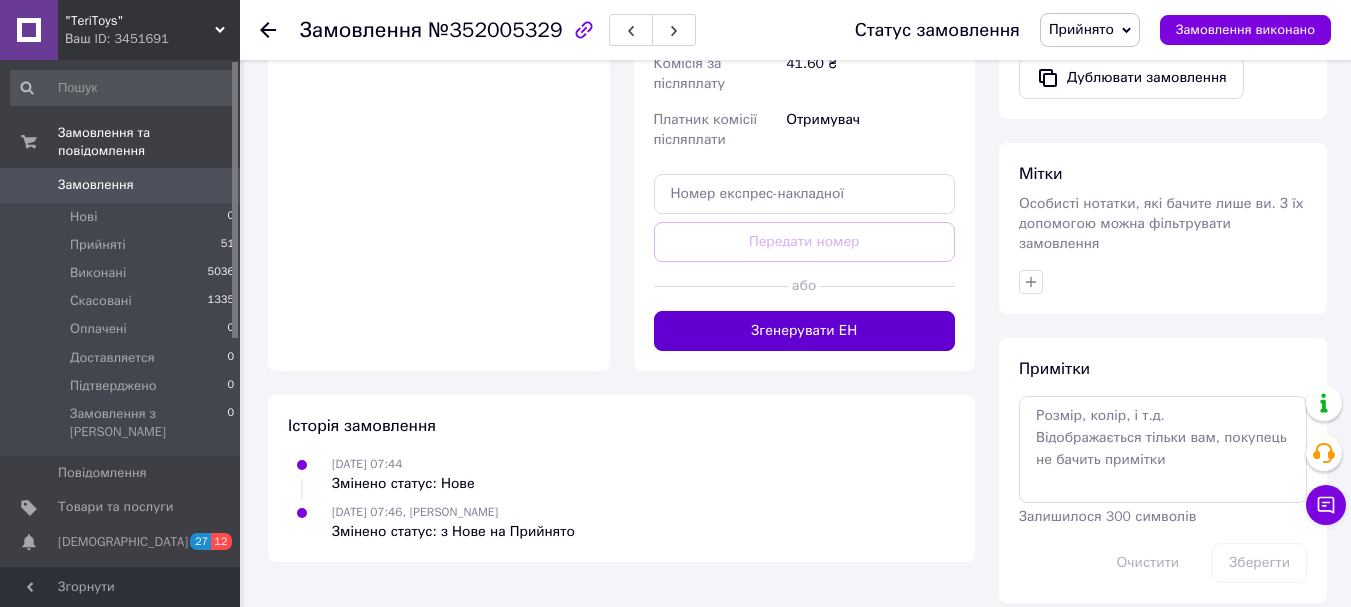 click on "Згенерувати ЕН" at bounding box center (805, 331) 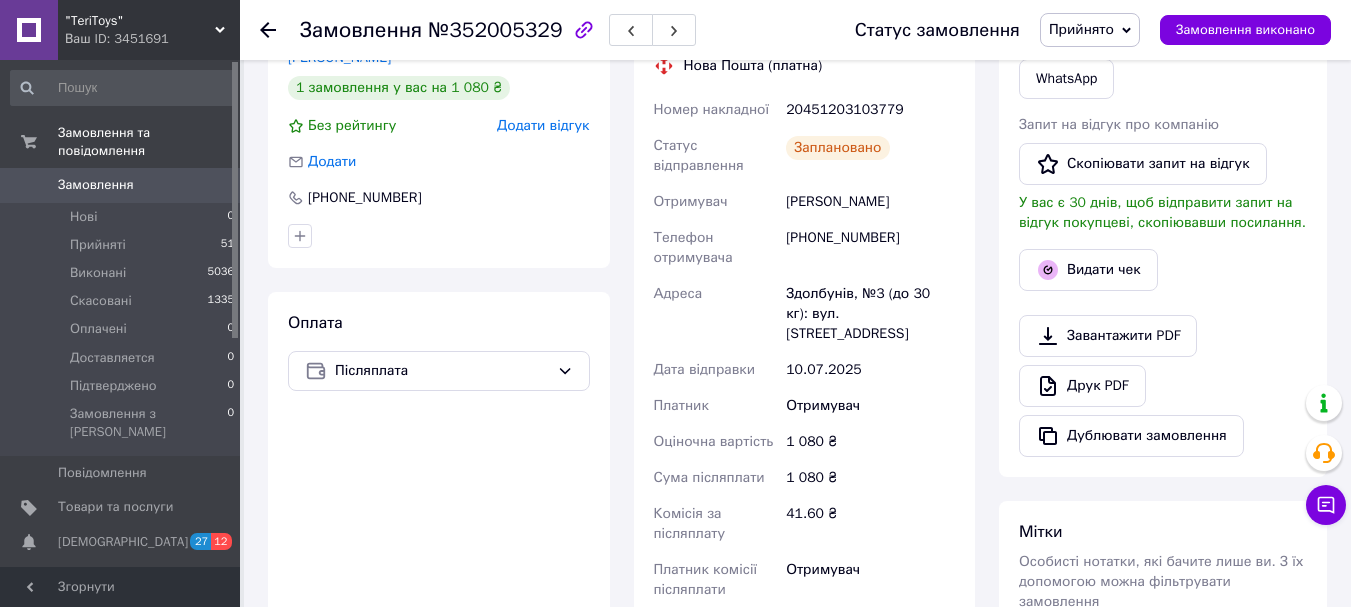 scroll, scrollTop: 336, scrollLeft: 0, axis: vertical 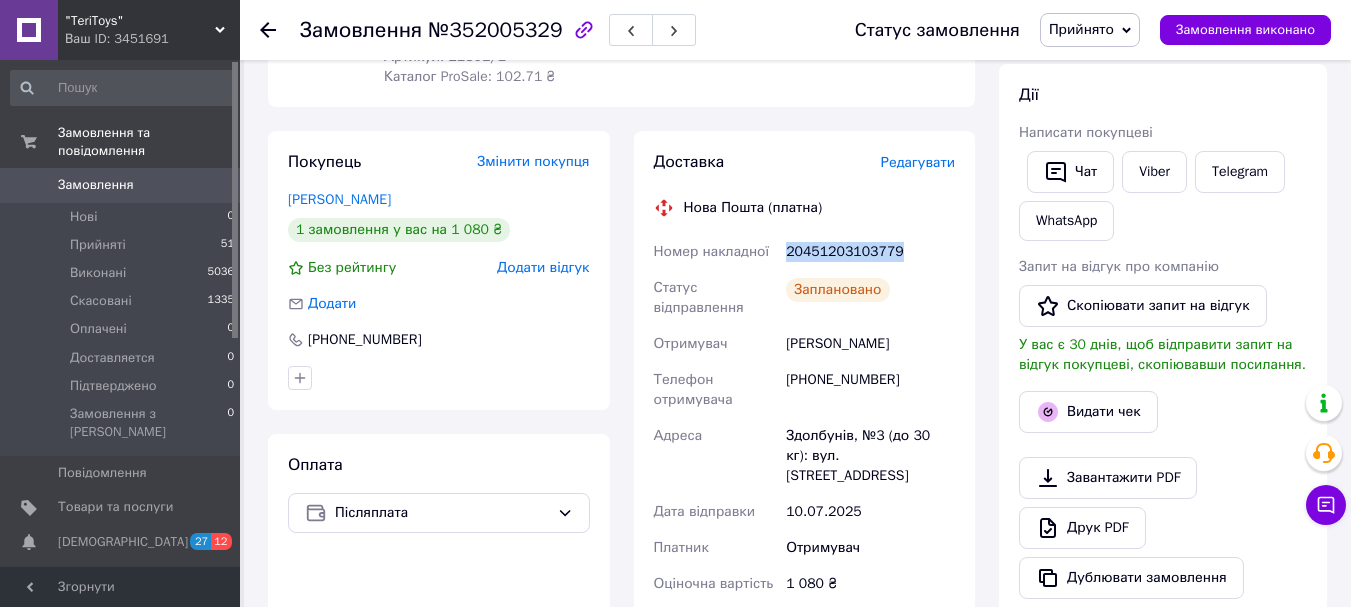 drag, startPoint x: 892, startPoint y: 246, endPoint x: 788, endPoint y: 261, distance: 105.076164 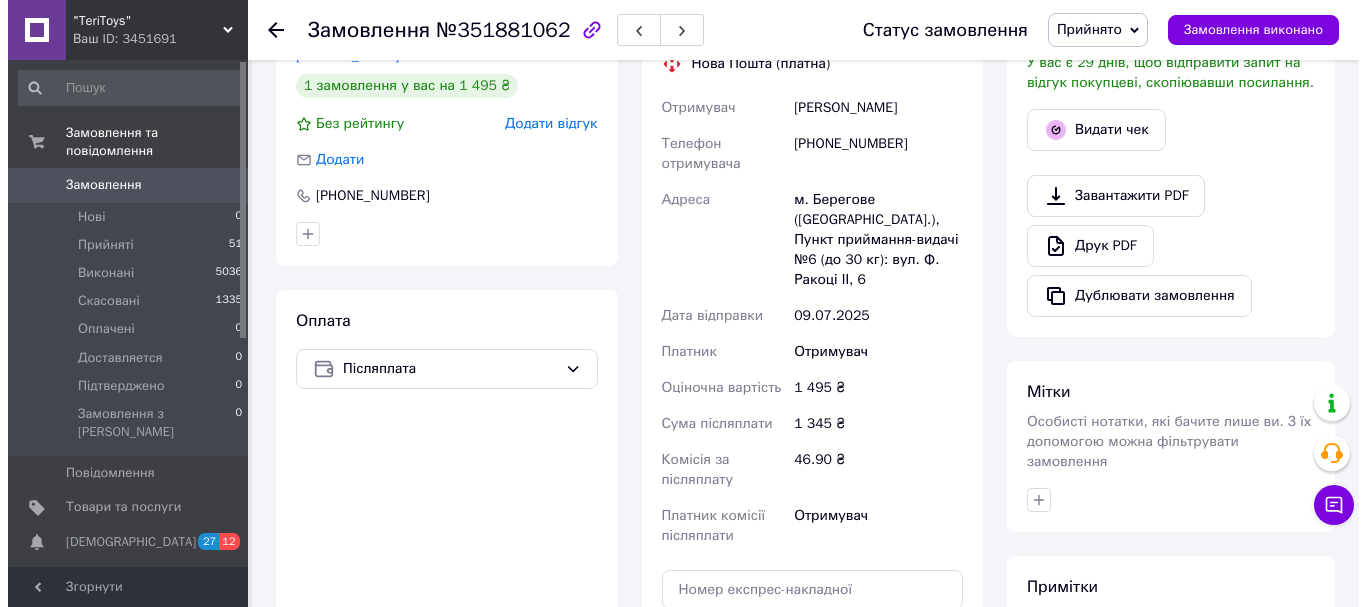 scroll, scrollTop: 300, scrollLeft: 0, axis: vertical 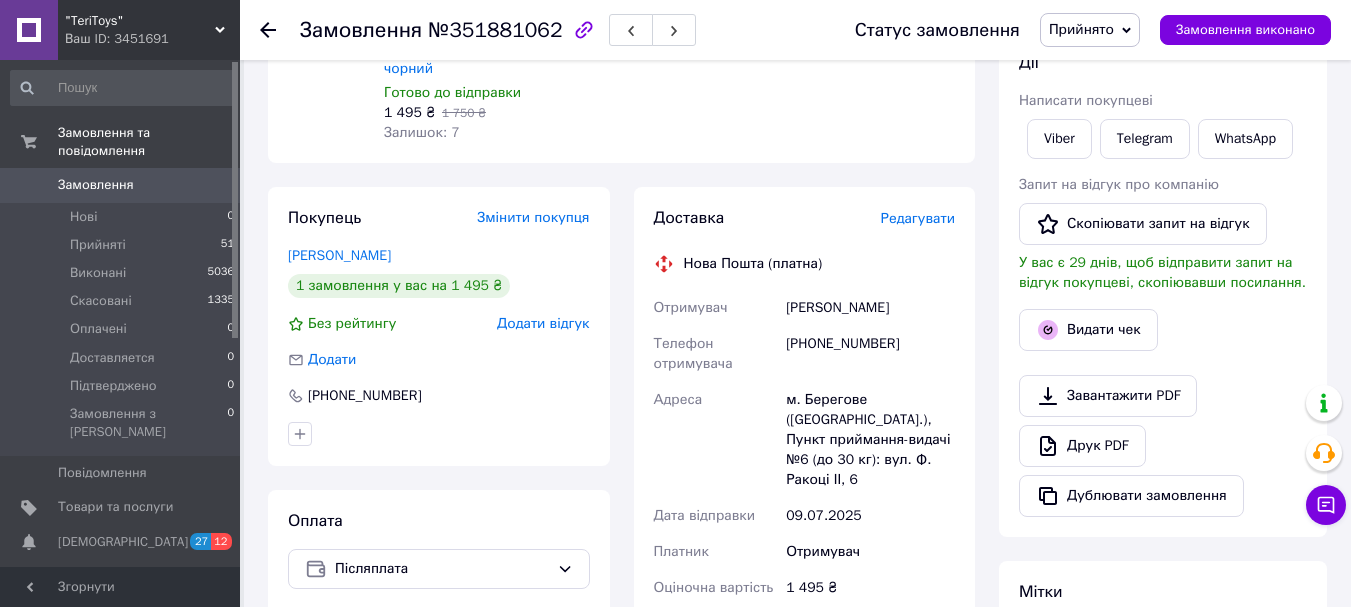 click on "Редагувати" at bounding box center [918, 218] 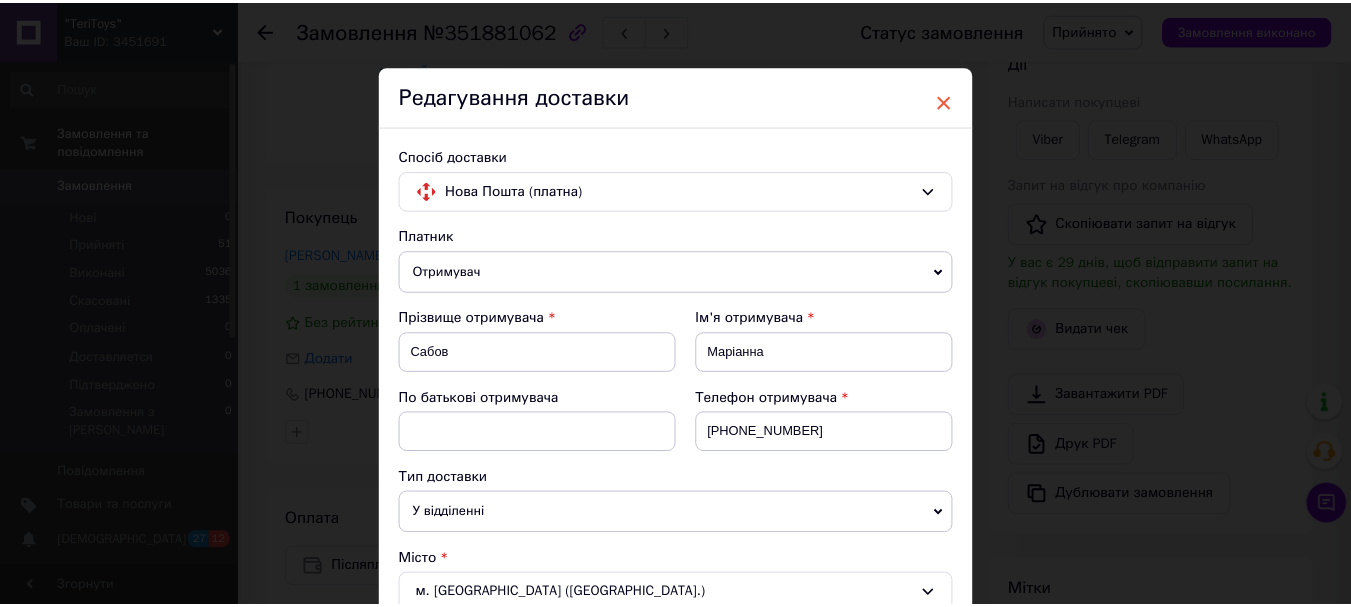scroll, scrollTop: 0, scrollLeft: 0, axis: both 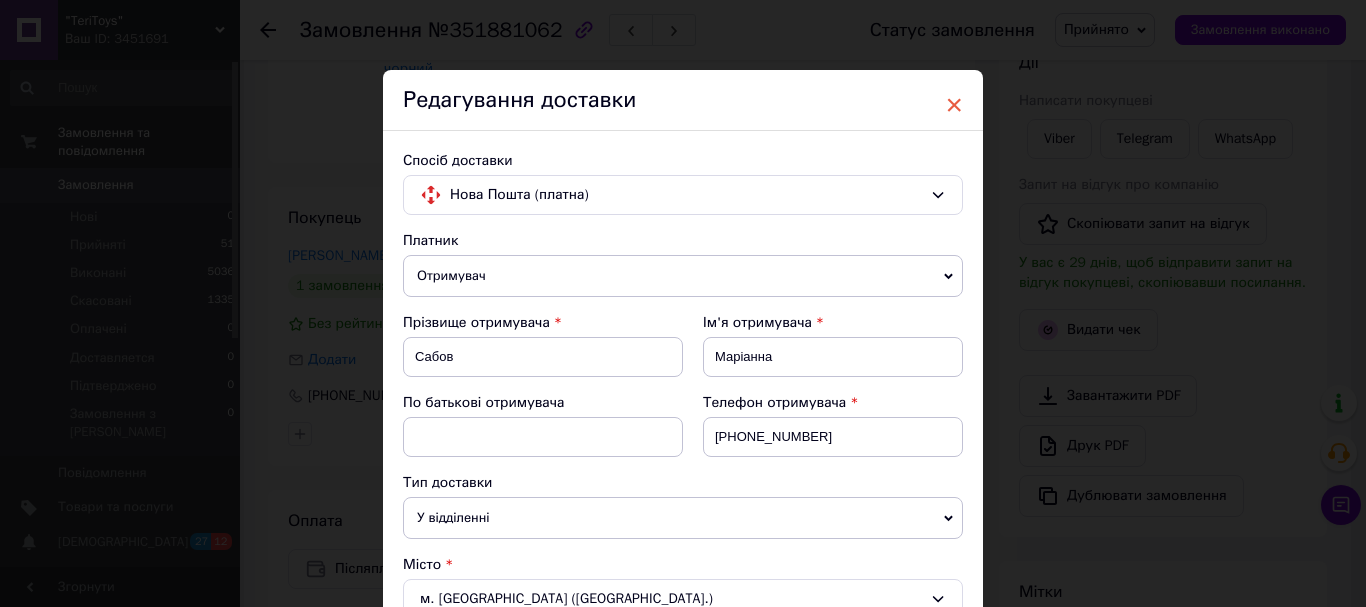click on "×" at bounding box center [954, 105] 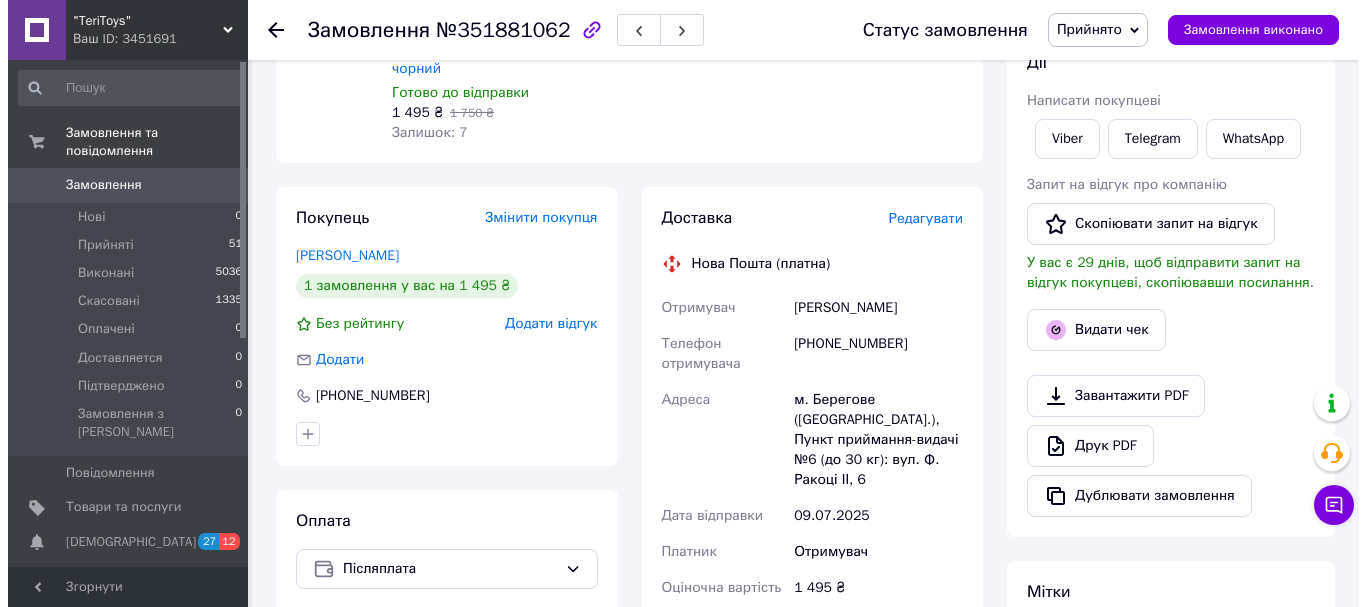 scroll, scrollTop: 900, scrollLeft: 0, axis: vertical 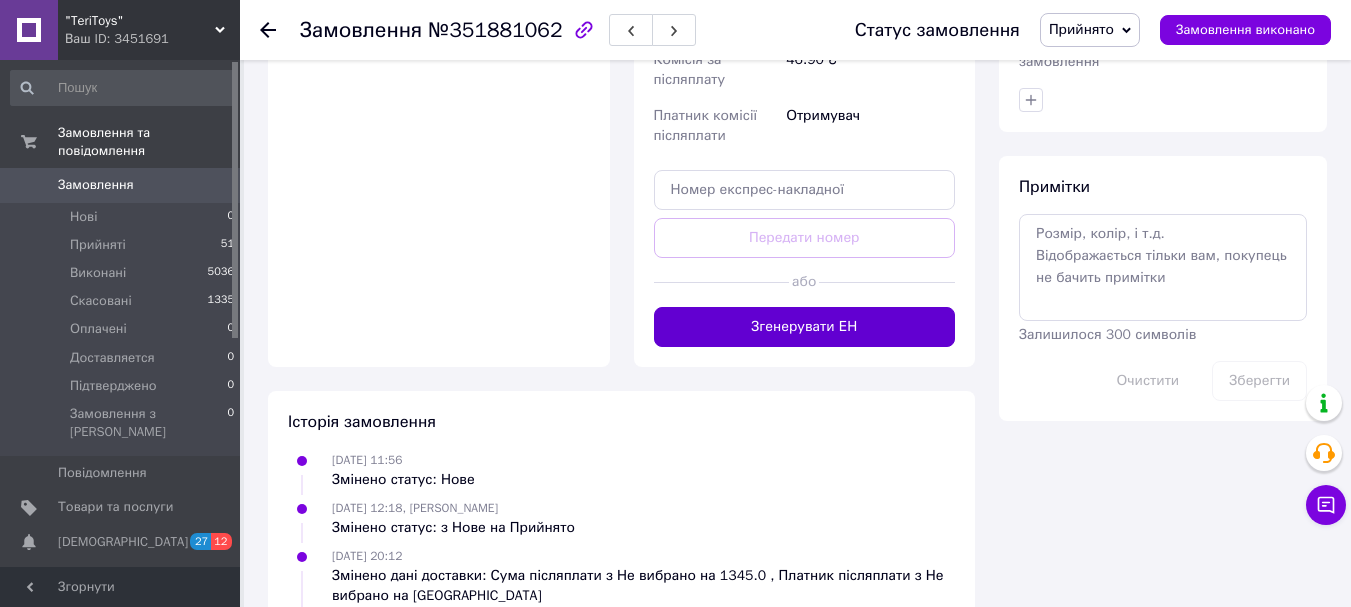 click on "Згенерувати ЕН" at bounding box center (805, 327) 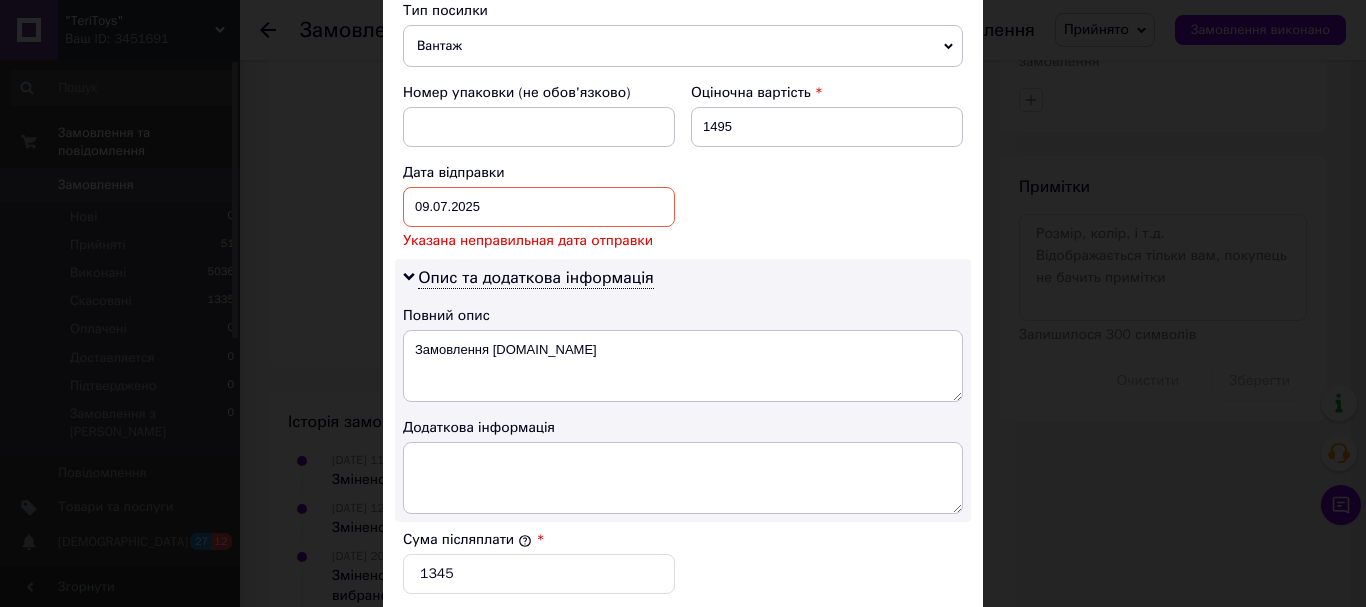 scroll, scrollTop: 800, scrollLeft: 0, axis: vertical 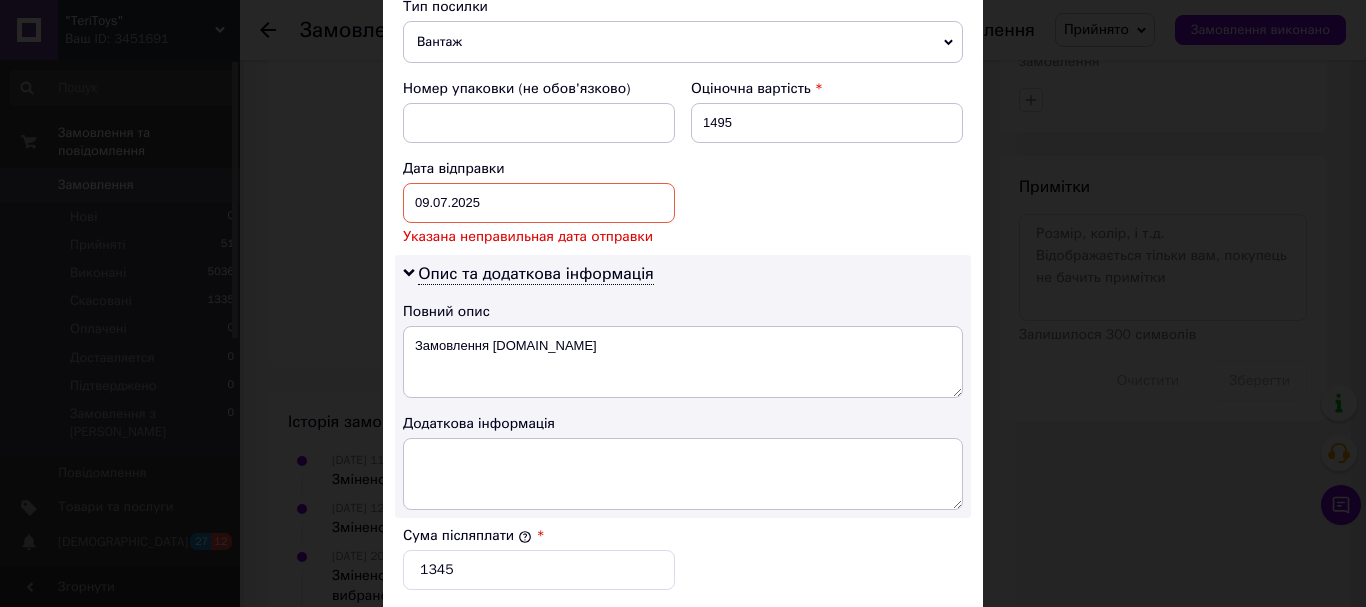 click on "[DATE] < 2025 > < Июль > Пн Вт Ср Чт Пт Сб Вс 30 1 2 3 4 5 6 7 8 9 10 11 12 13 14 15 16 17 18 19 20 21 22 23 24 25 26 27 28 29 30 31 1 2 3 4 5 6 7 8 9 10" at bounding box center [539, 203] 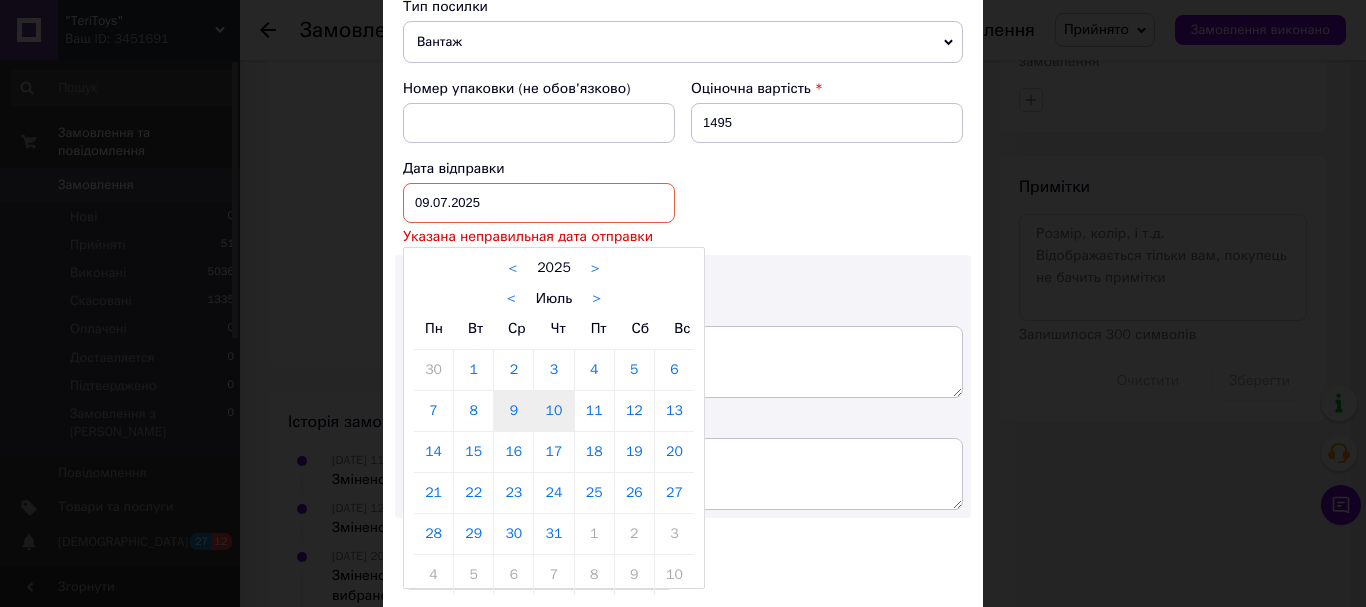 click on "10" at bounding box center (553, 411) 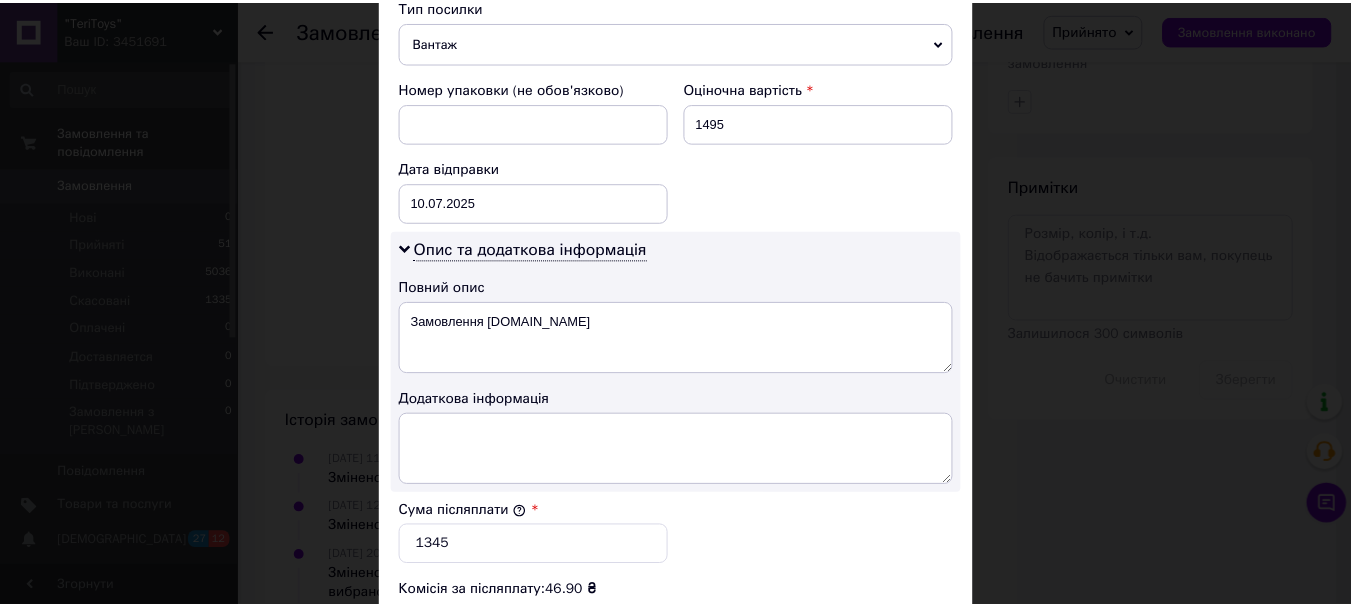 scroll, scrollTop: 1143, scrollLeft: 0, axis: vertical 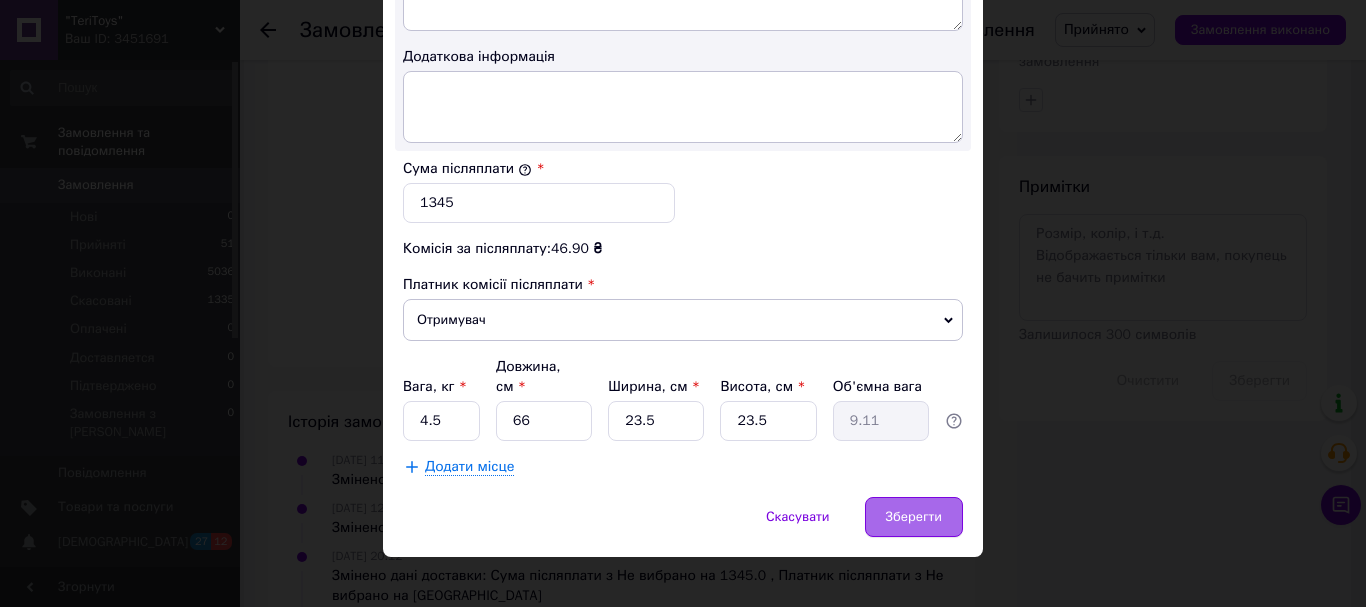 click on "Зберегти" at bounding box center [914, 517] 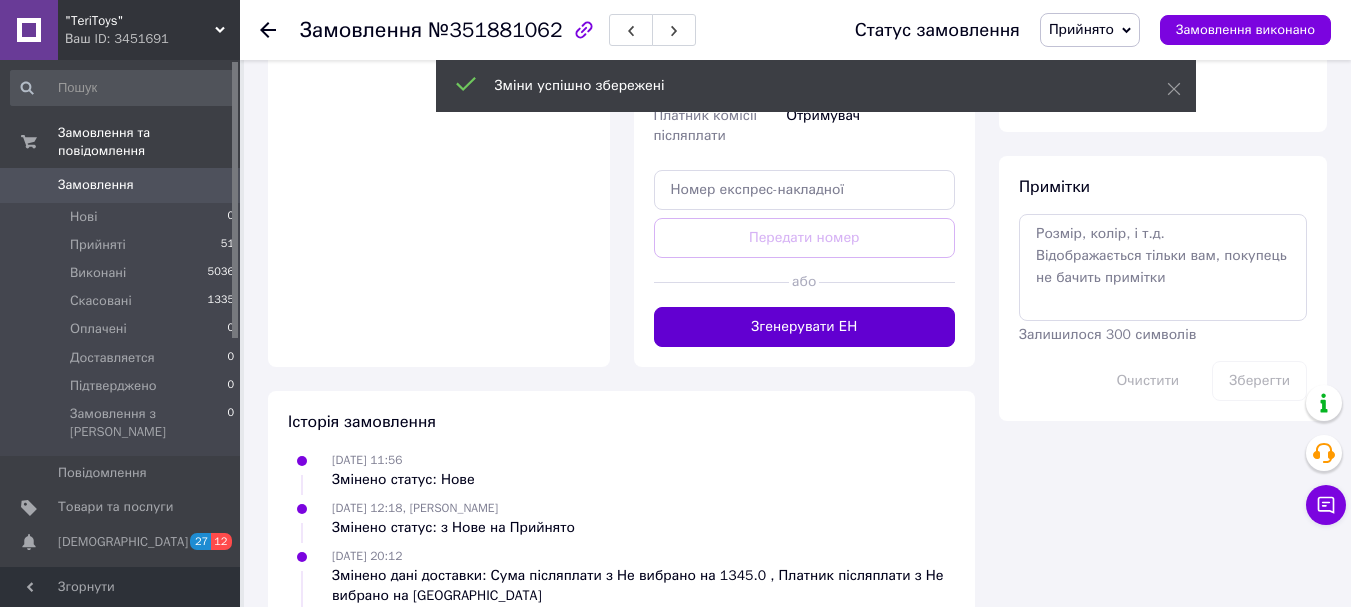 click on "Згенерувати ЕН" at bounding box center [805, 327] 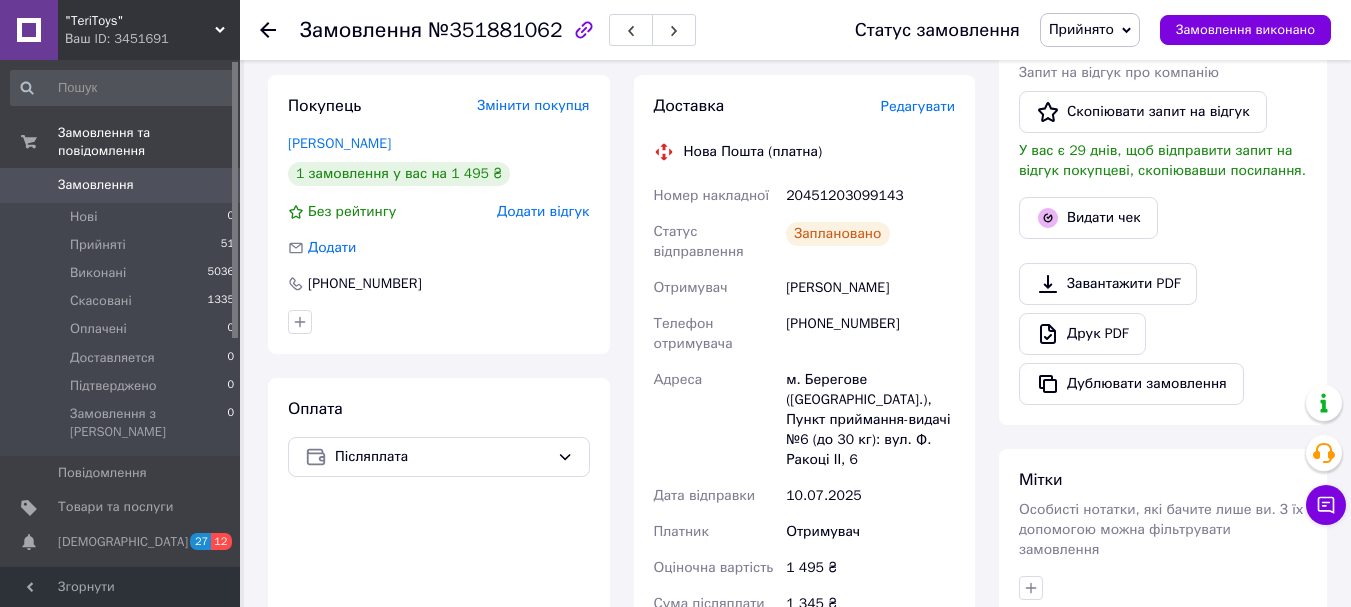scroll, scrollTop: 300, scrollLeft: 0, axis: vertical 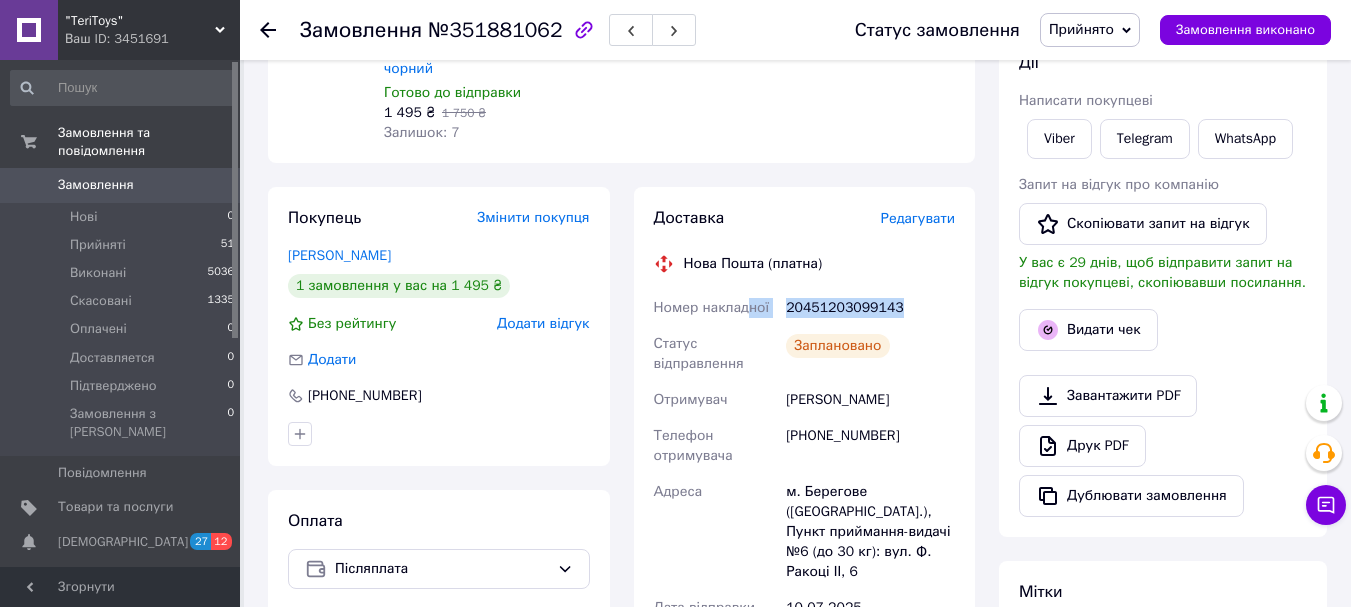 drag, startPoint x: 892, startPoint y: 283, endPoint x: 757, endPoint y: 279, distance: 135.05925 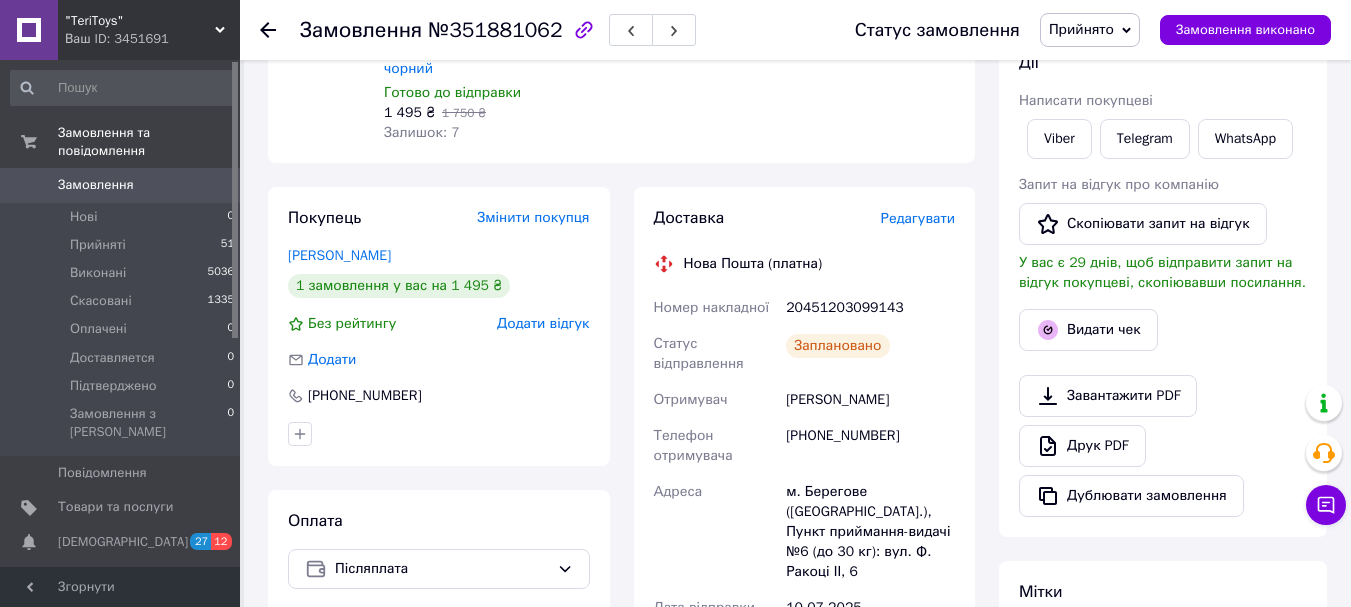 click on "Заплановано" at bounding box center [870, 354] 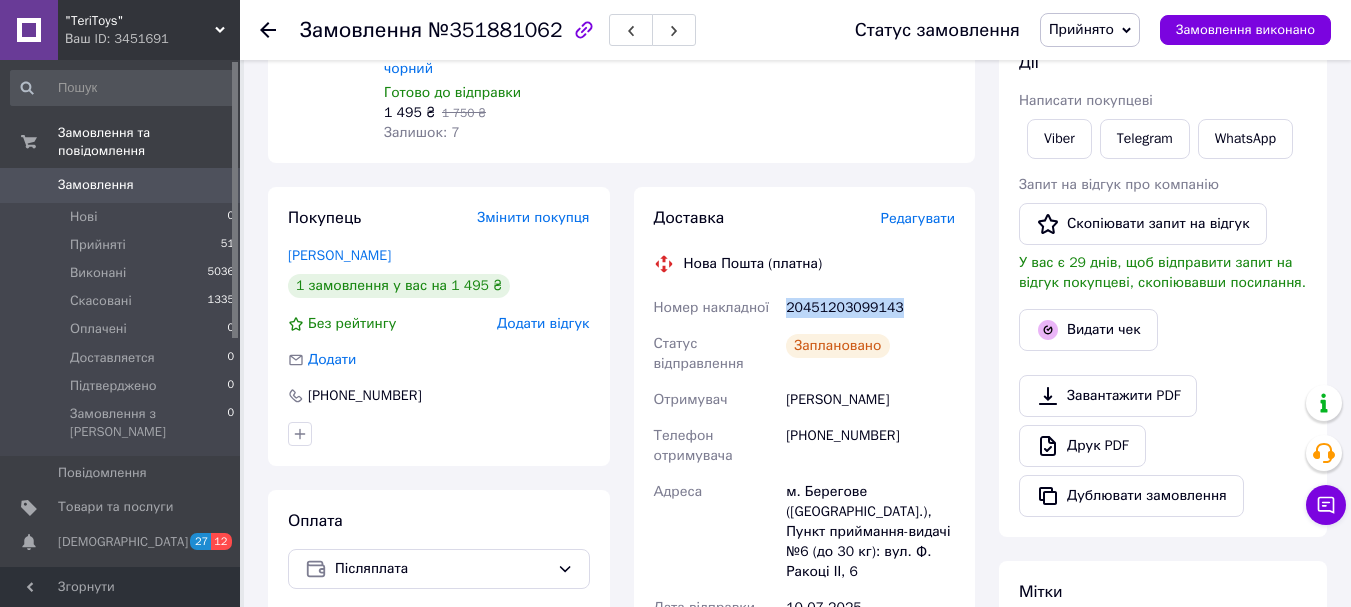 drag, startPoint x: 888, startPoint y: 286, endPoint x: 788, endPoint y: 287, distance: 100.005 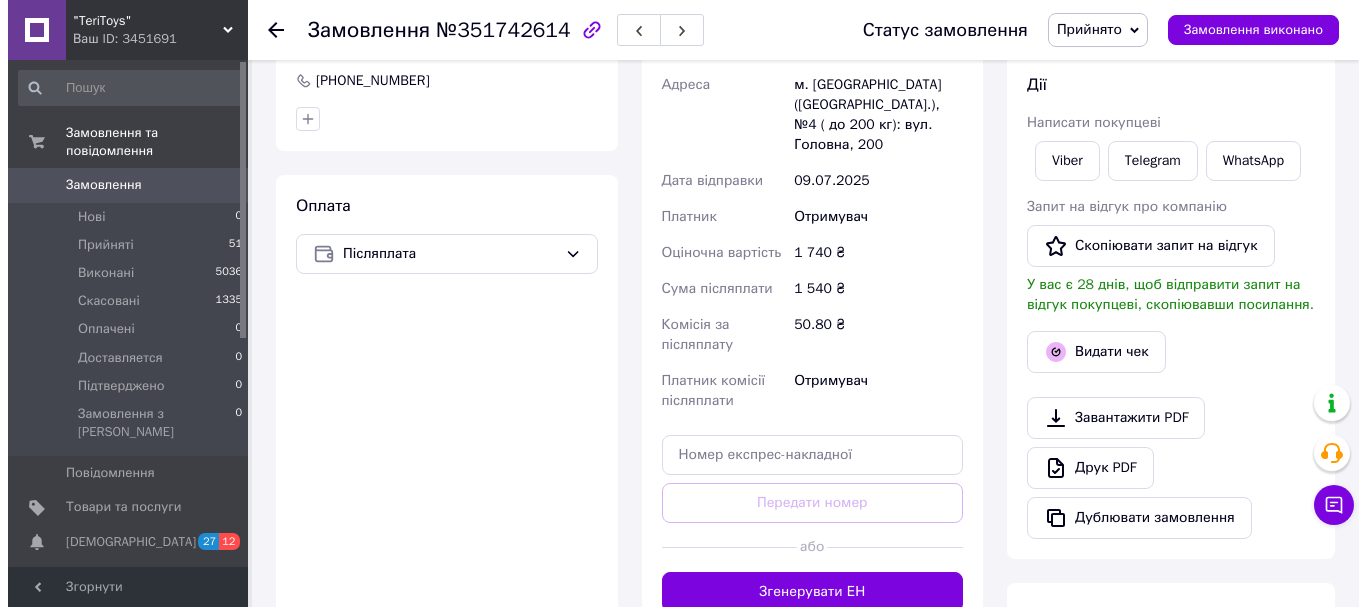 scroll, scrollTop: 800, scrollLeft: 0, axis: vertical 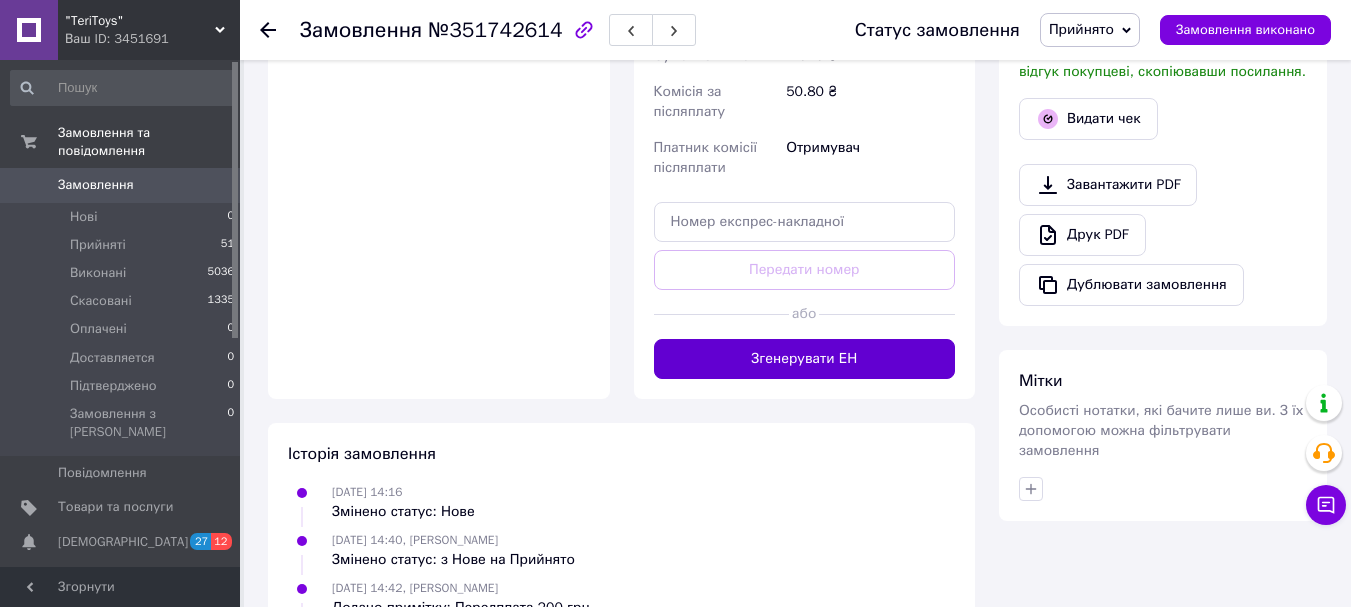 click on "Згенерувати ЕН" at bounding box center (805, 359) 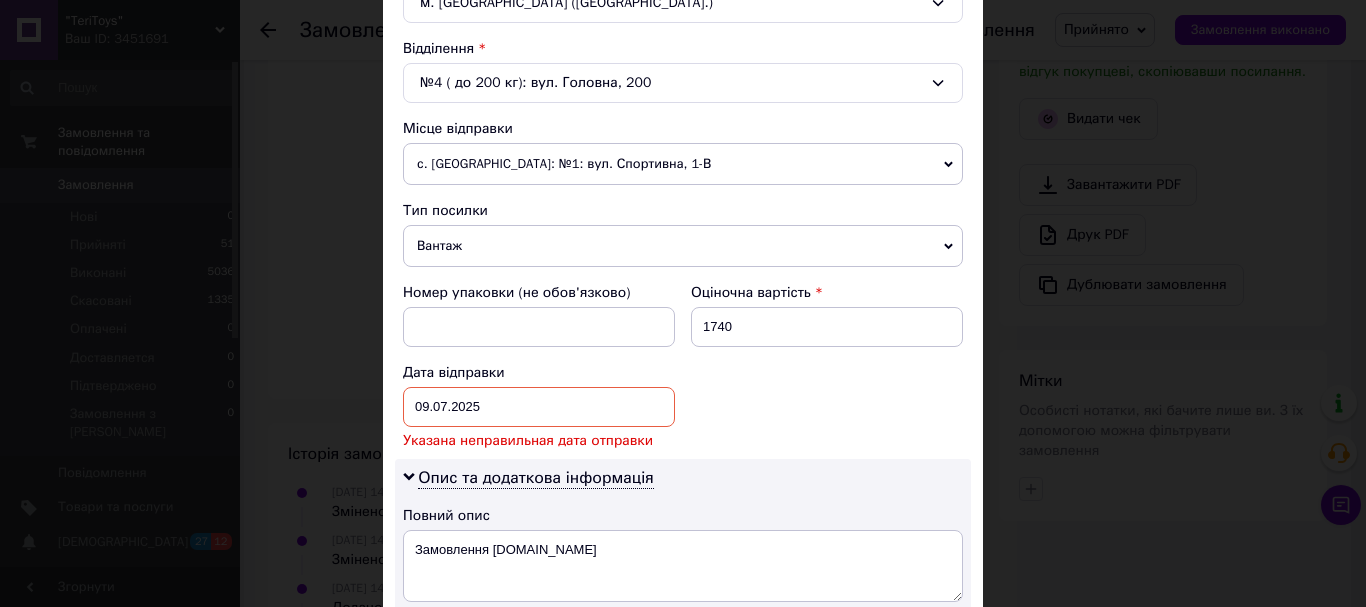 scroll, scrollTop: 600, scrollLeft: 0, axis: vertical 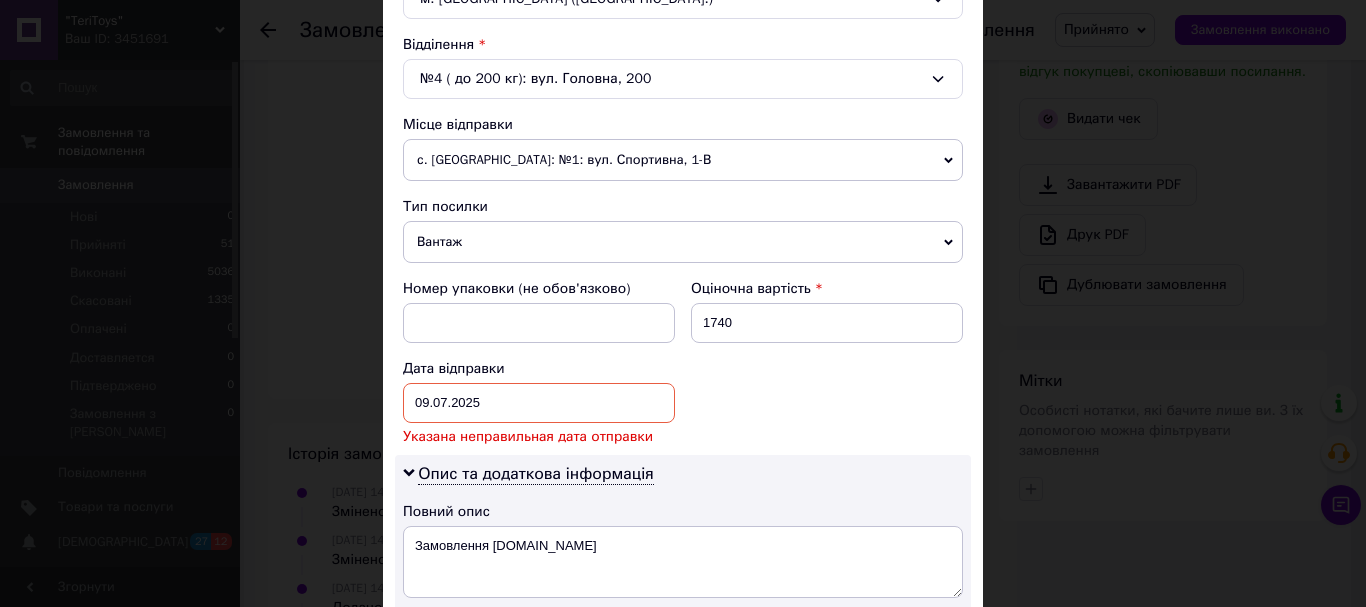 click on "09.07.2025 < 2025 > < Июль > Пн Вт Ср Чт Пт Сб Вс 30 1 2 3 4 5 6 7 8 9 10 11 12 13 14 15 16 17 18 19 20 21 22 23 24 25 26 27 28 29 30 31 1 2 3 4 5 6 7 8 9 10" at bounding box center [539, 403] 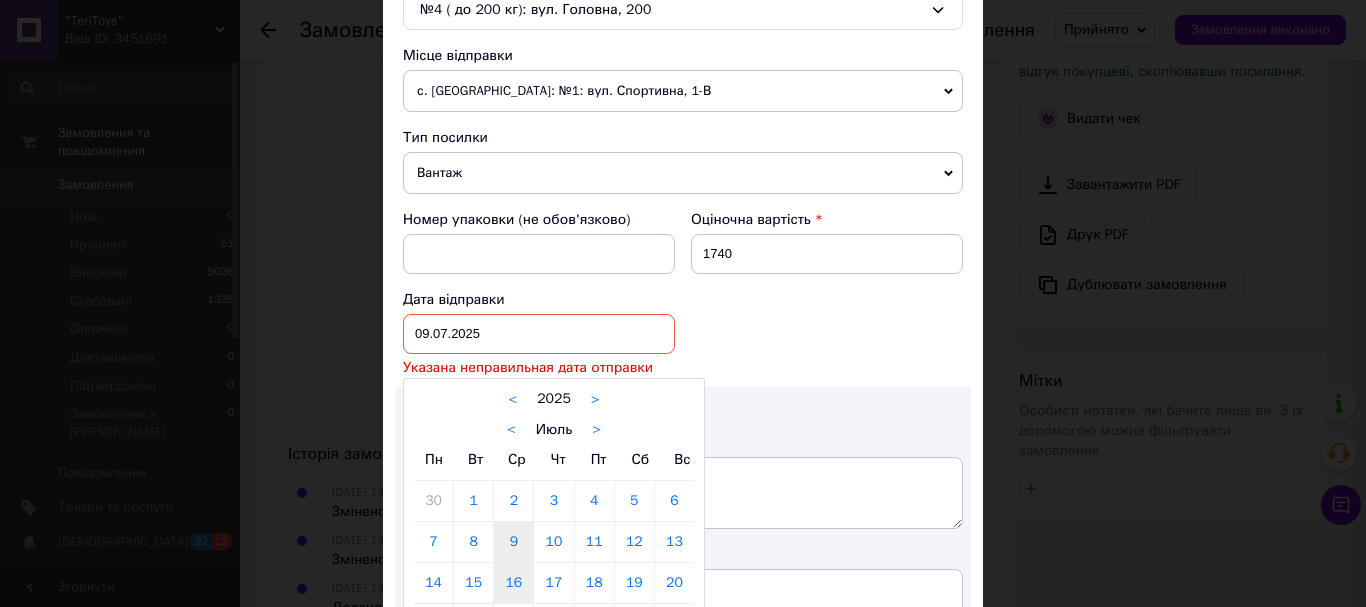 scroll, scrollTop: 700, scrollLeft: 0, axis: vertical 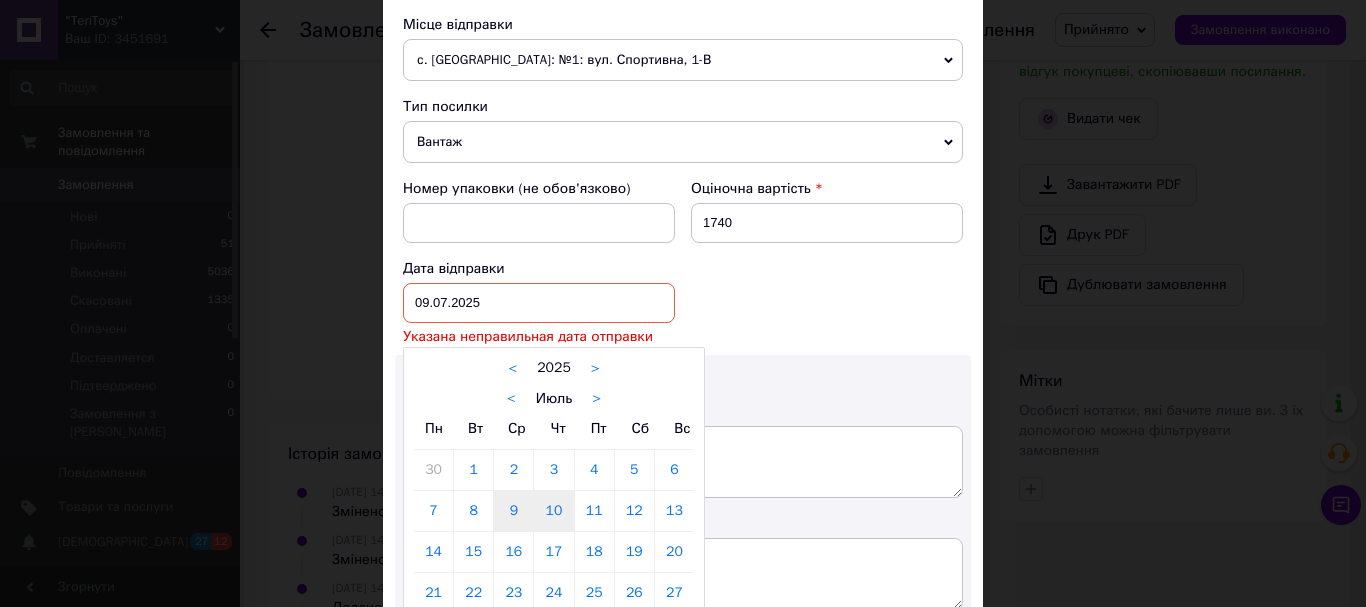 click on "10" at bounding box center [553, 511] 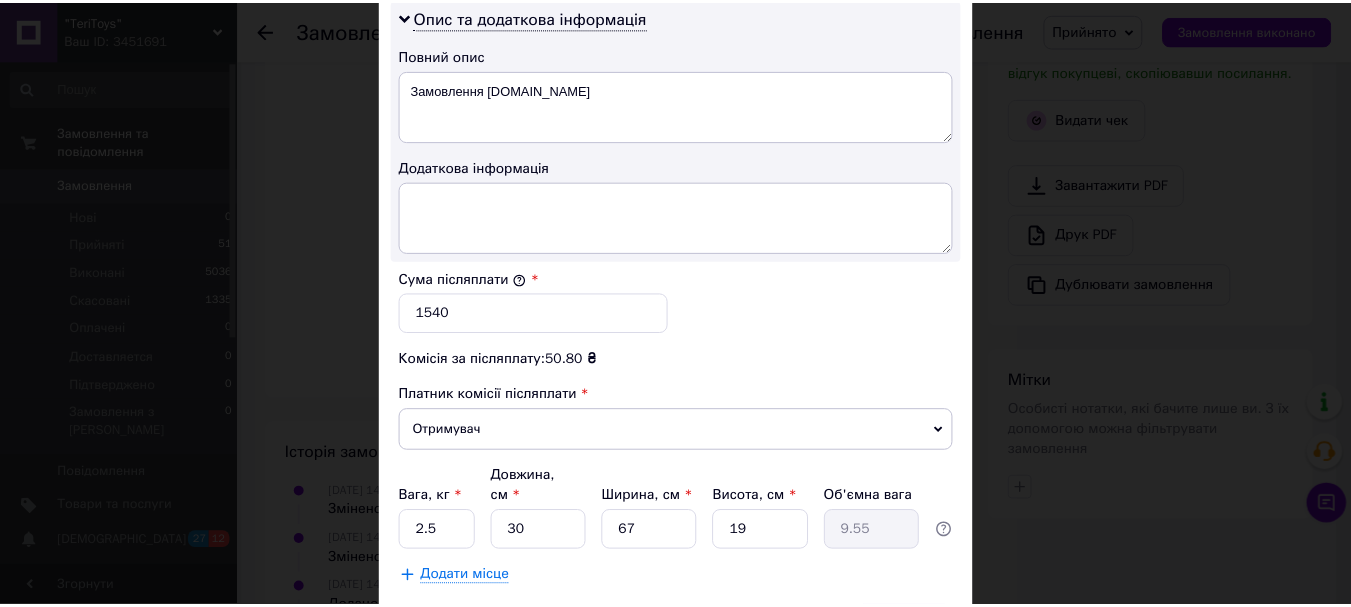 scroll, scrollTop: 1143, scrollLeft: 0, axis: vertical 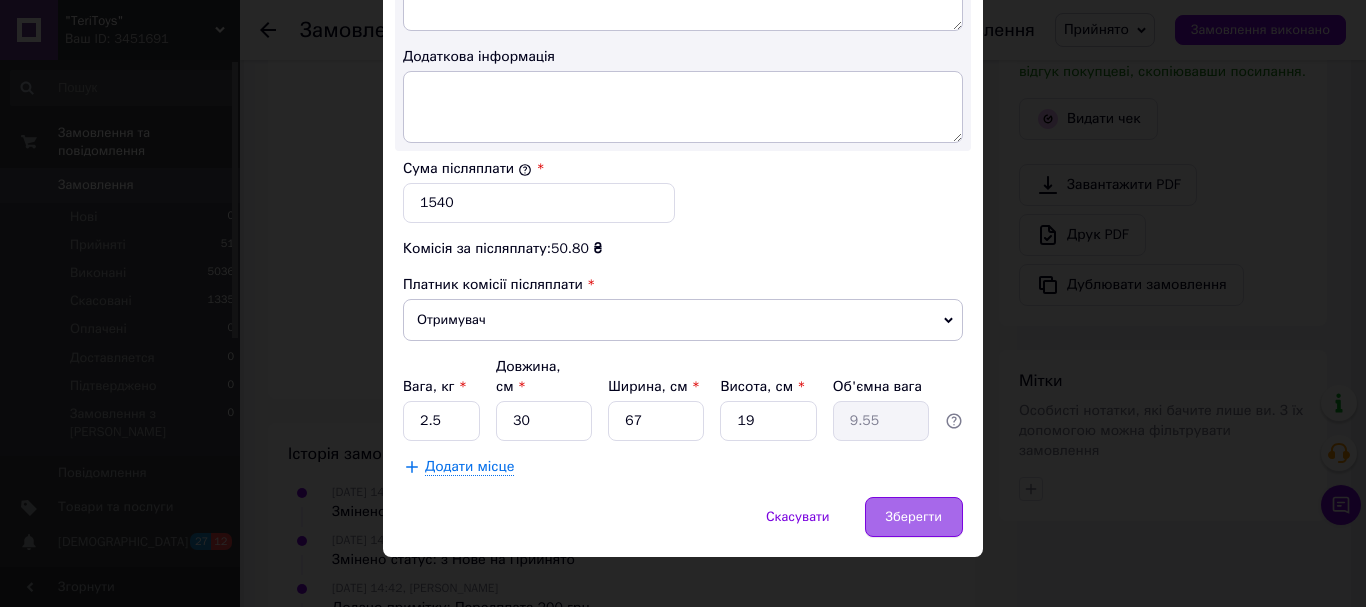 click on "Зберегти" at bounding box center [914, 517] 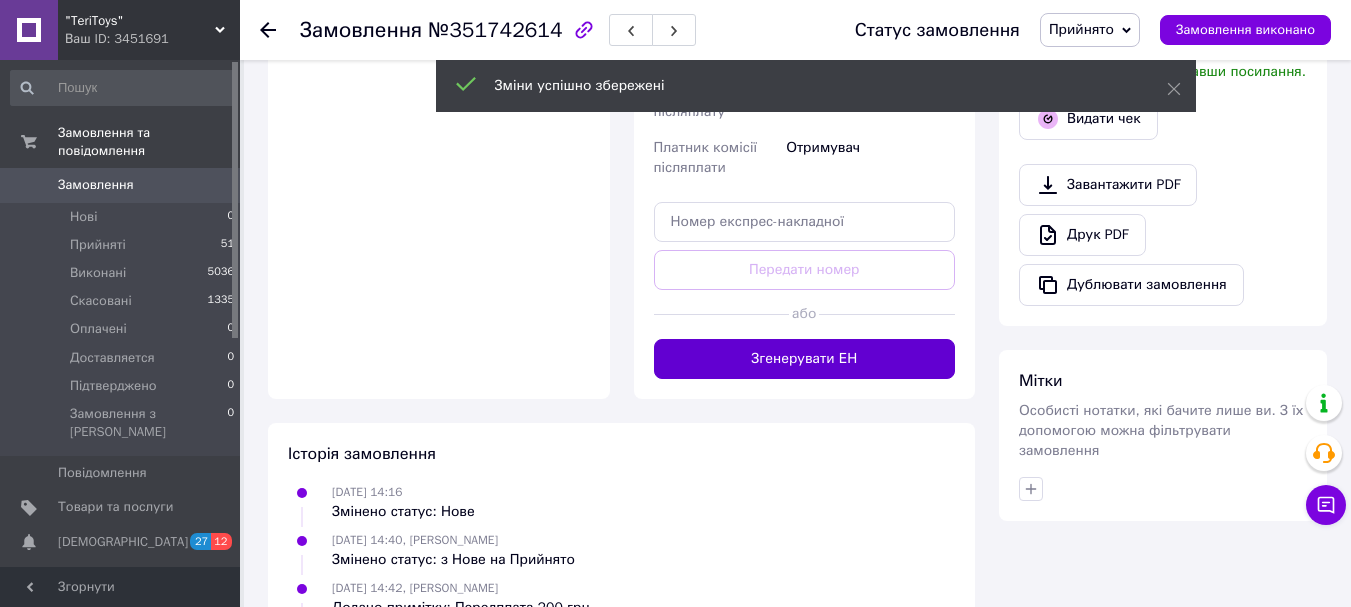 click on "Згенерувати ЕН" at bounding box center (805, 359) 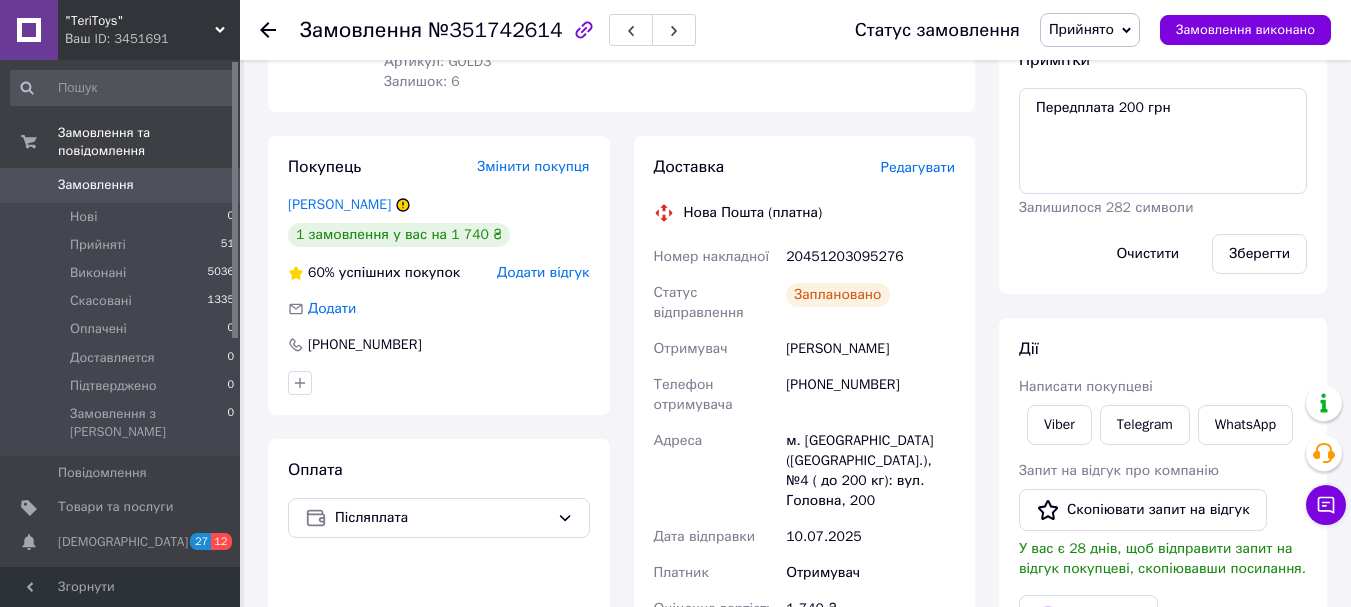 scroll, scrollTop: 300, scrollLeft: 0, axis: vertical 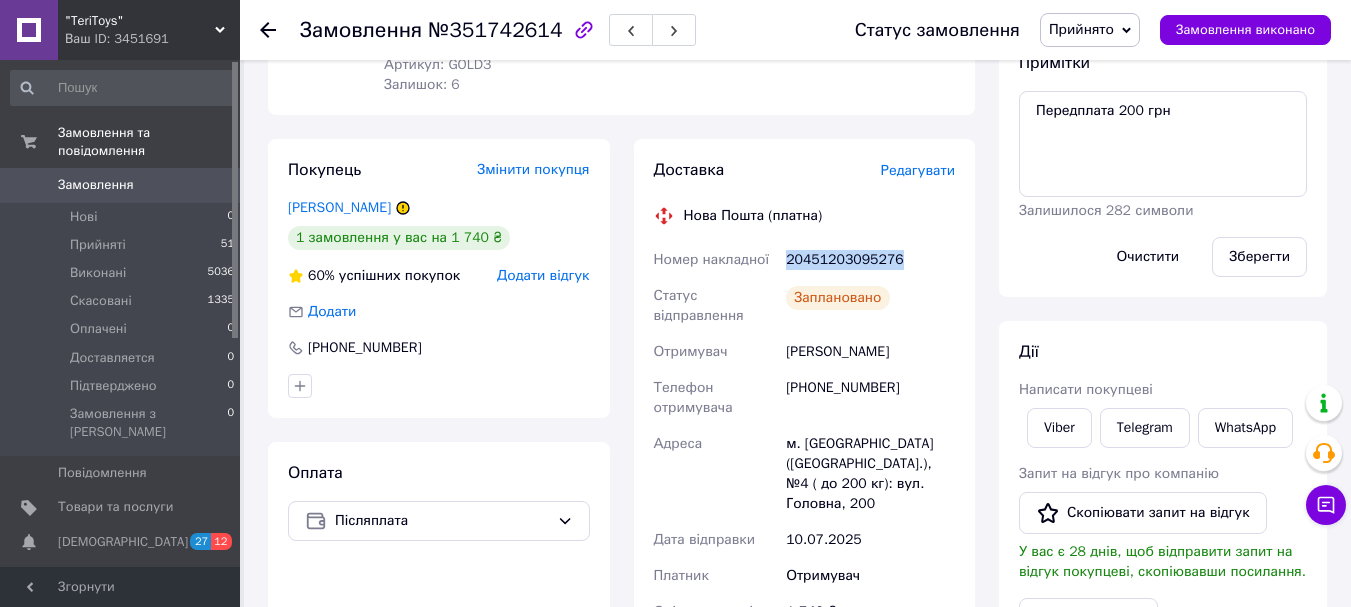 drag, startPoint x: 895, startPoint y: 259, endPoint x: 784, endPoint y: 263, distance: 111.07205 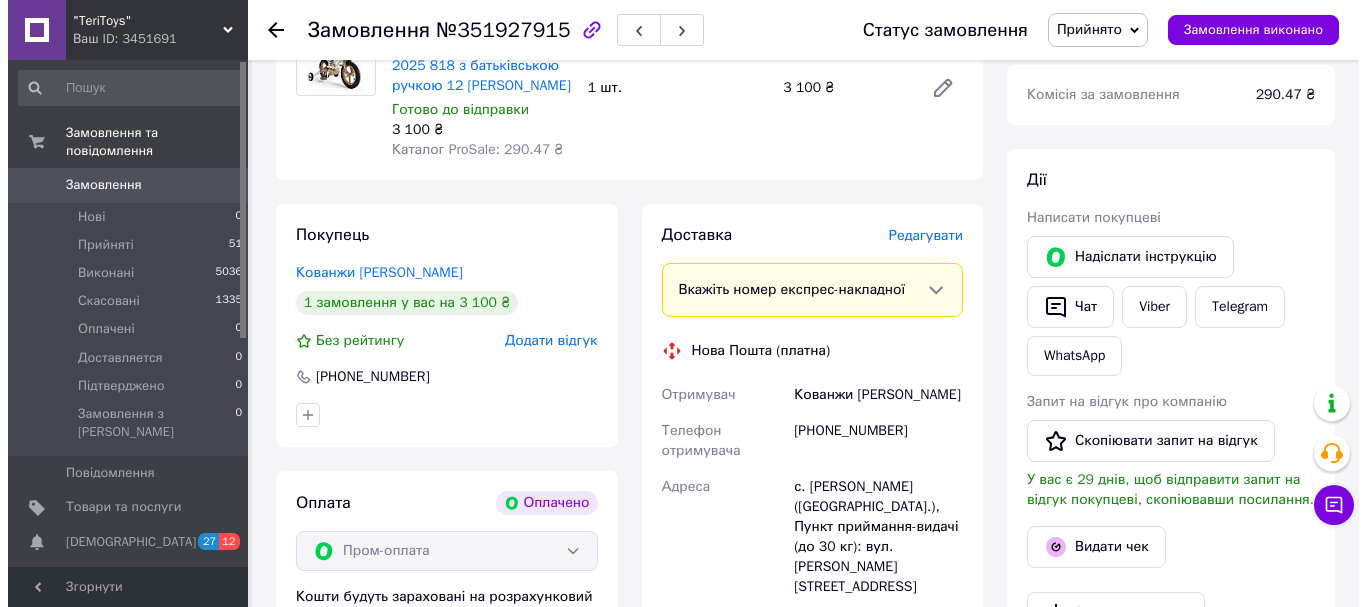 scroll, scrollTop: 300, scrollLeft: 0, axis: vertical 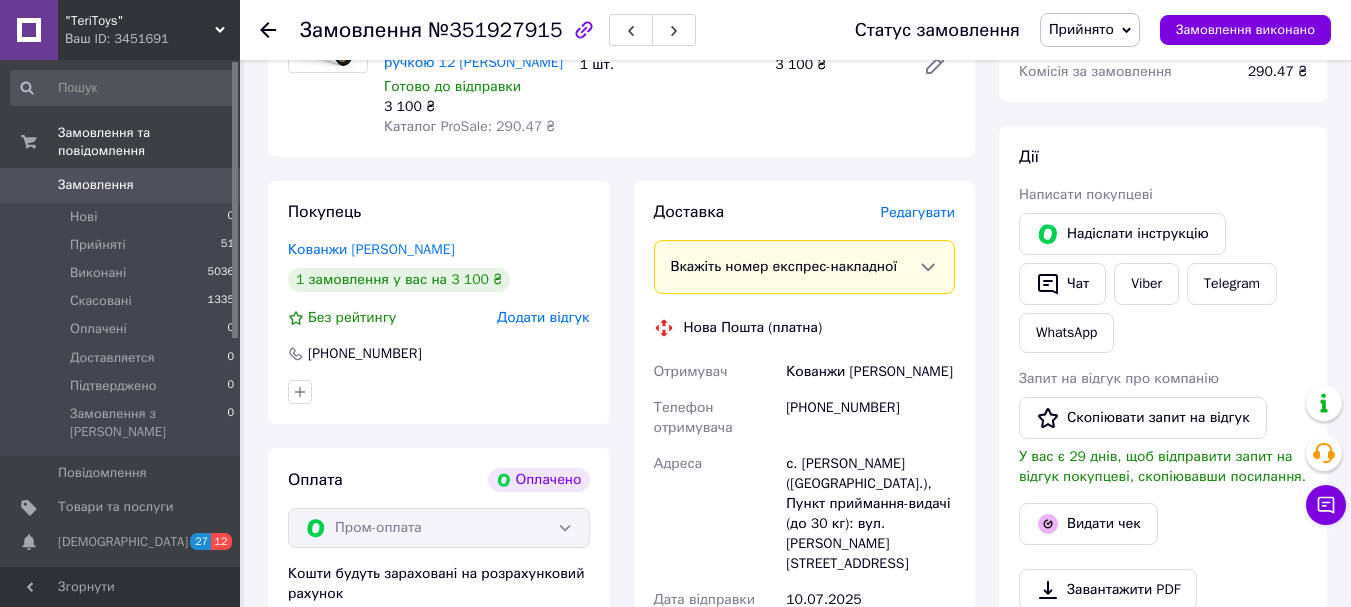click on "Редагувати" at bounding box center (918, 212) 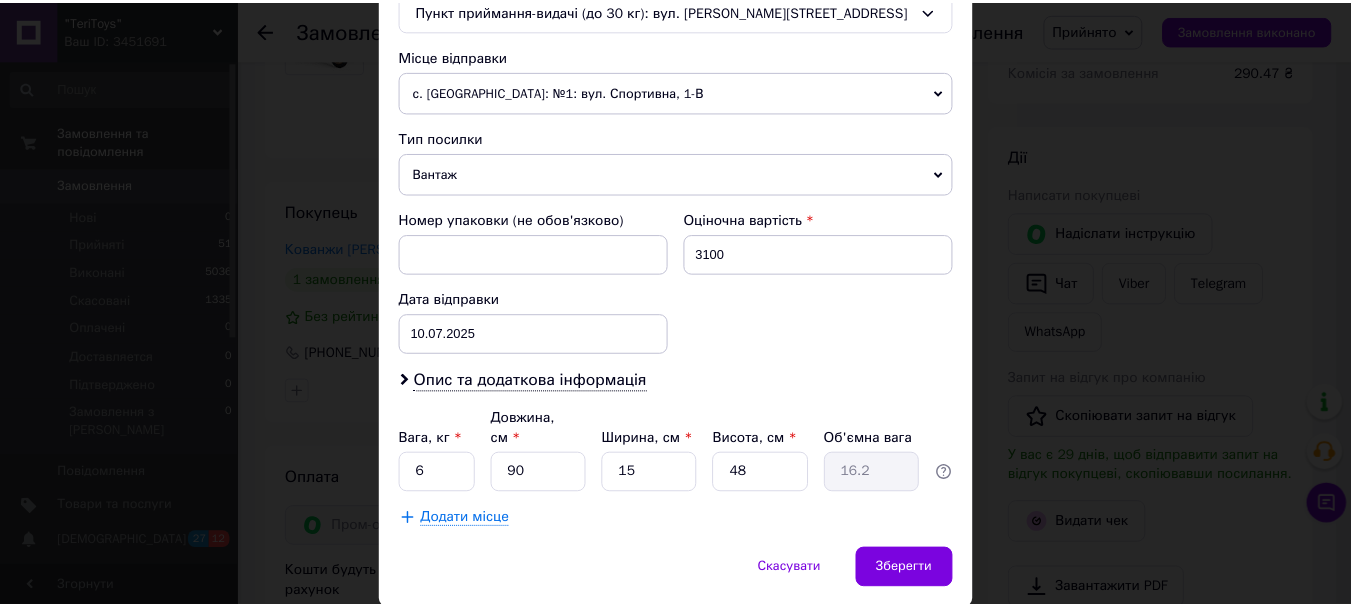 scroll, scrollTop: 721, scrollLeft: 0, axis: vertical 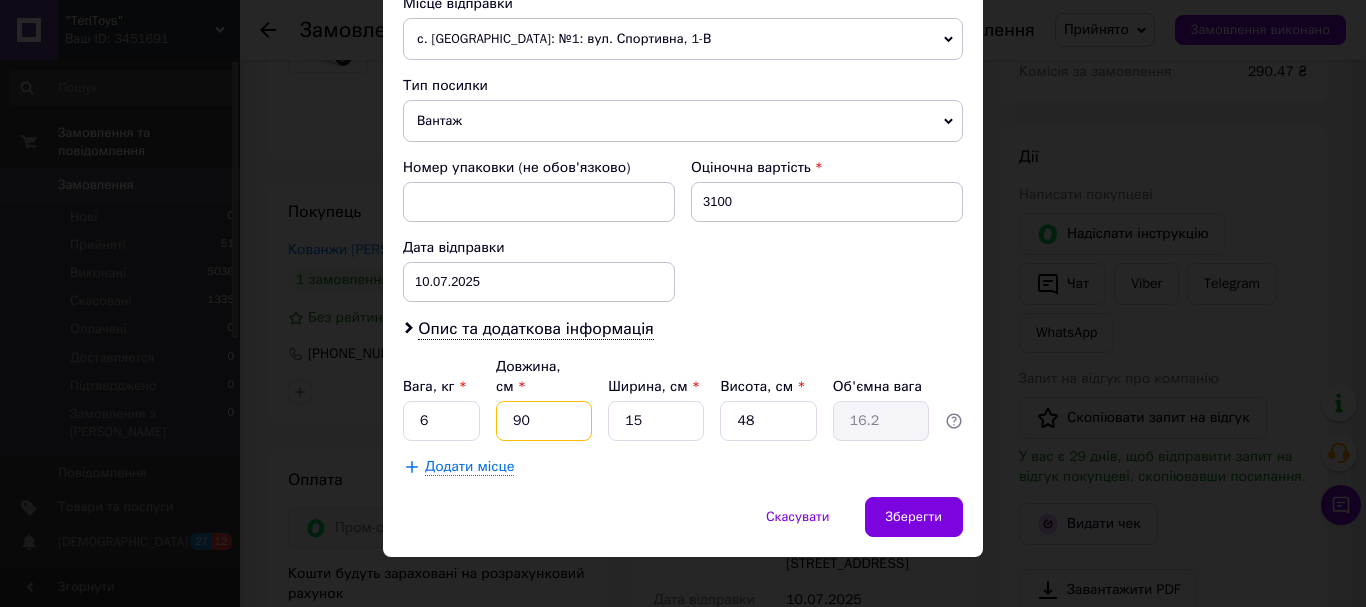 click on "90" at bounding box center (544, 421) 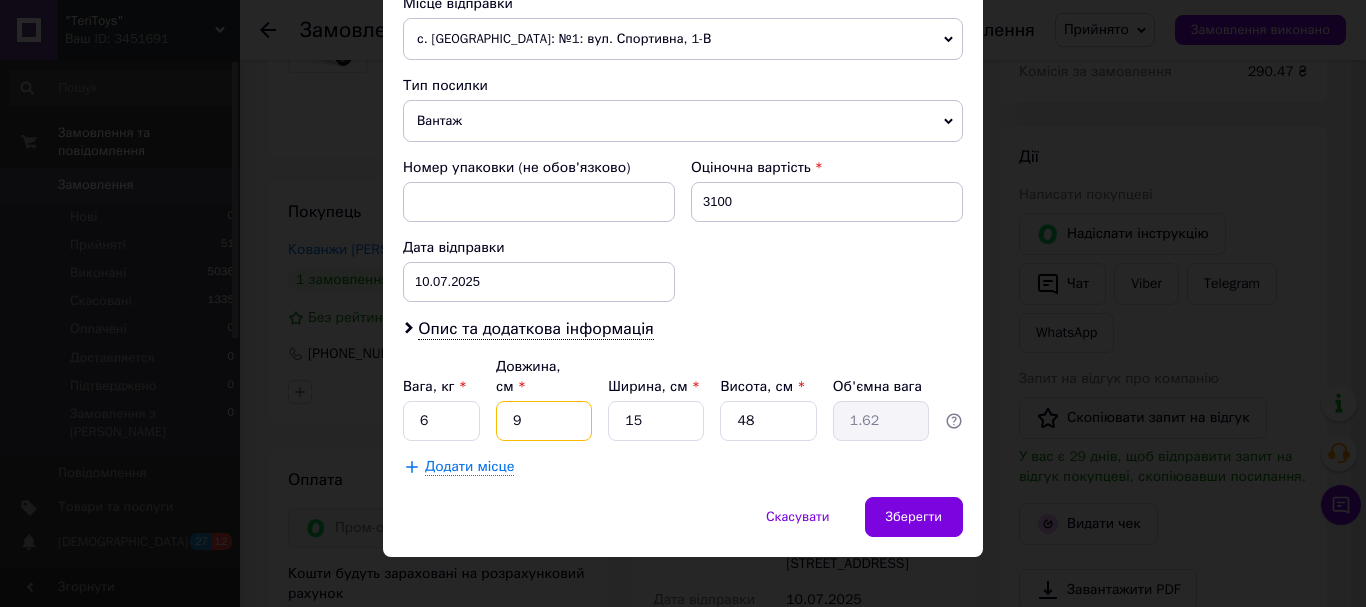 type 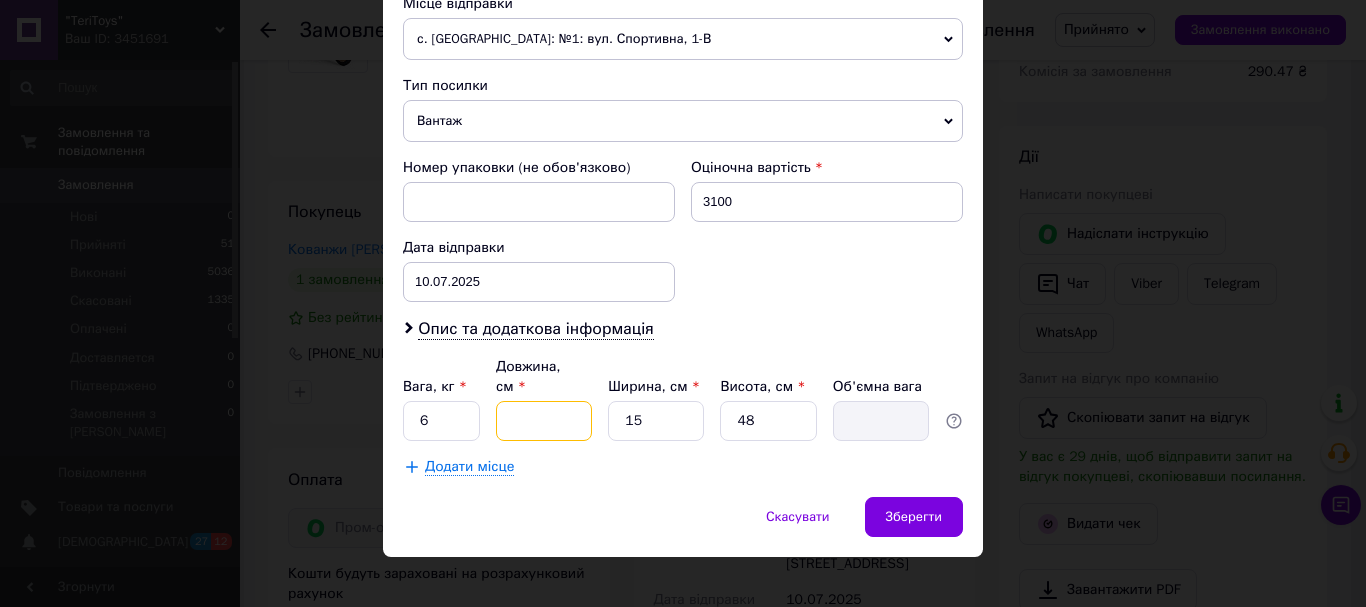 type on "8" 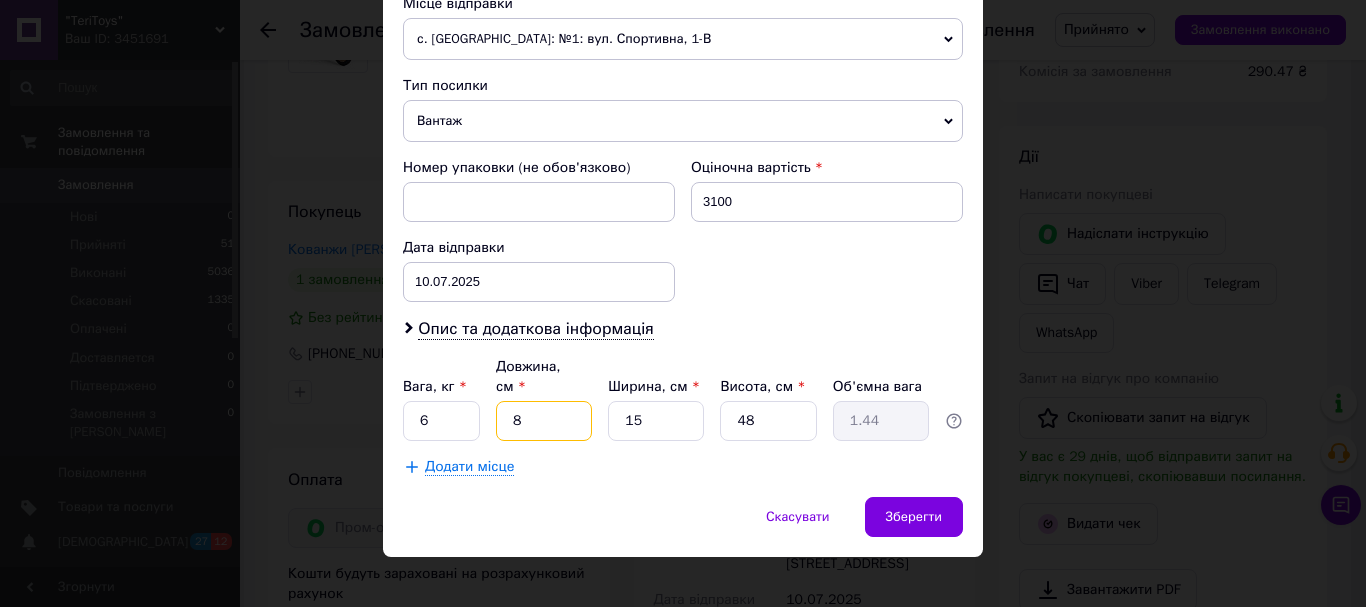 type on "88" 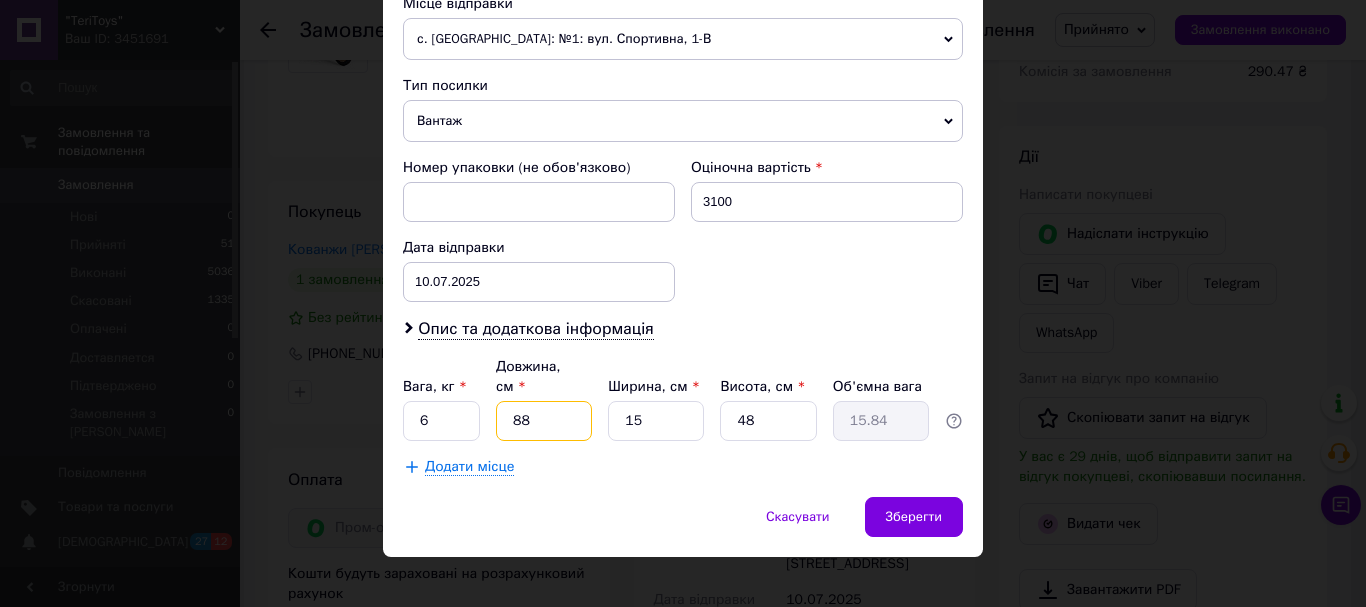 type on "88" 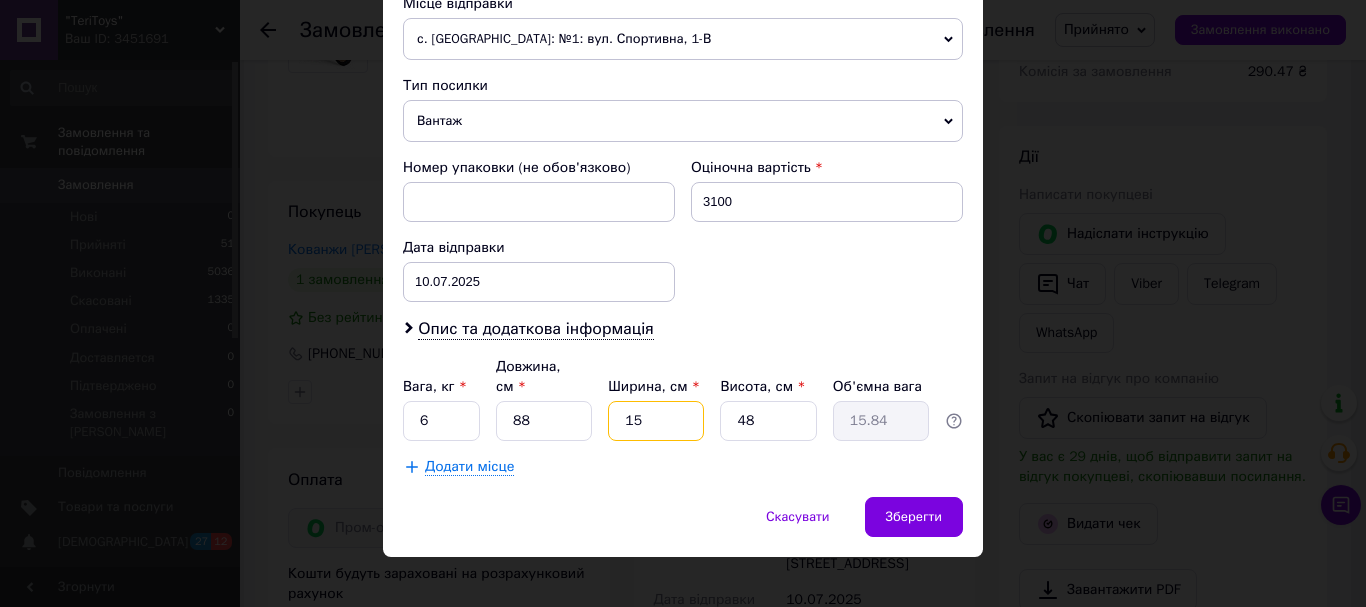 click on "15" at bounding box center (656, 421) 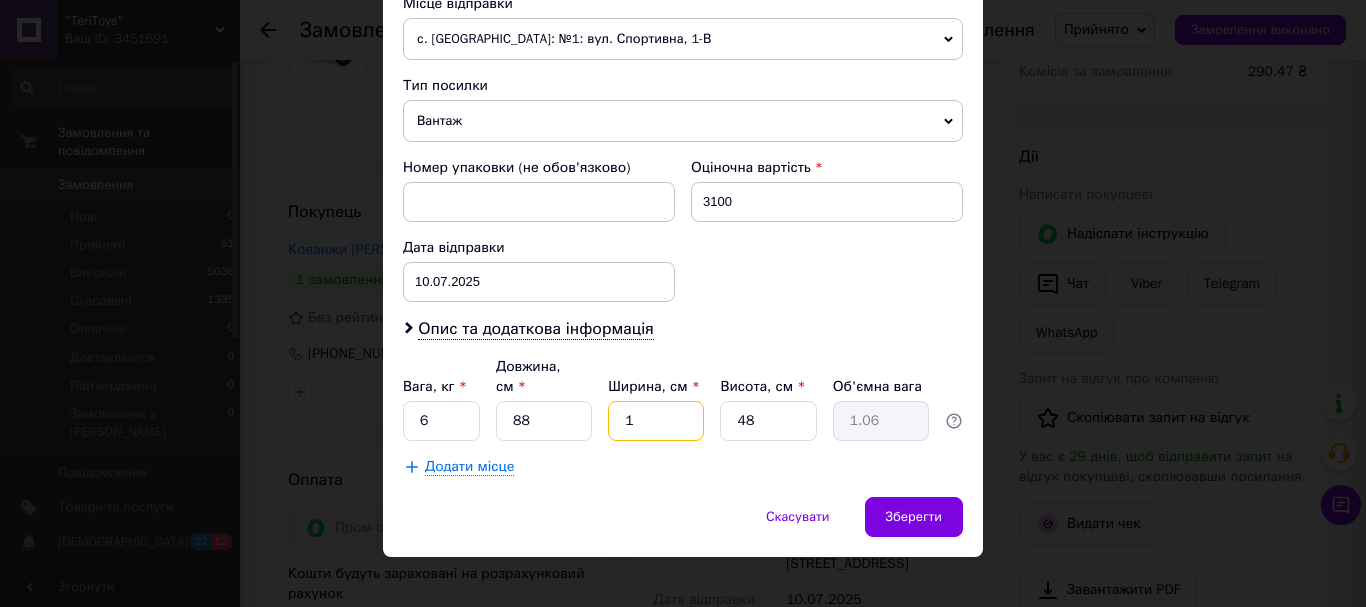 type on "17" 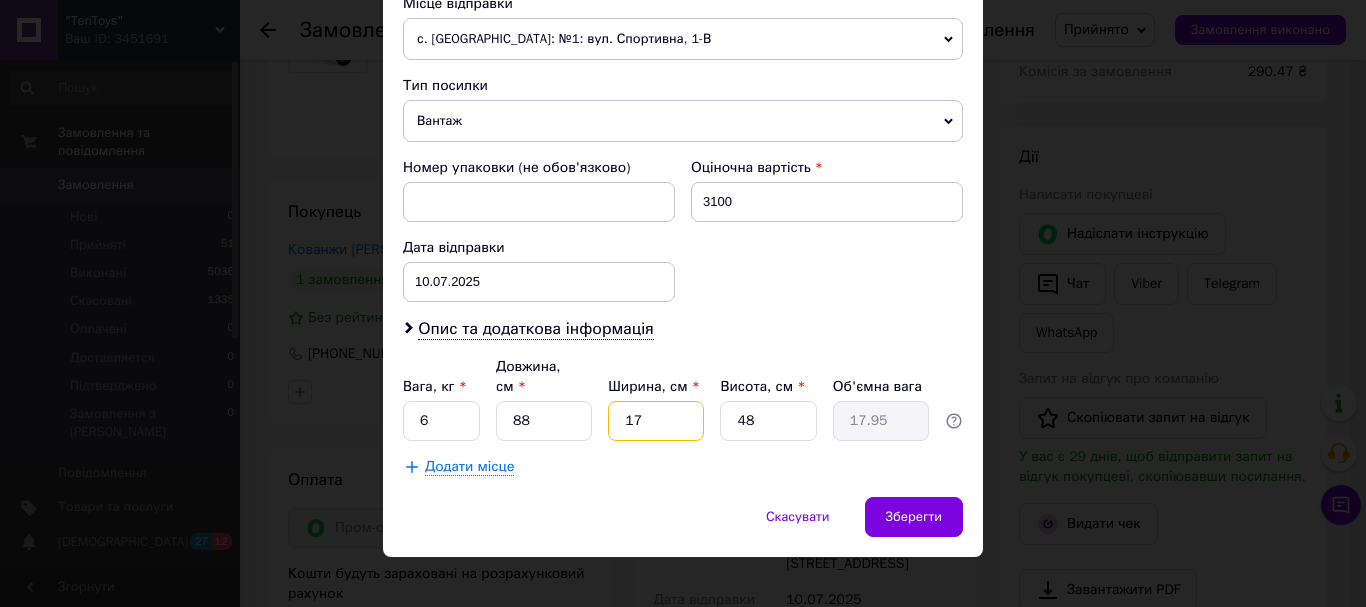 type on "17" 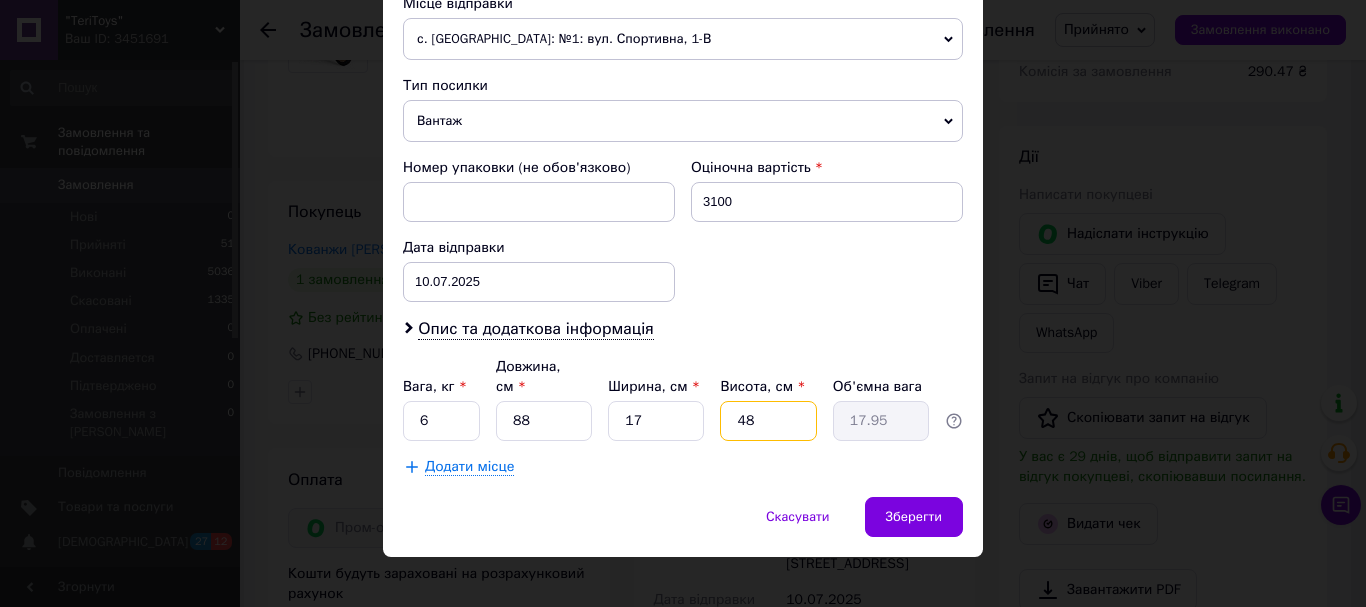 click on "48" at bounding box center (768, 421) 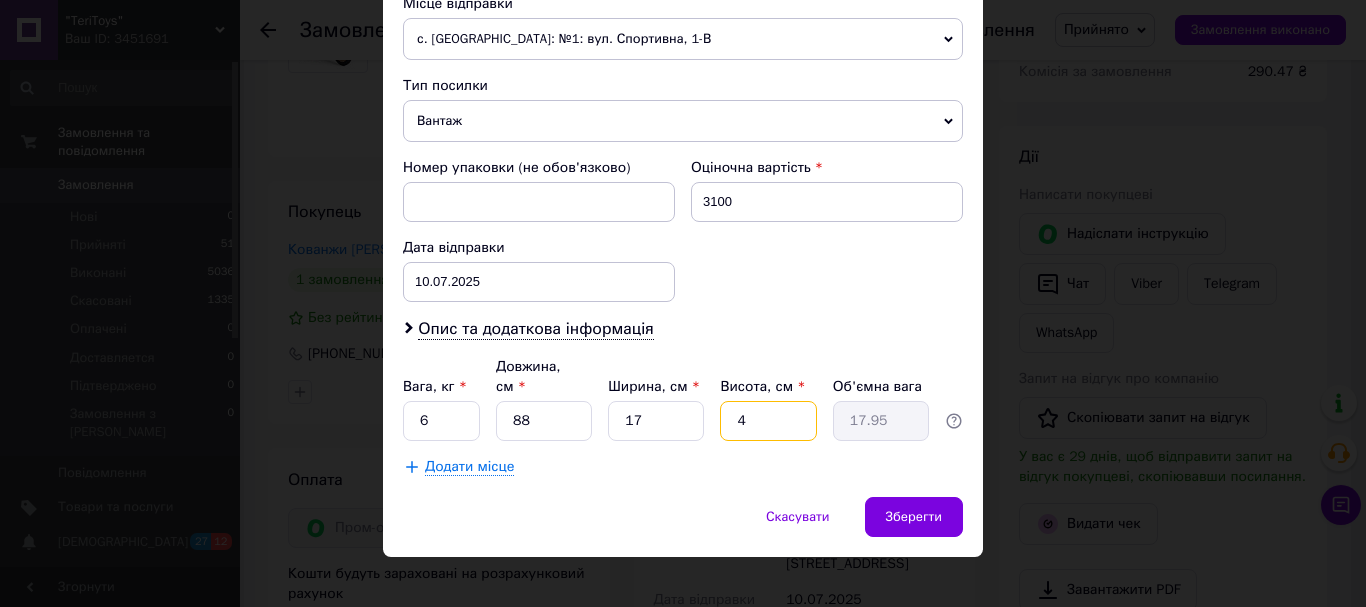 type on "4" 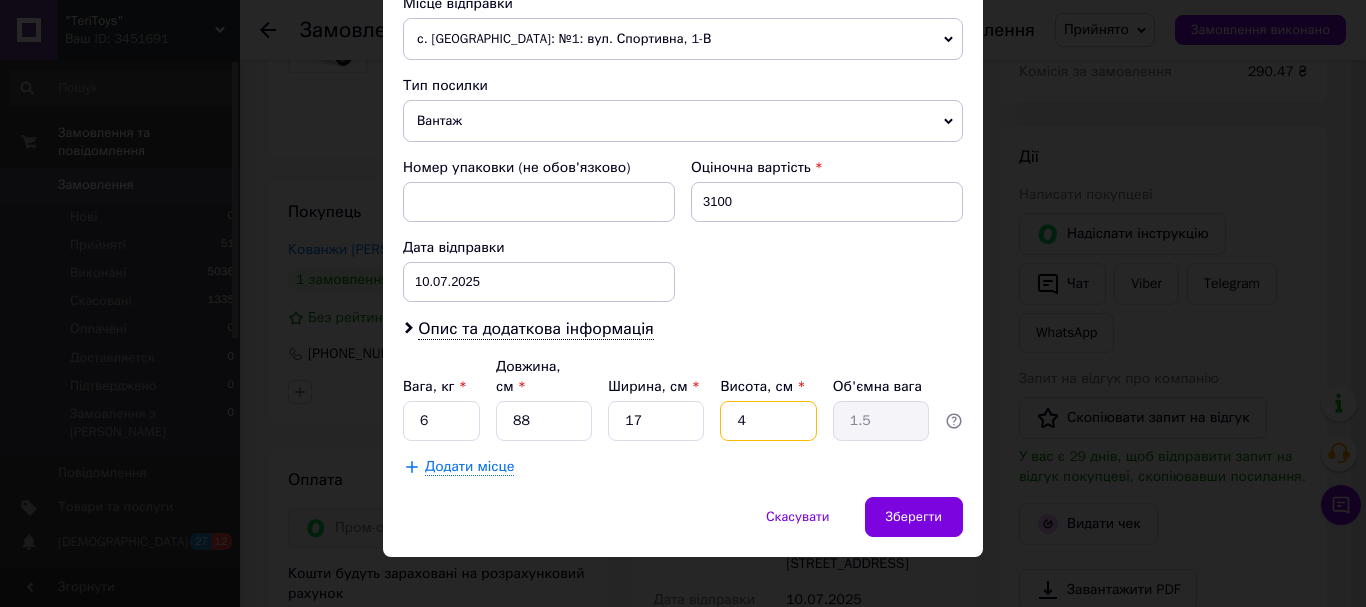 type 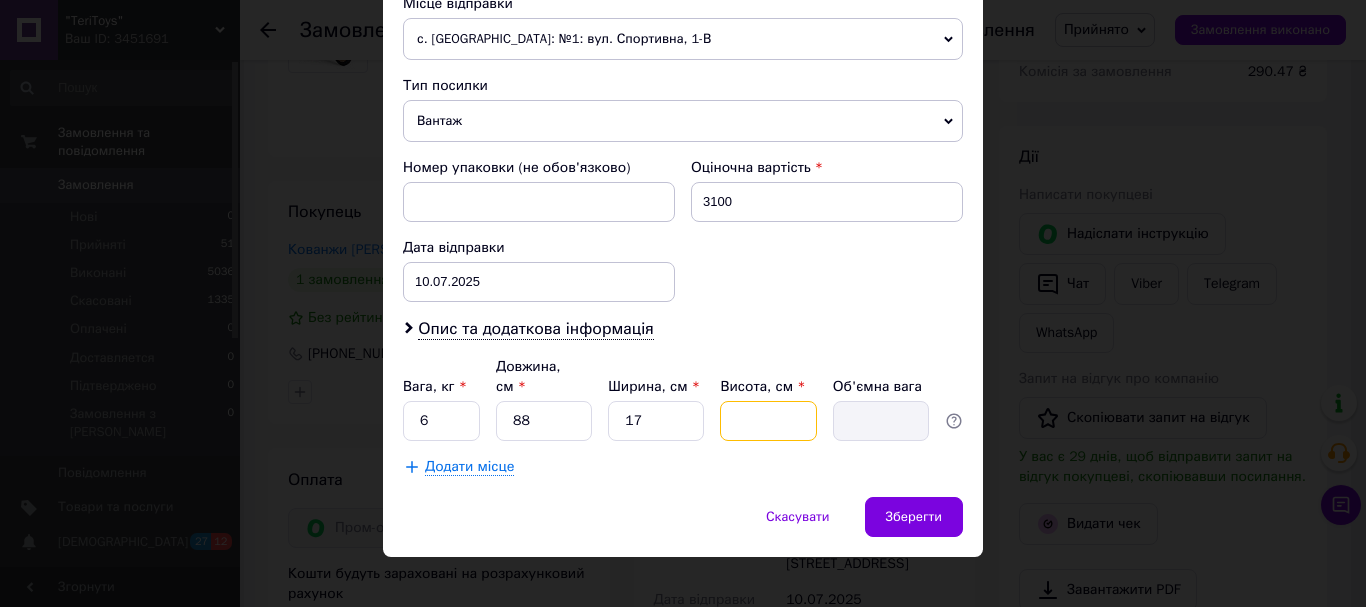 type on "3" 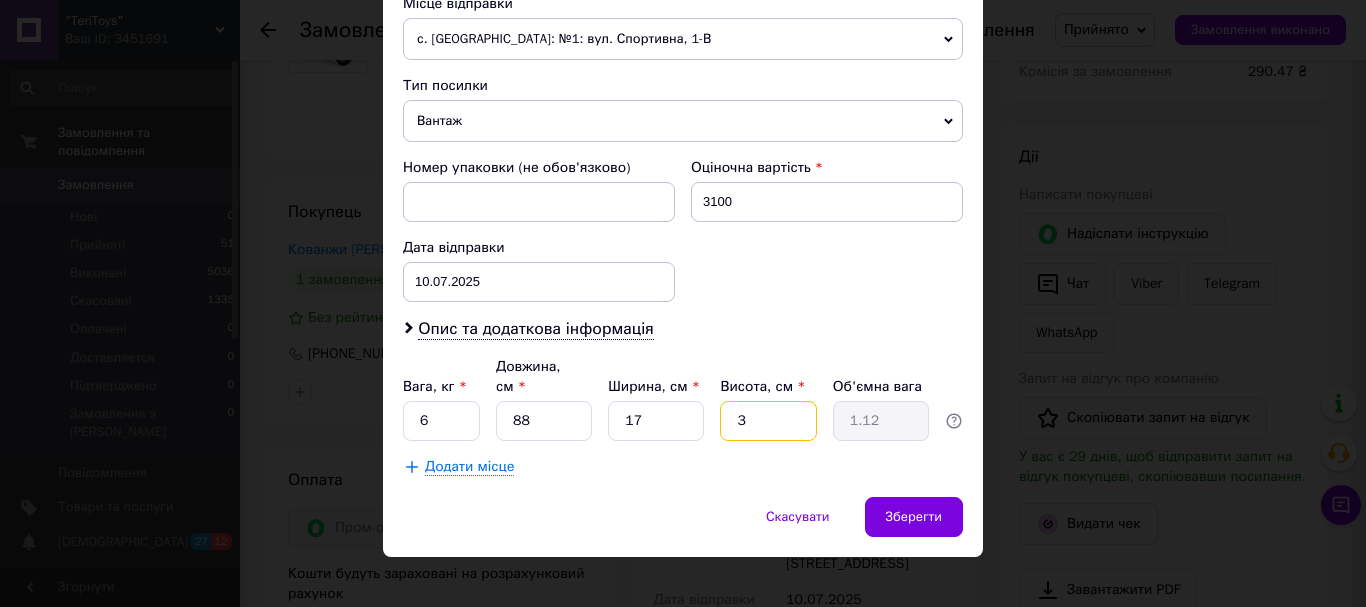 type on "37" 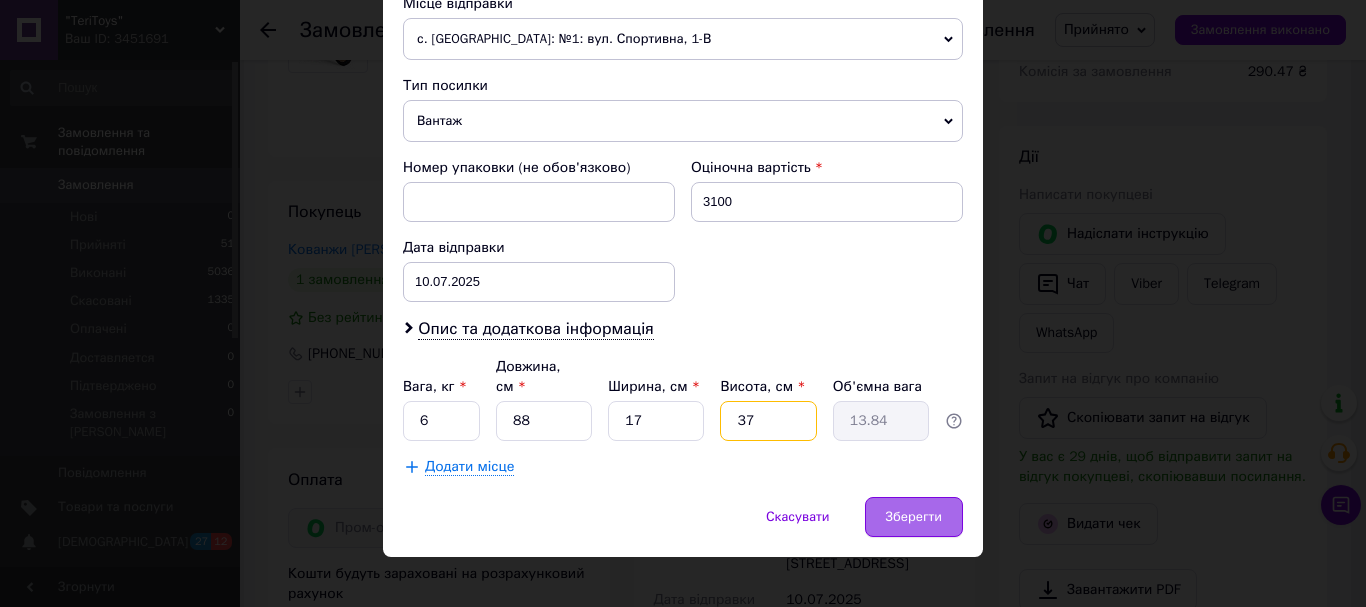 type on "37" 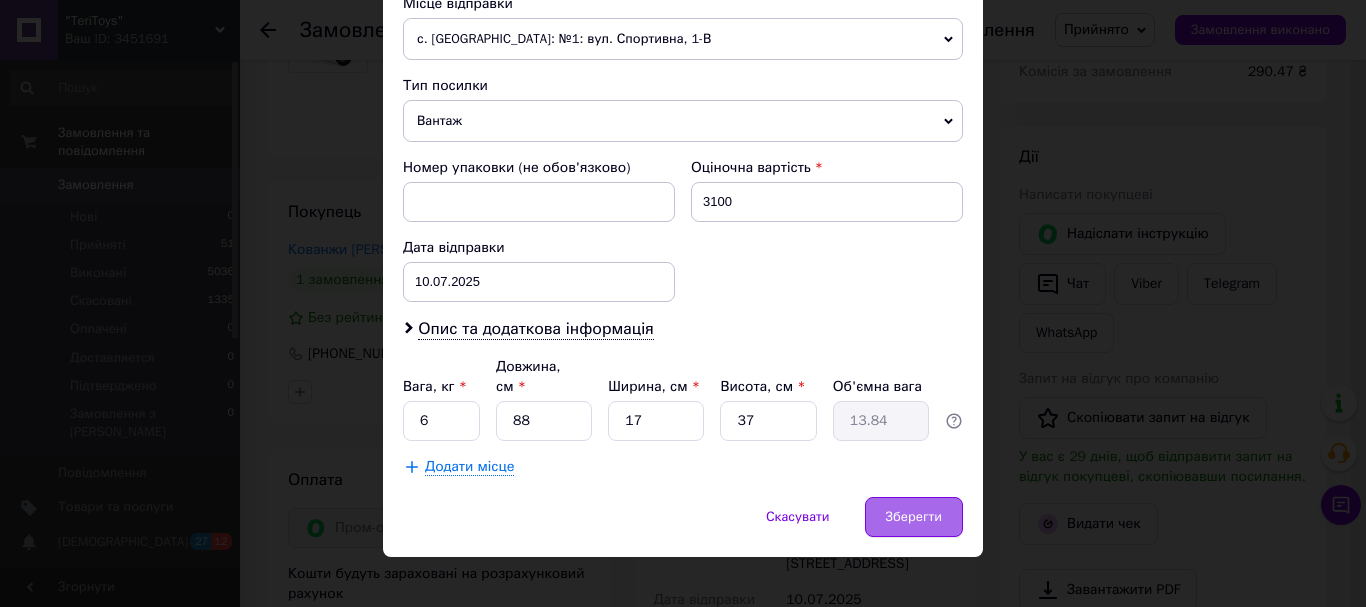 click on "Зберегти" at bounding box center [914, 517] 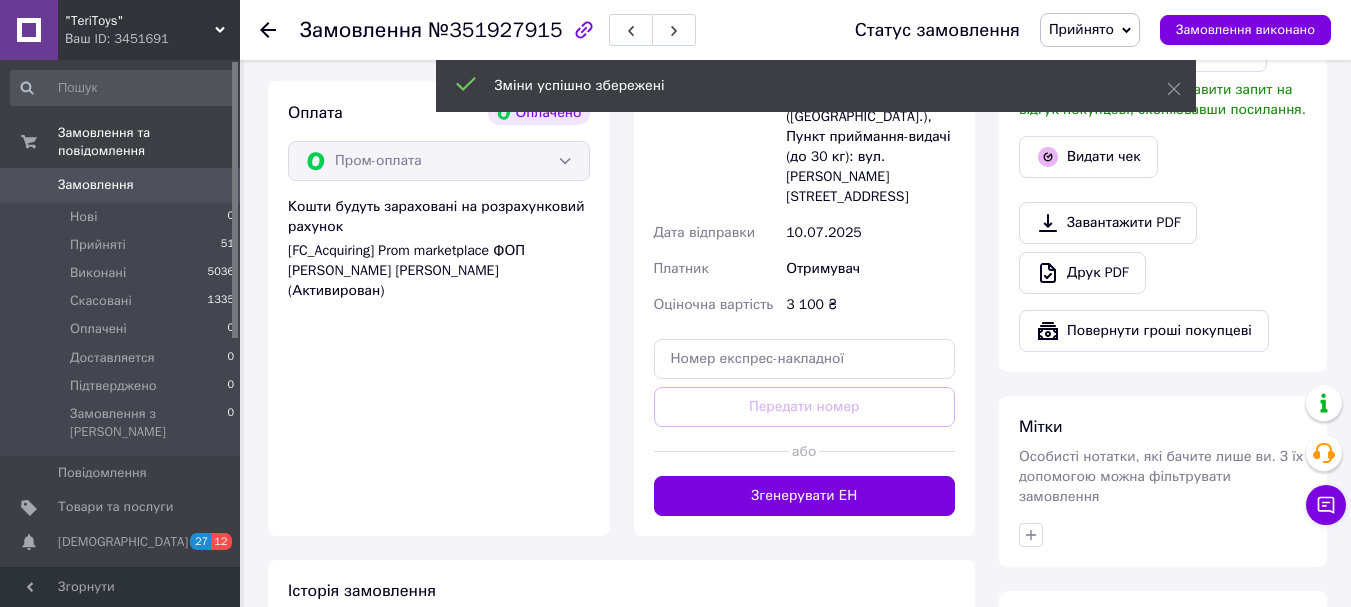 scroll, scrollTop: 700, scrollLeft: 0, axis: vertical 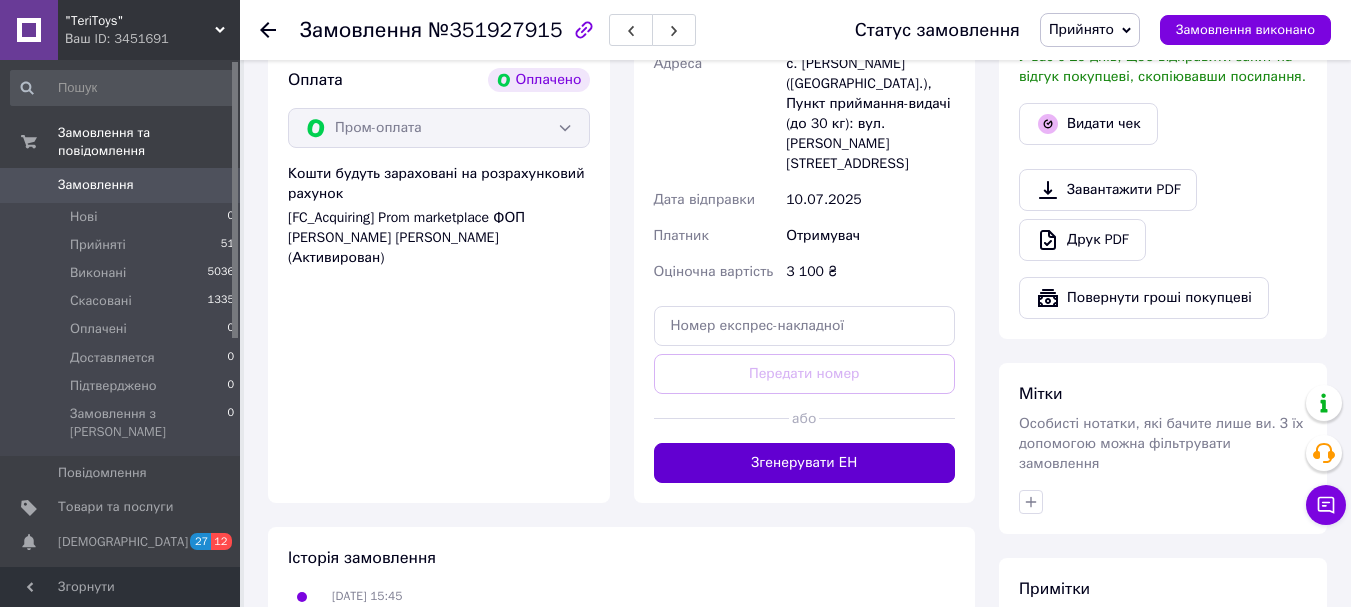 click on "Згенерувати ЕН" at bounding box center (805, 463) 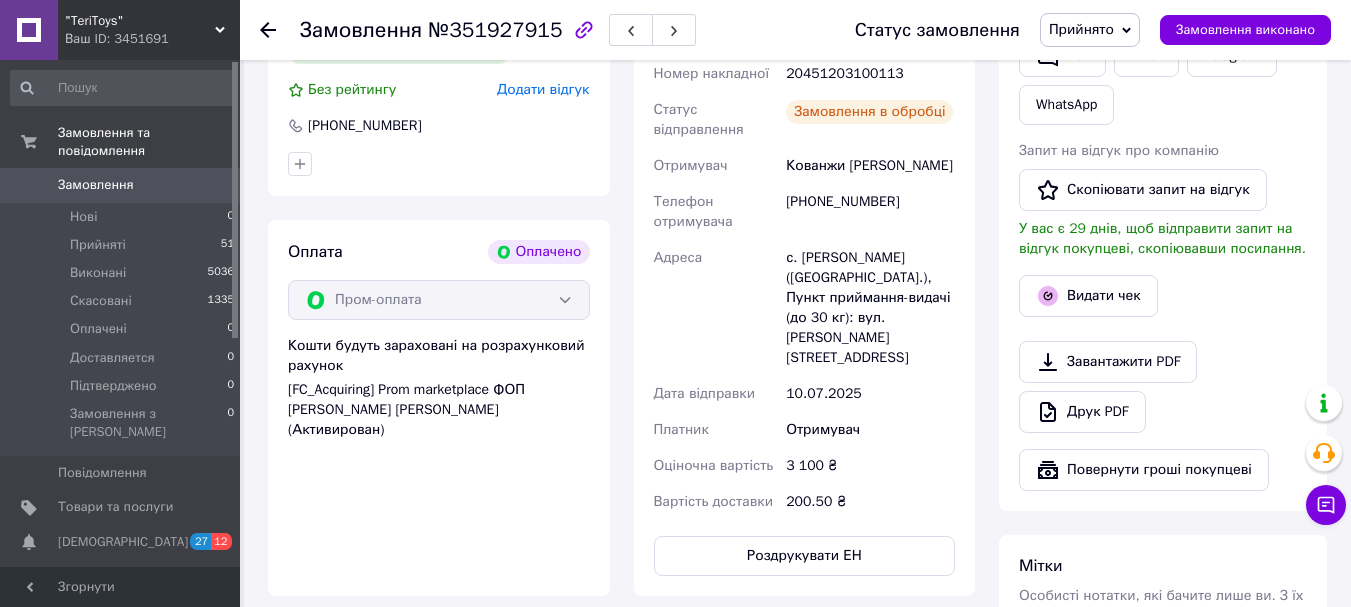 scroll, scrollTop: 300, scrollLeft: 0, axis: vertical 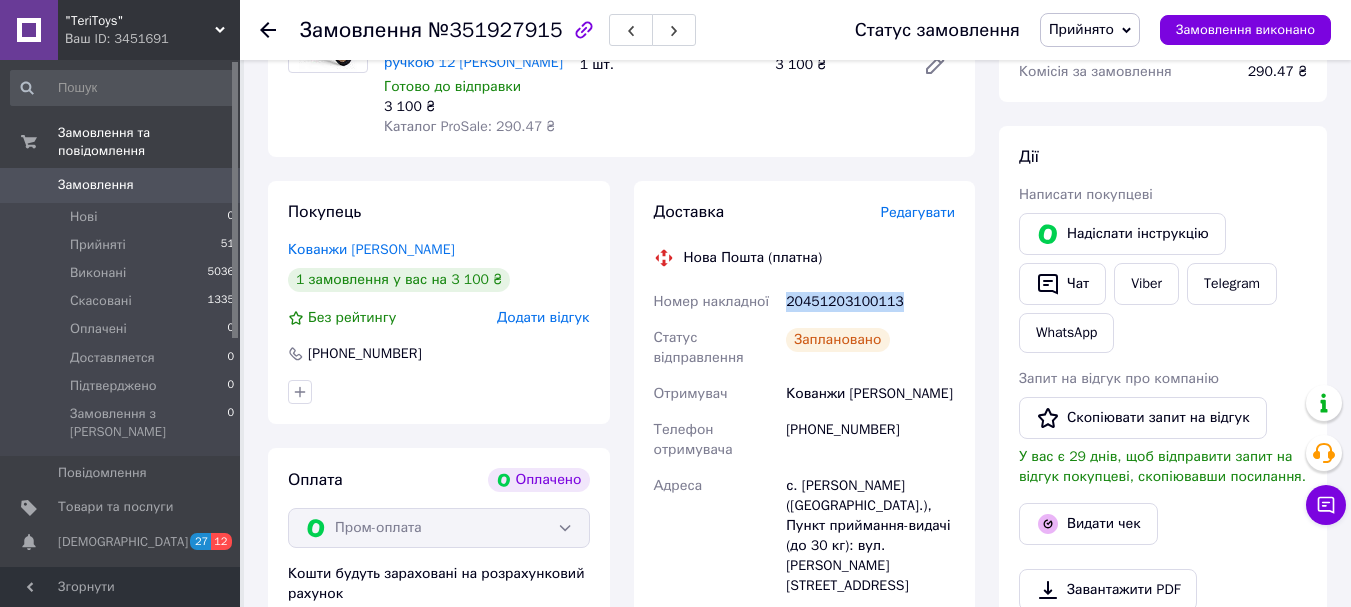 drag, startPoint x: 896, startPoint y: 299, endPoint x: 784, endPoint y: 305, distance: 112.1606 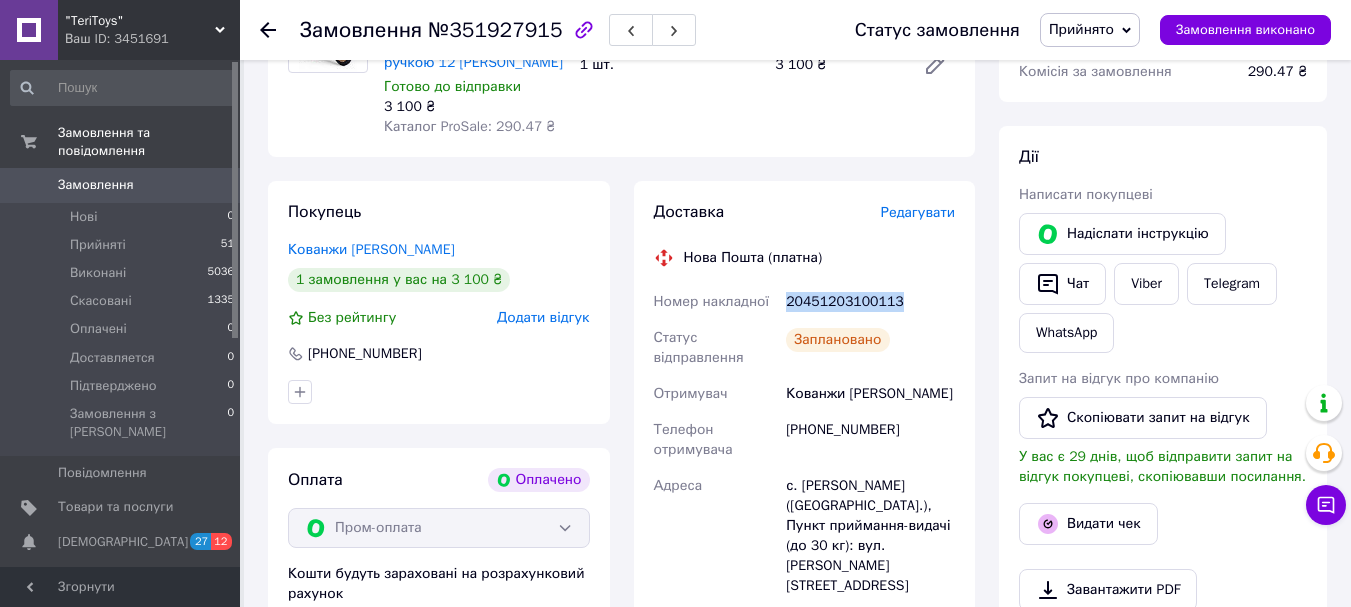 scroll, scrollTop: 100, scrollLeft: 0, axis: vertical 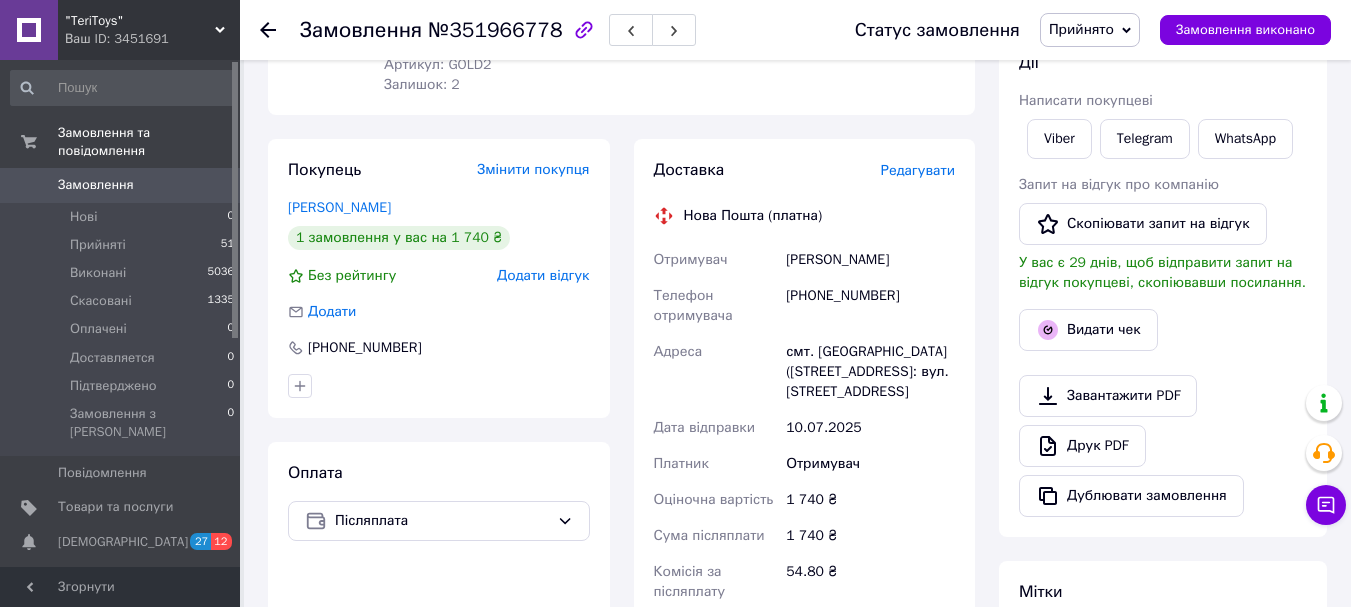 click on "Редагувати" at bounding box center (918, 170) 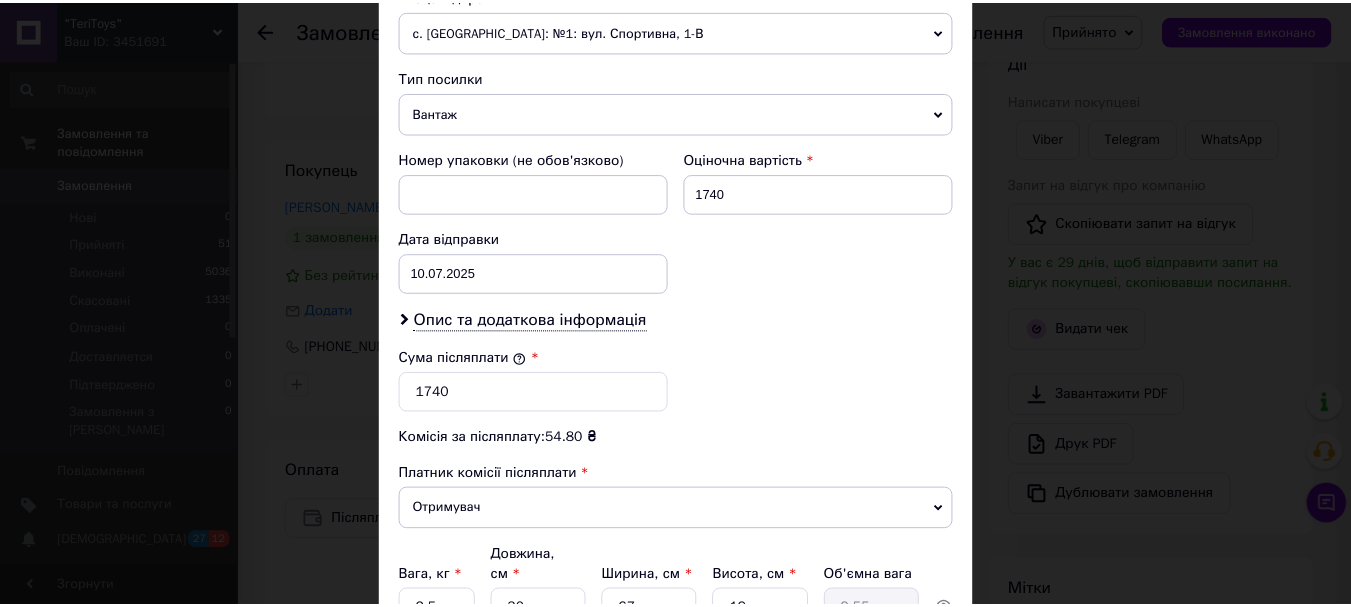 scroll, scrollTop: 919, scrollLeft: 0, axis: vertical 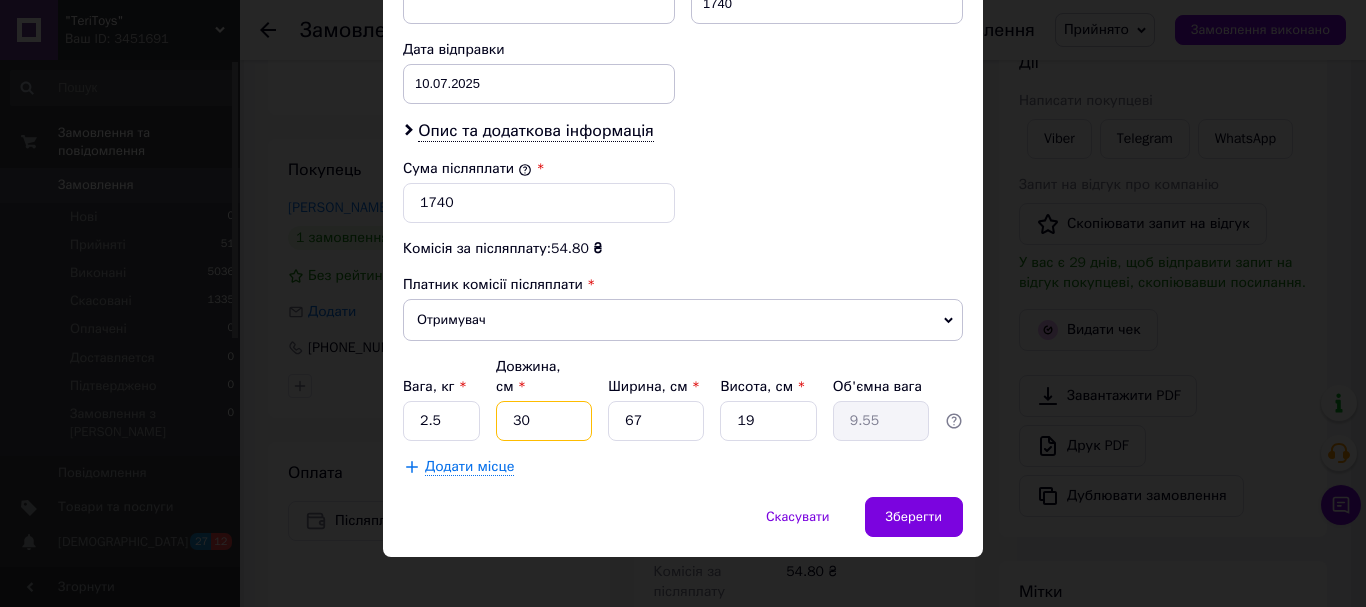 click on "30" at bounding box center (544, 421) 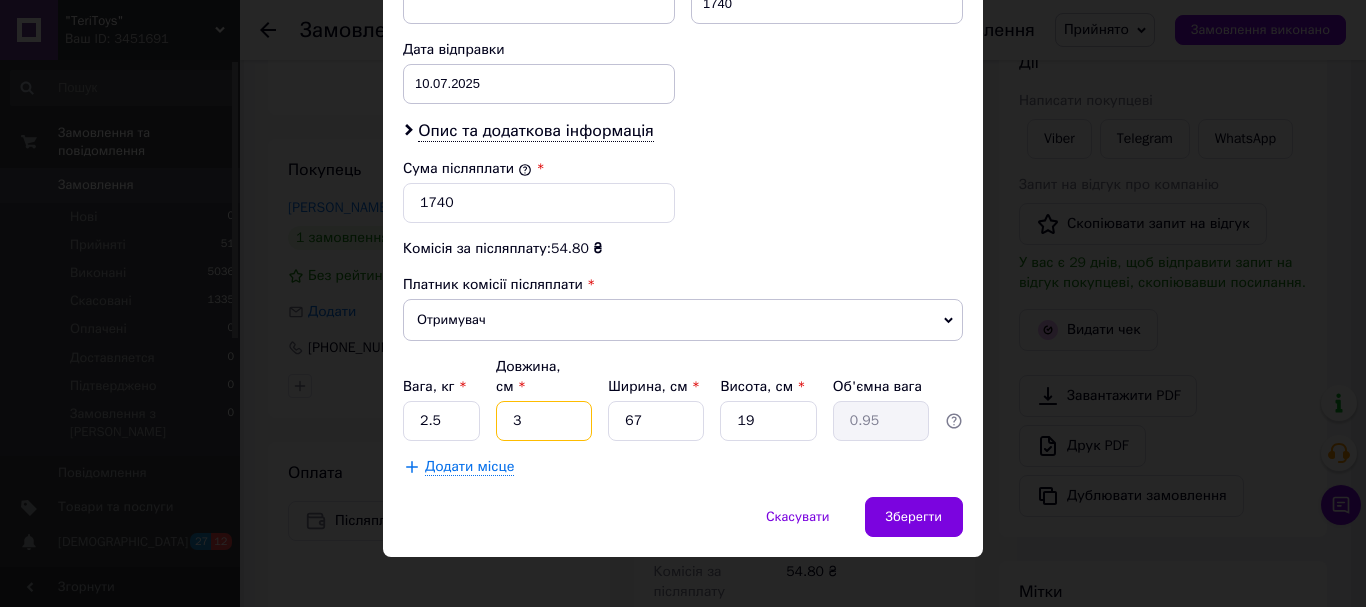 type 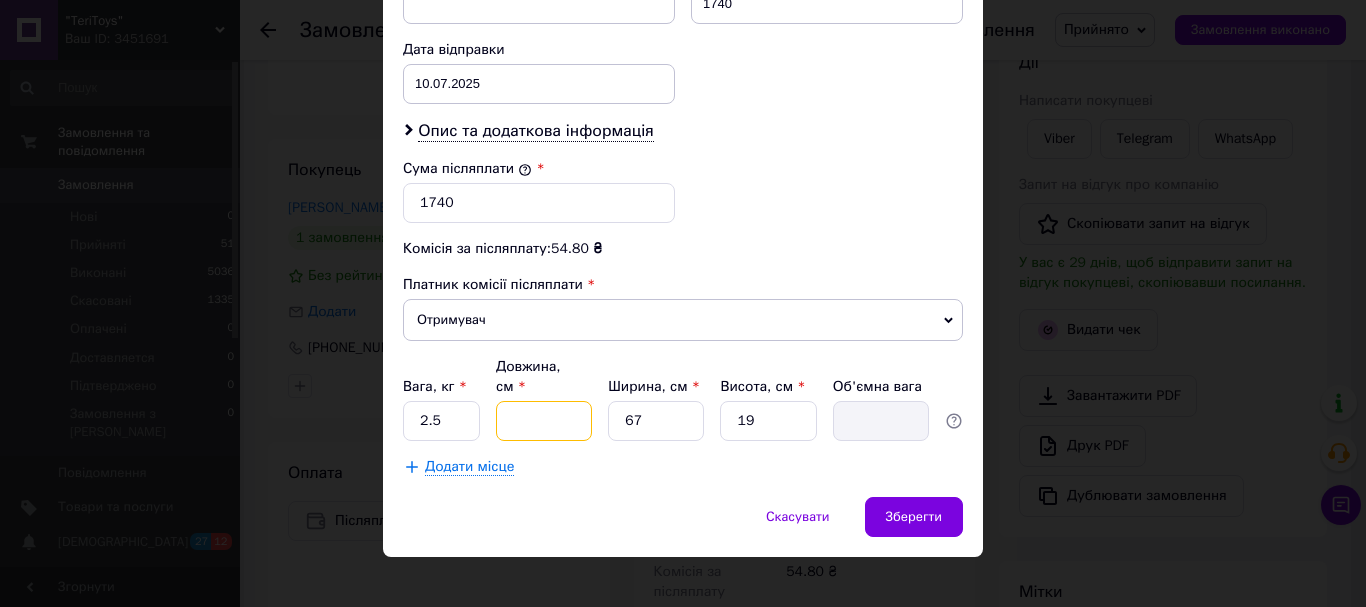type on "6" 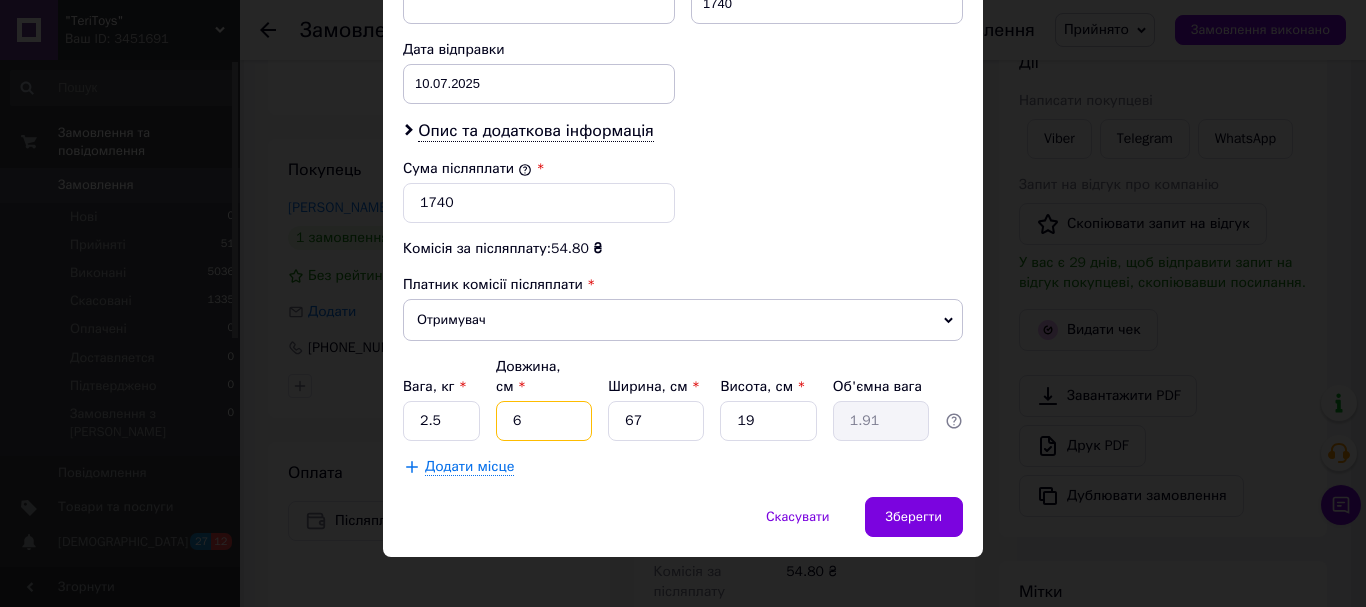 type on "67" 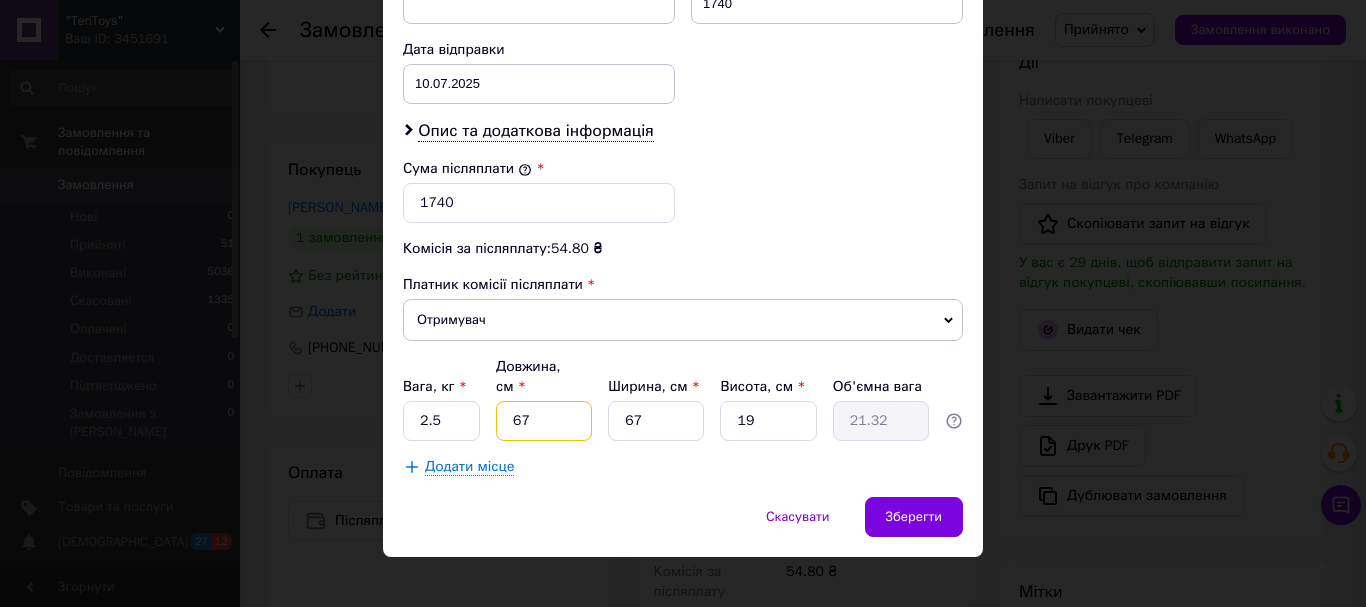 type on "67" 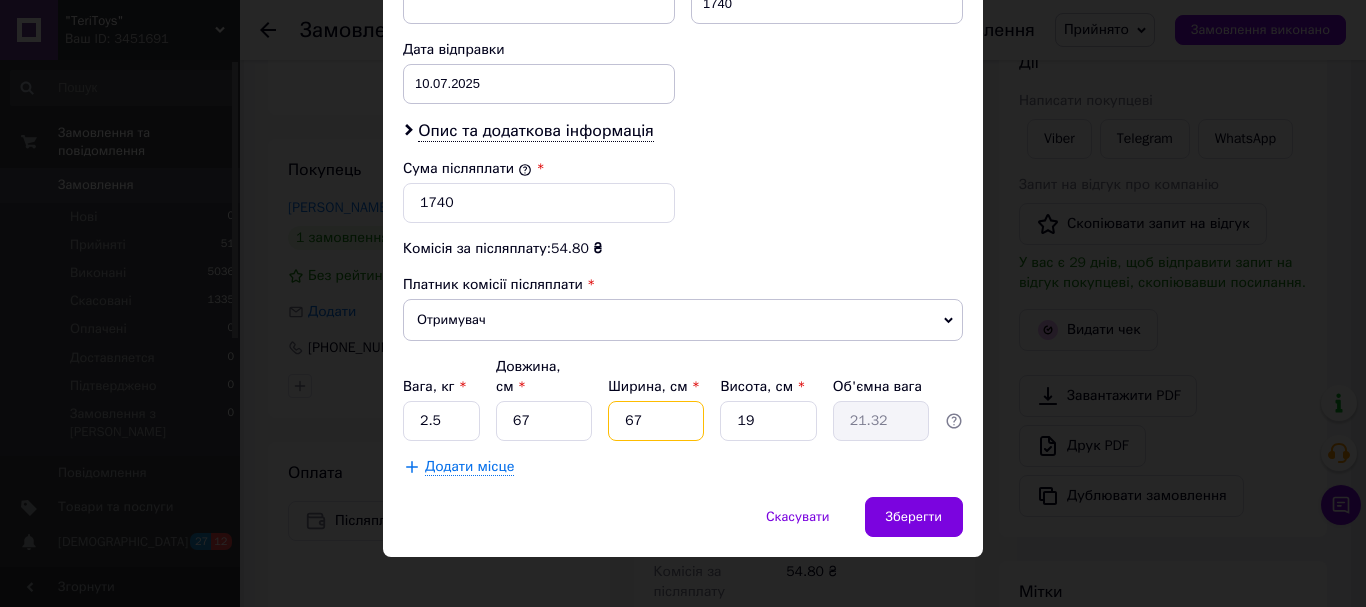 click on "67" at bounding box center (656, 421) 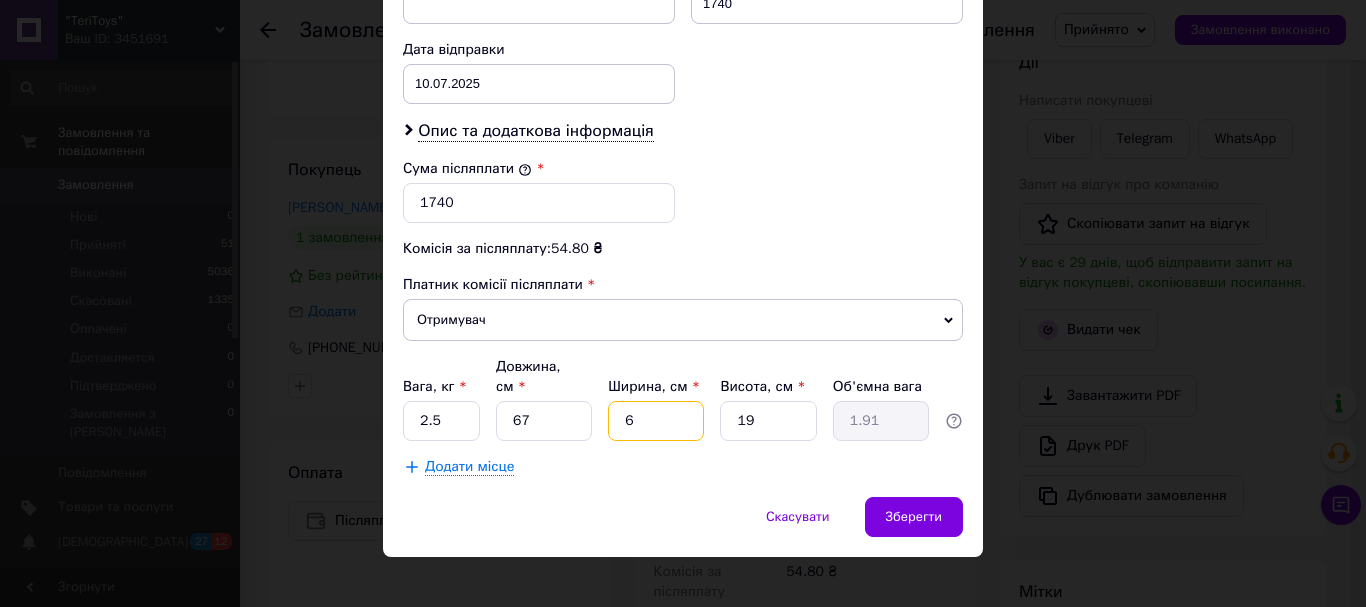 type 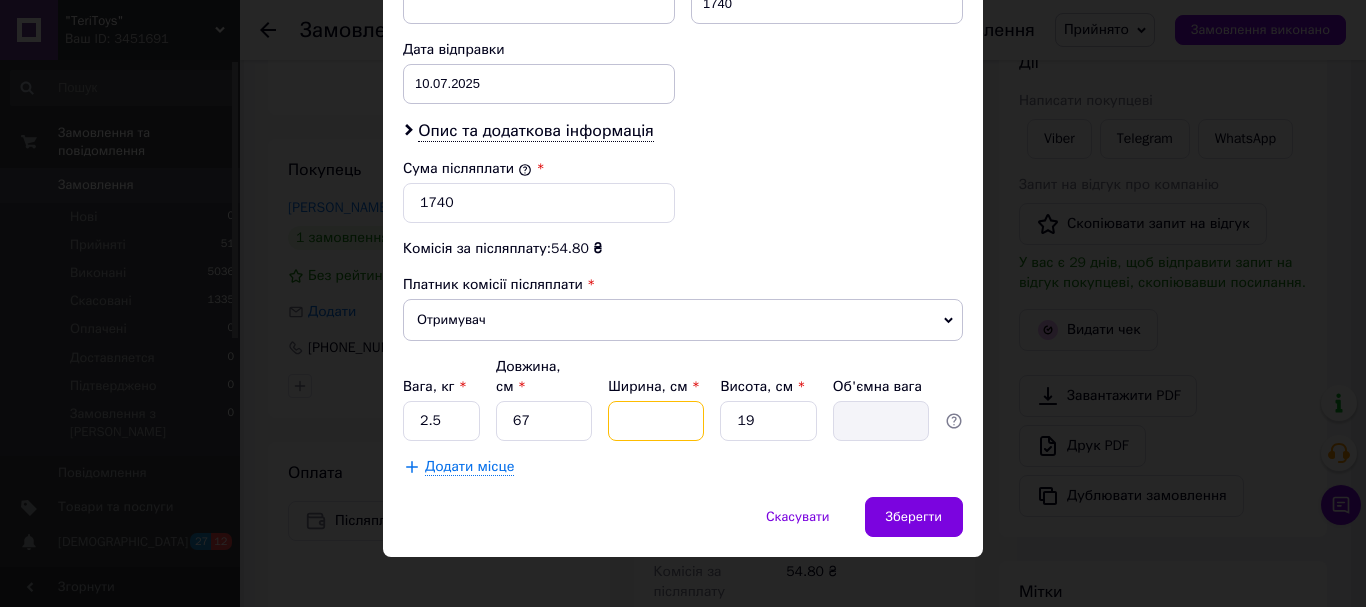 type on "1" 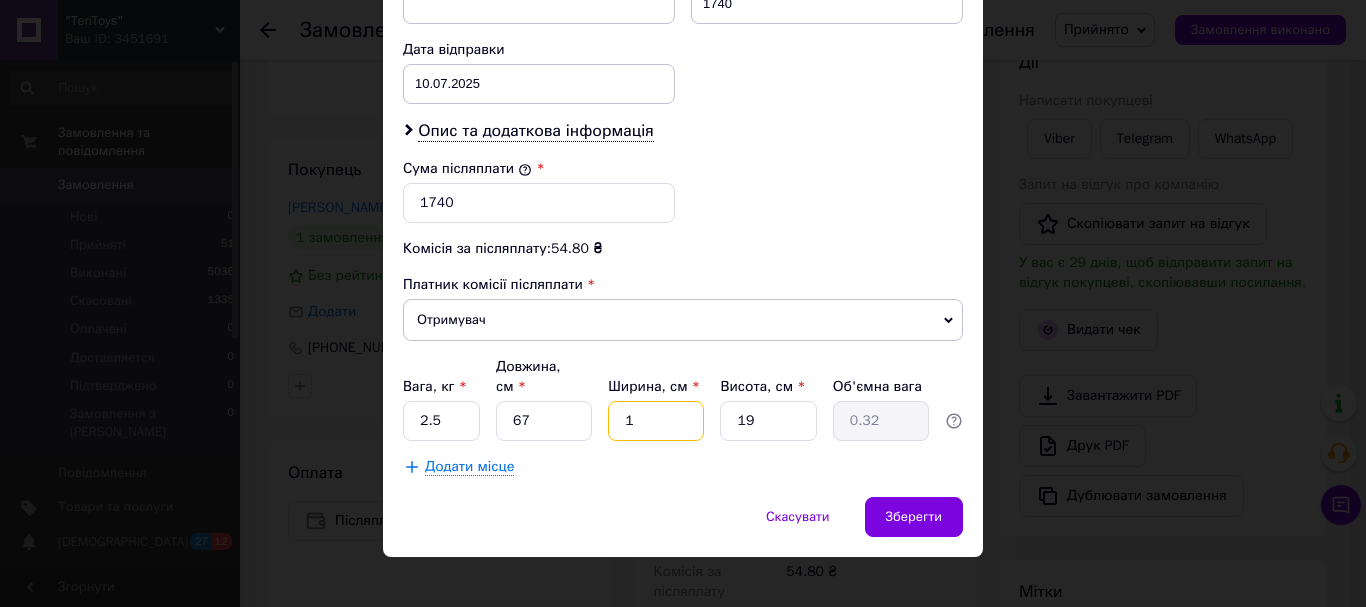 type on "19" 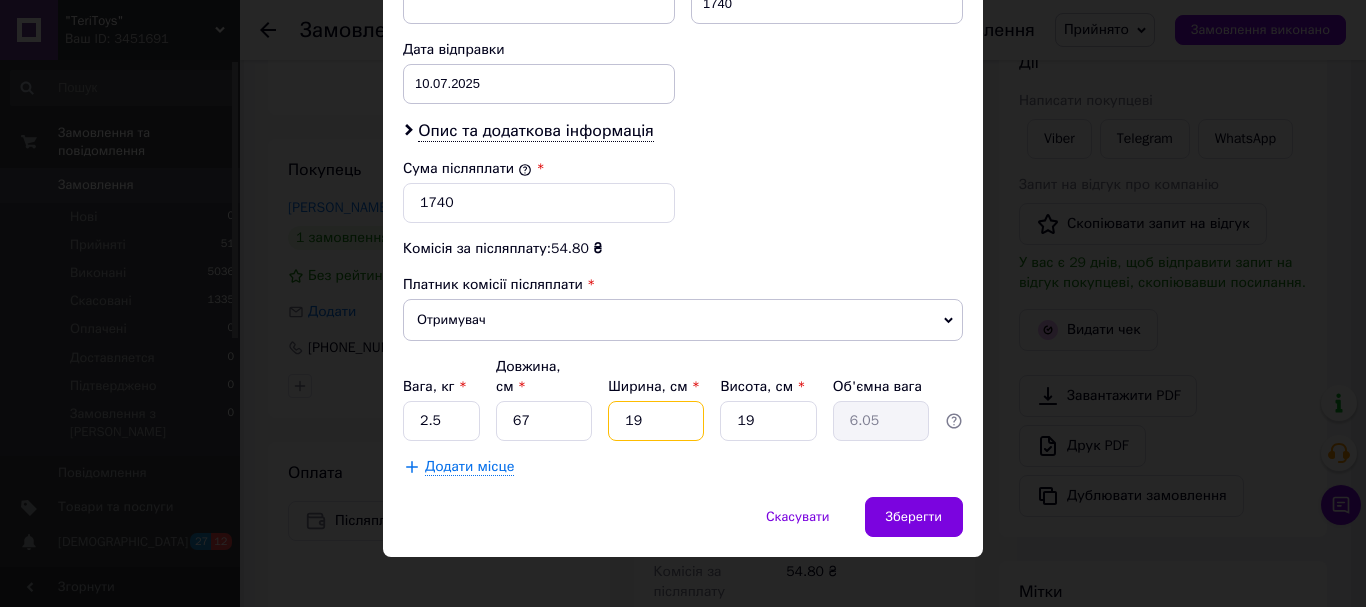 type on "19" 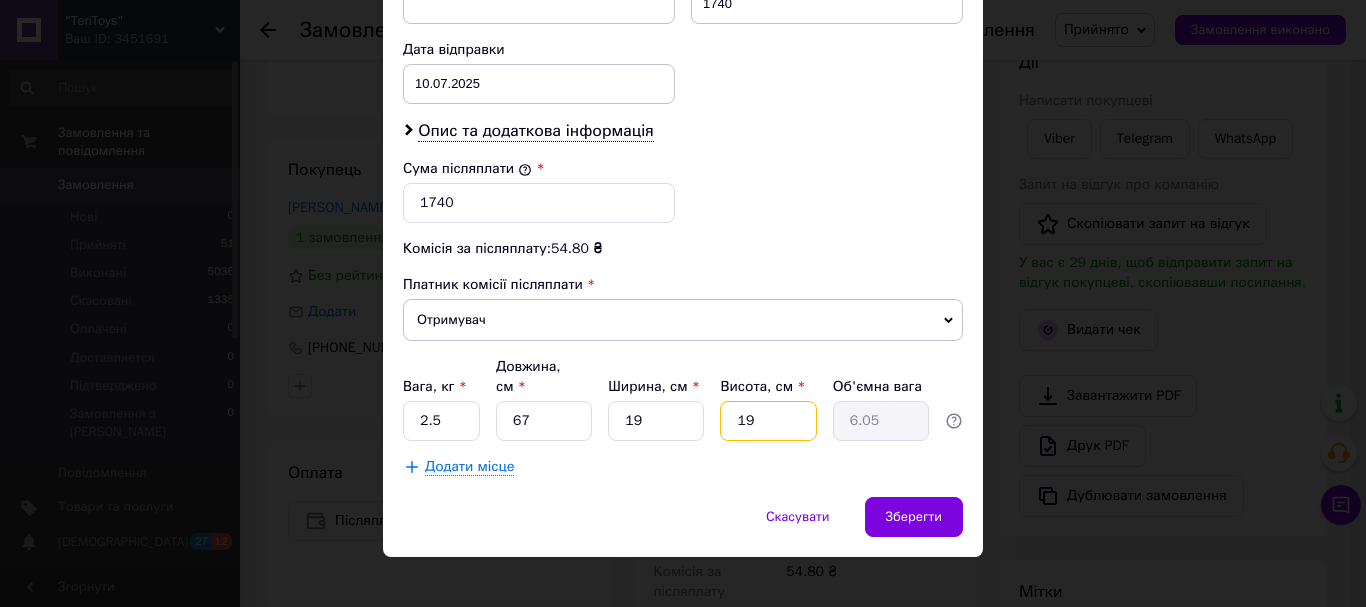 click on "19" at bounding box center (768, 421) 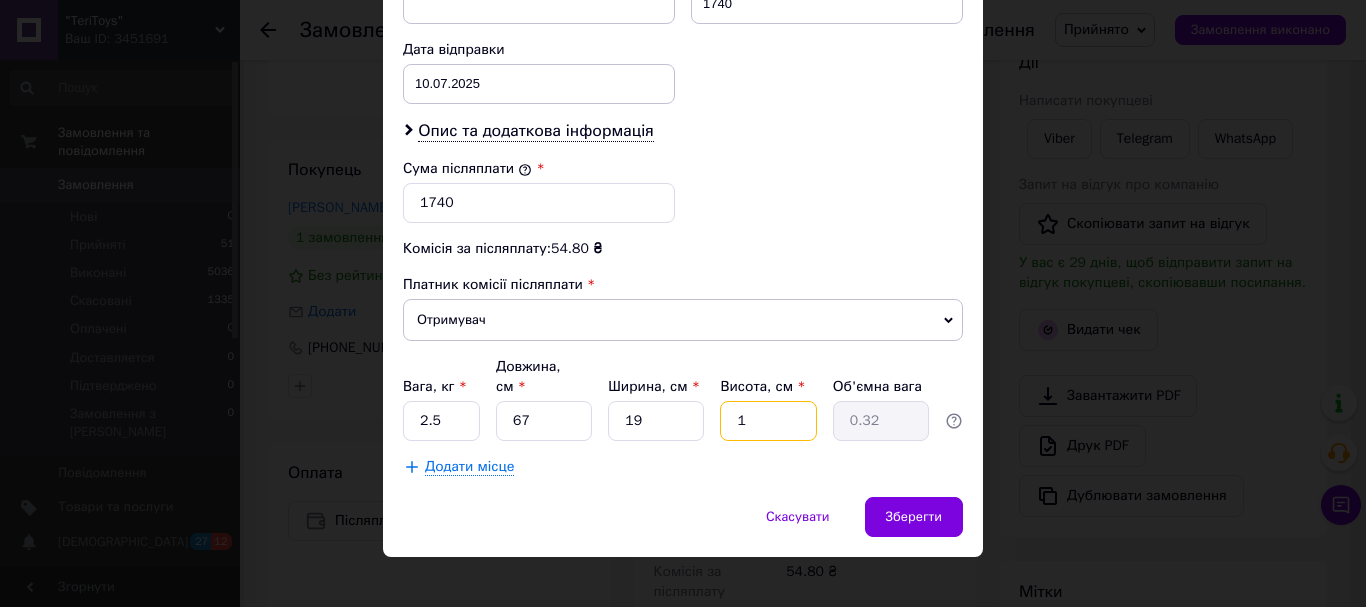 type 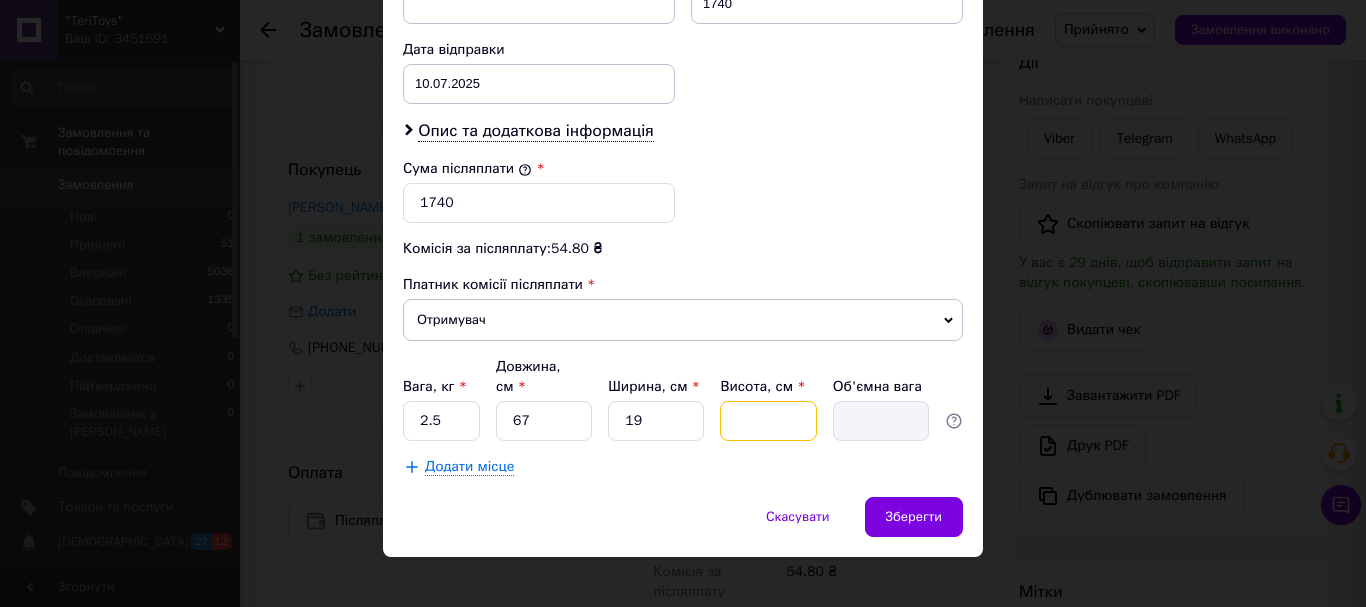 type on "3" 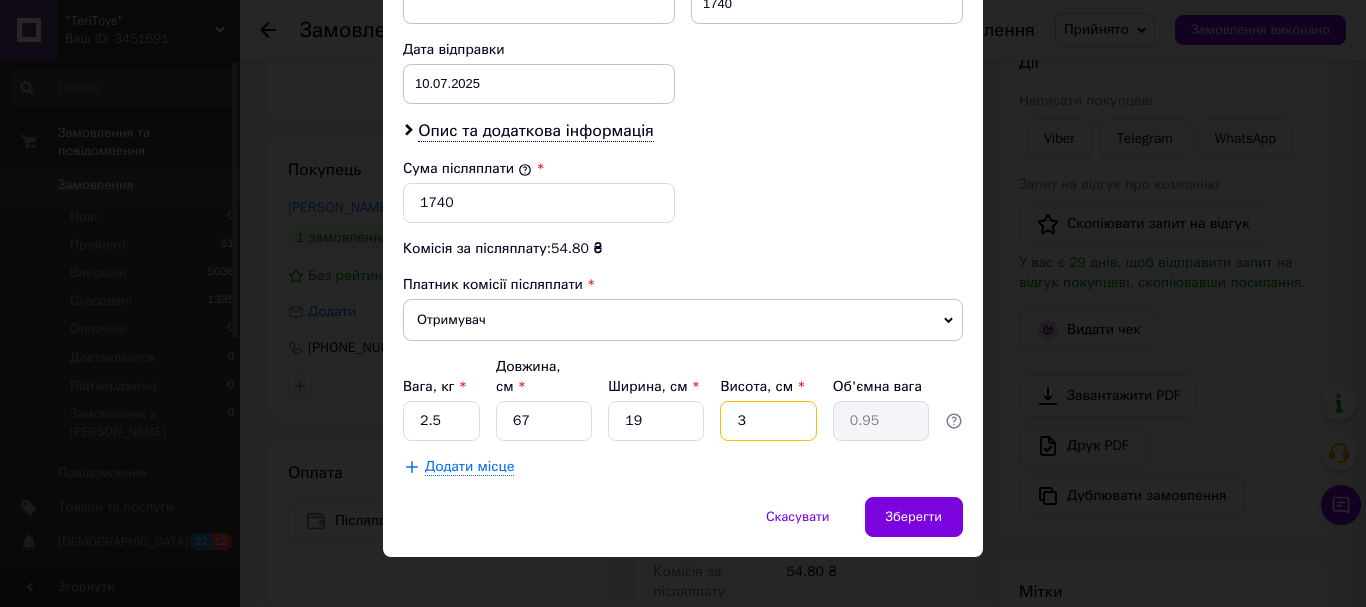 type on "30" 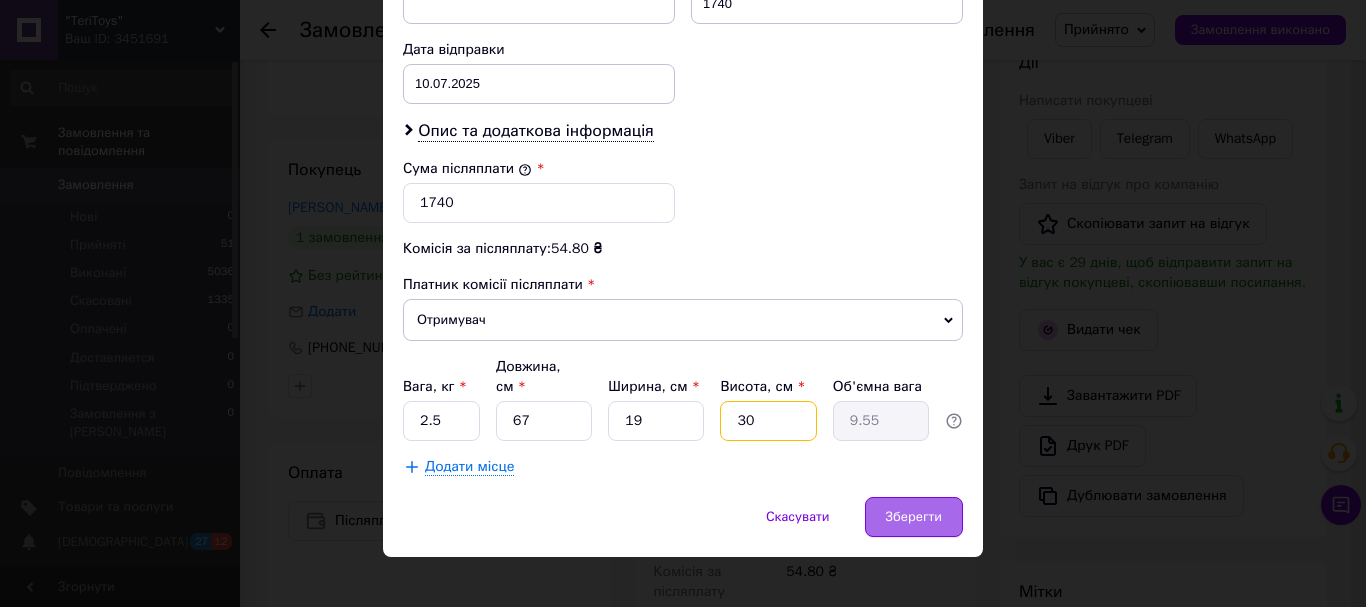 type on "30" 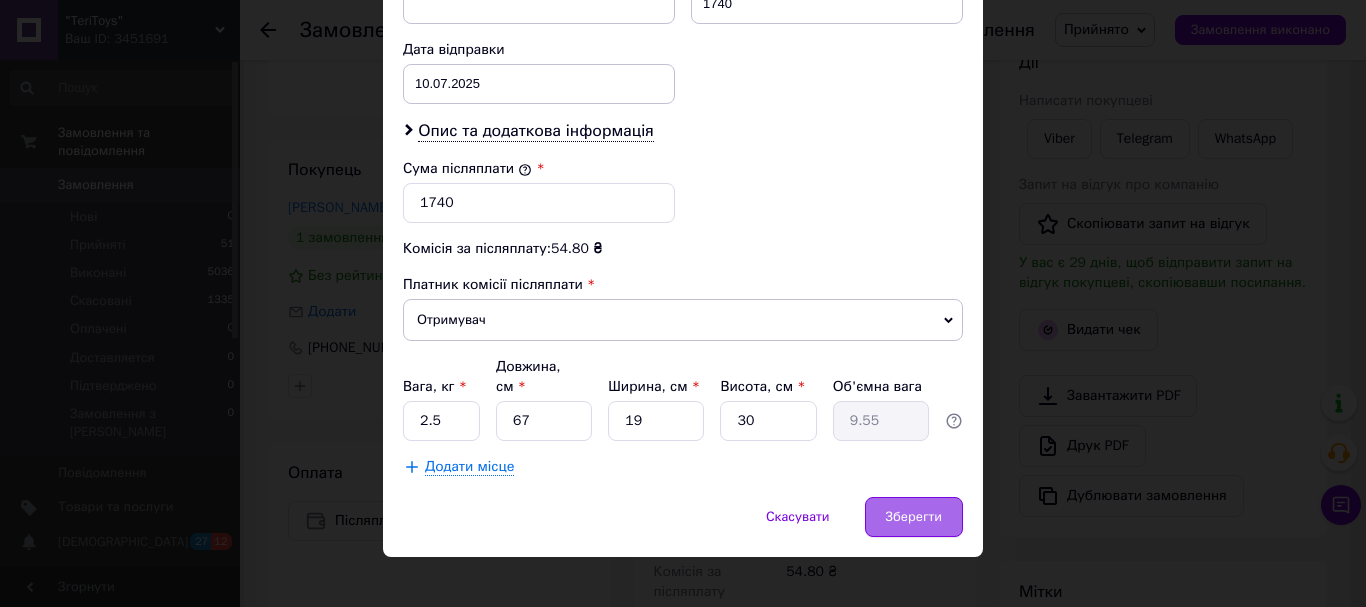 click on "Зберегти" at bounding box center [914, 517] 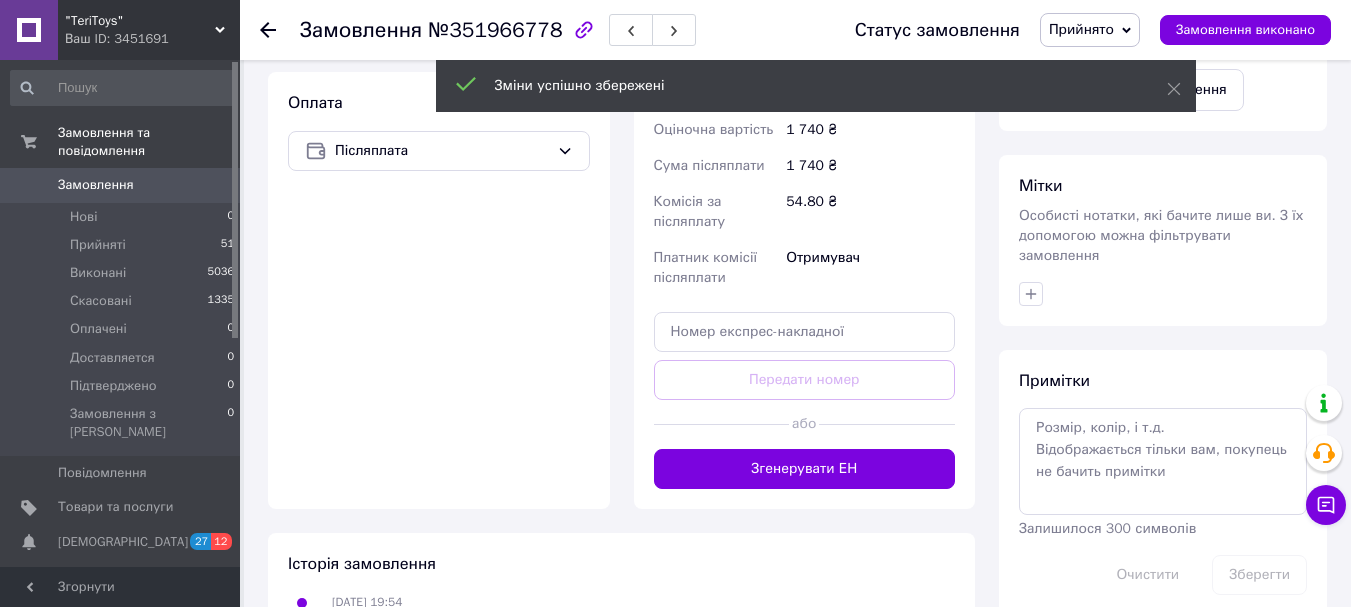scroll, scrollTop: 700, scrollLeft: 0, axis: vertical 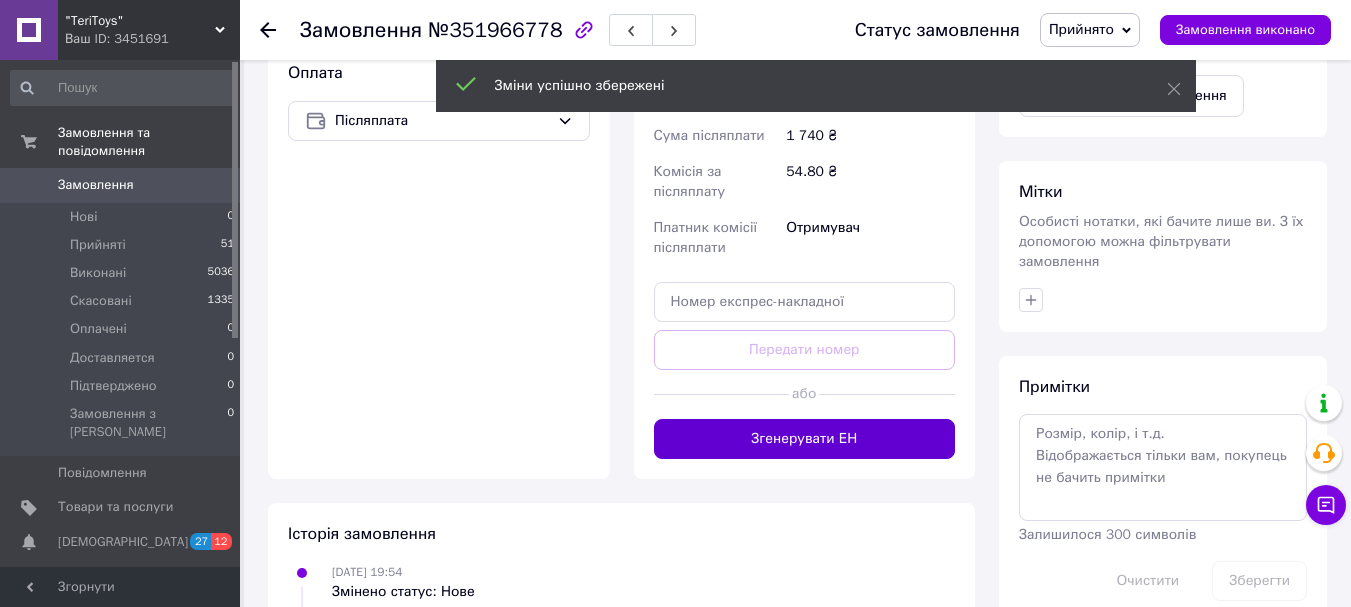 click on "Згенерувати ЕН" at bounding box center (805, 439) 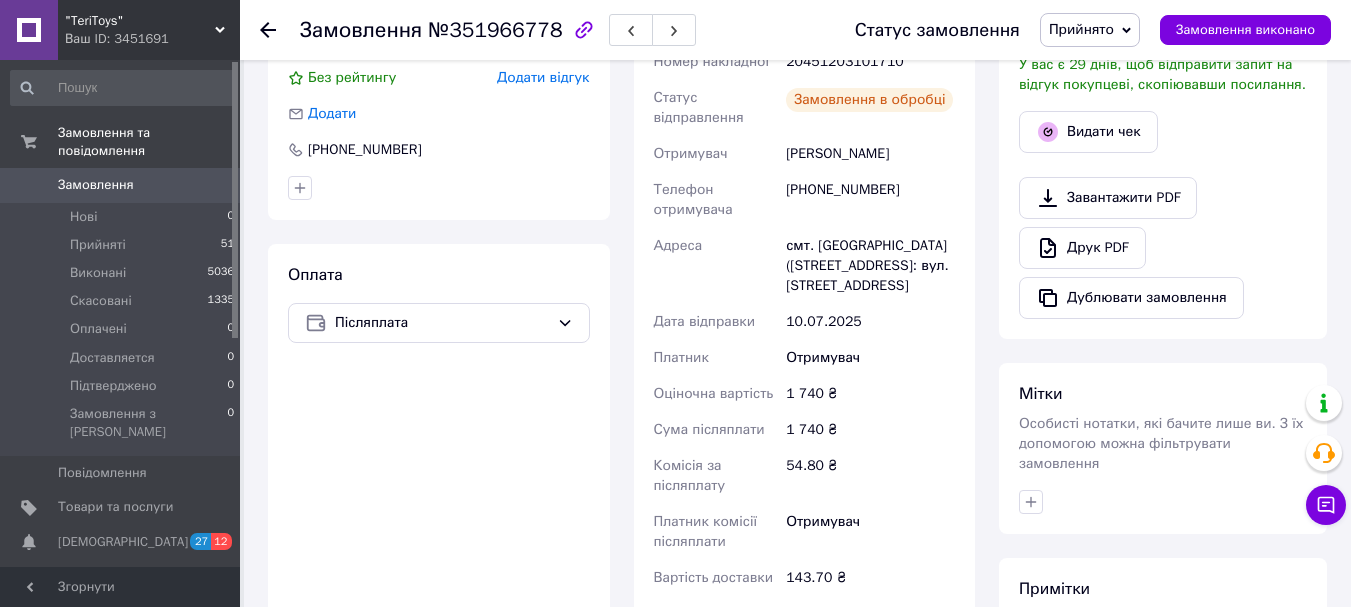 scroll, scrollTop: 300, scrollLeft: 0, axis: vertical 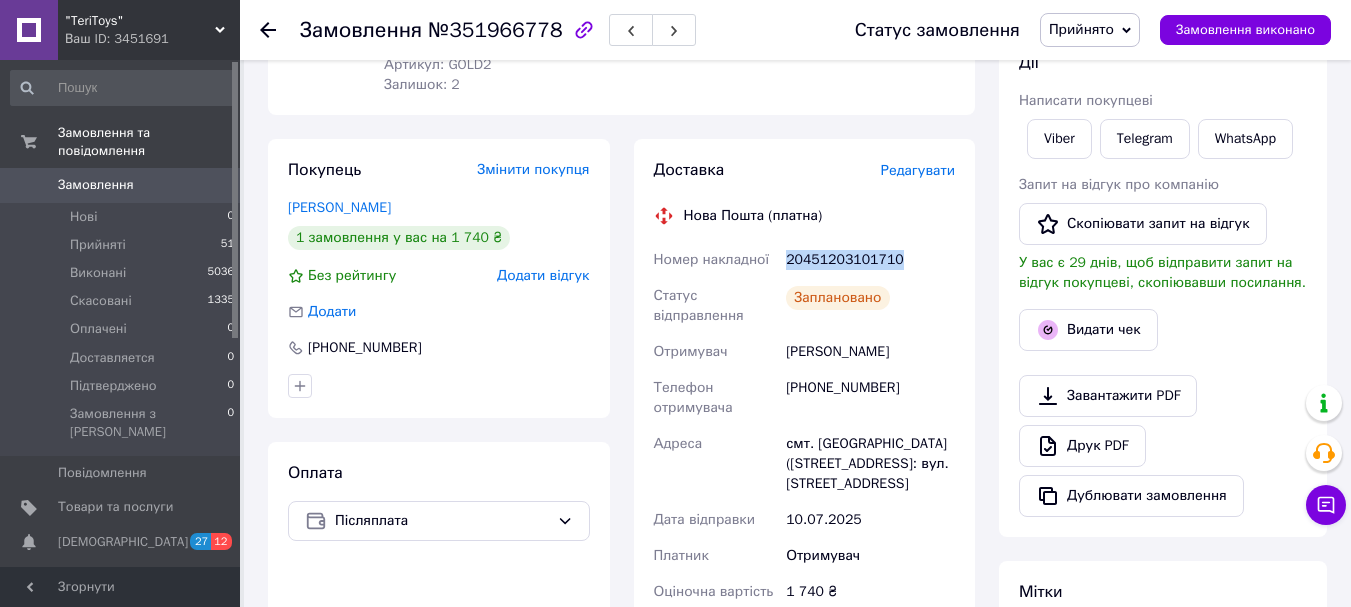drag, startPoint x: 890, startPoint y: 259, endPoint x: 786, endPoint y: 266, distance: 104.23531 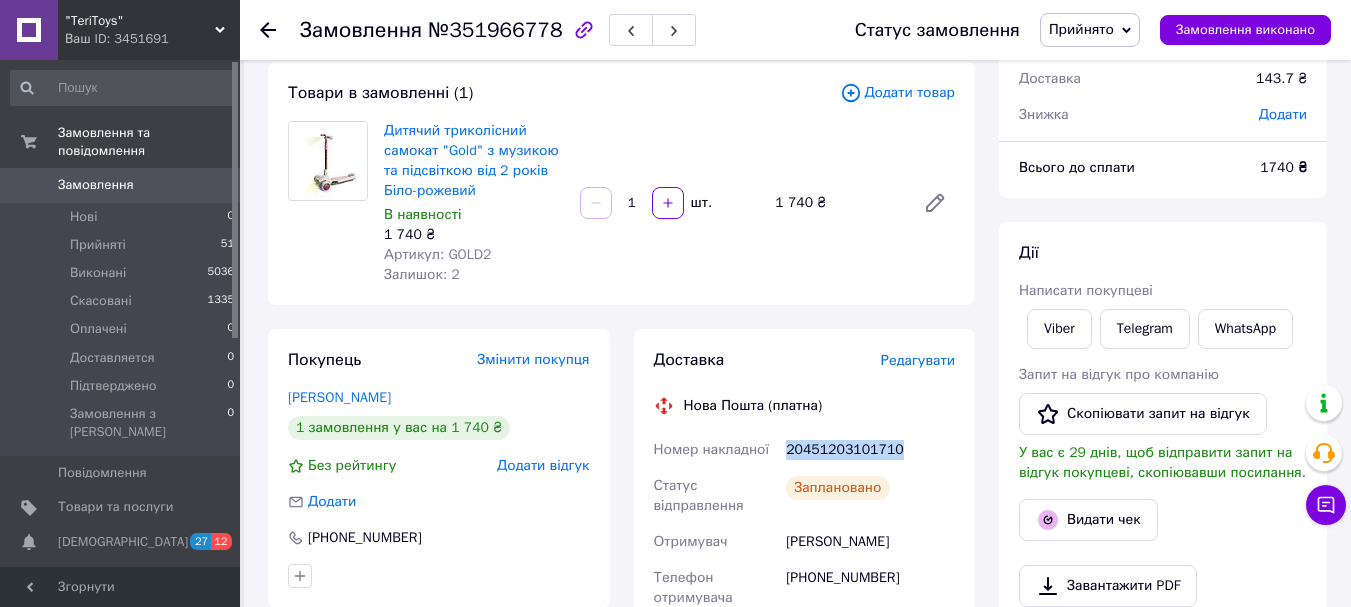 scroll, scrollTop: 0, scrollLeft: 0, axis: both 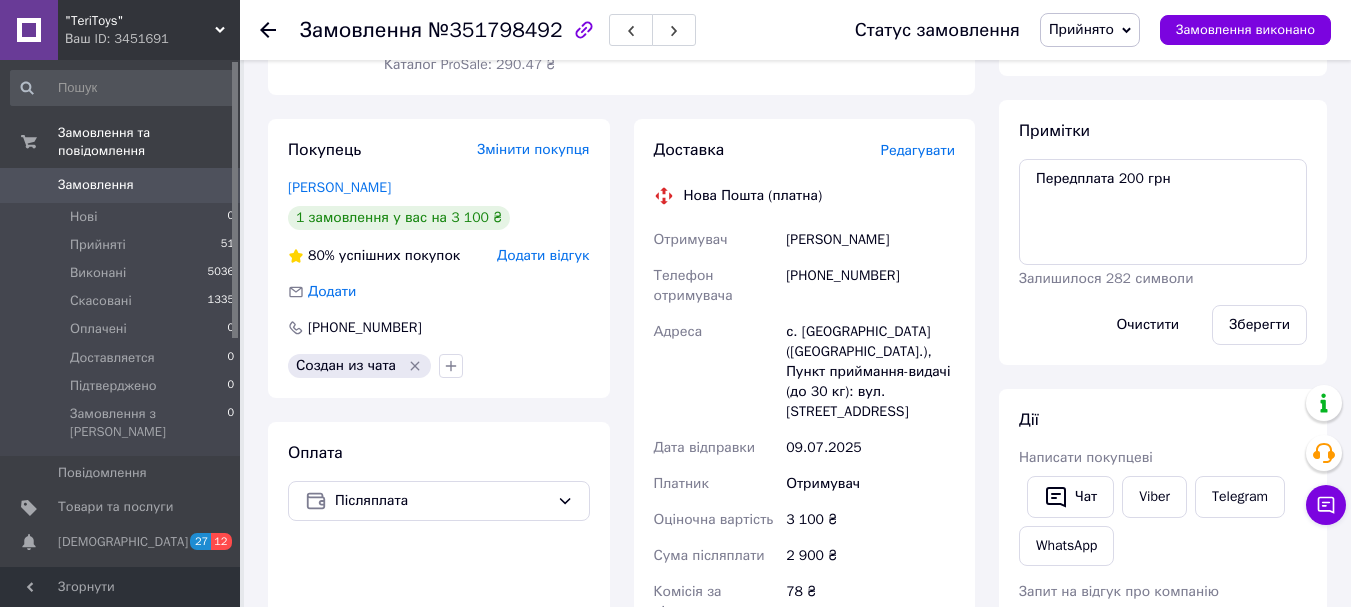 click on "Редагувати" at bounding box center (918, 150) 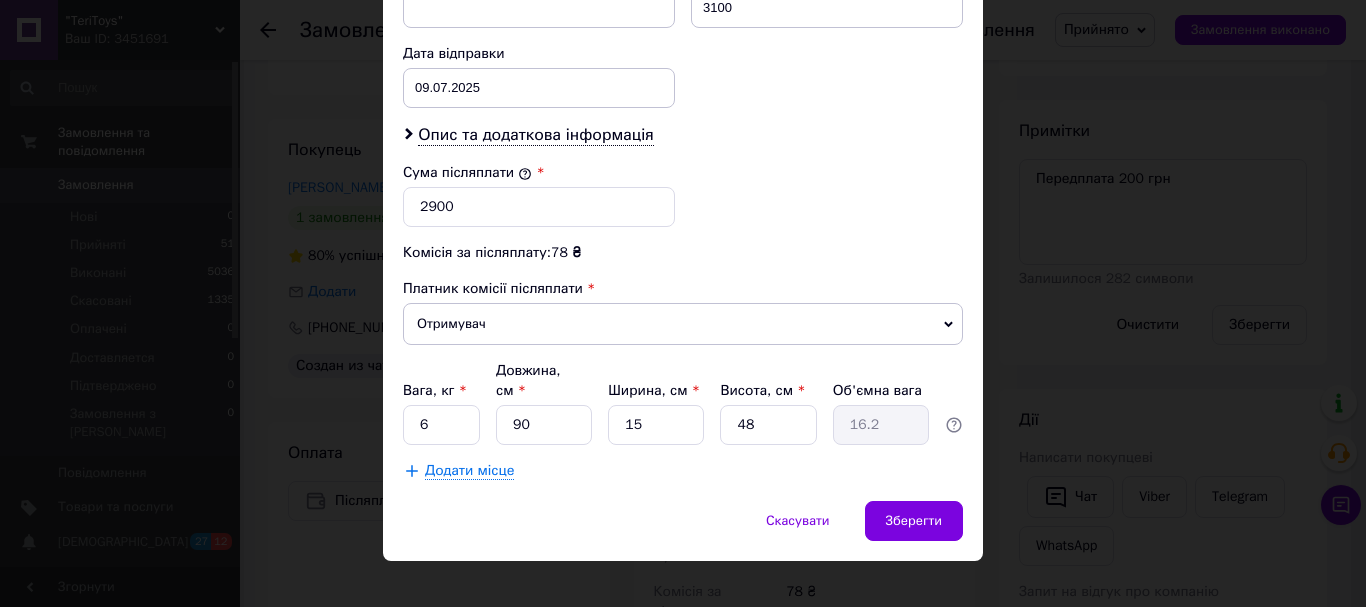 scroll, scrollTop: 919, scrollLeft: 0, axis: vertical 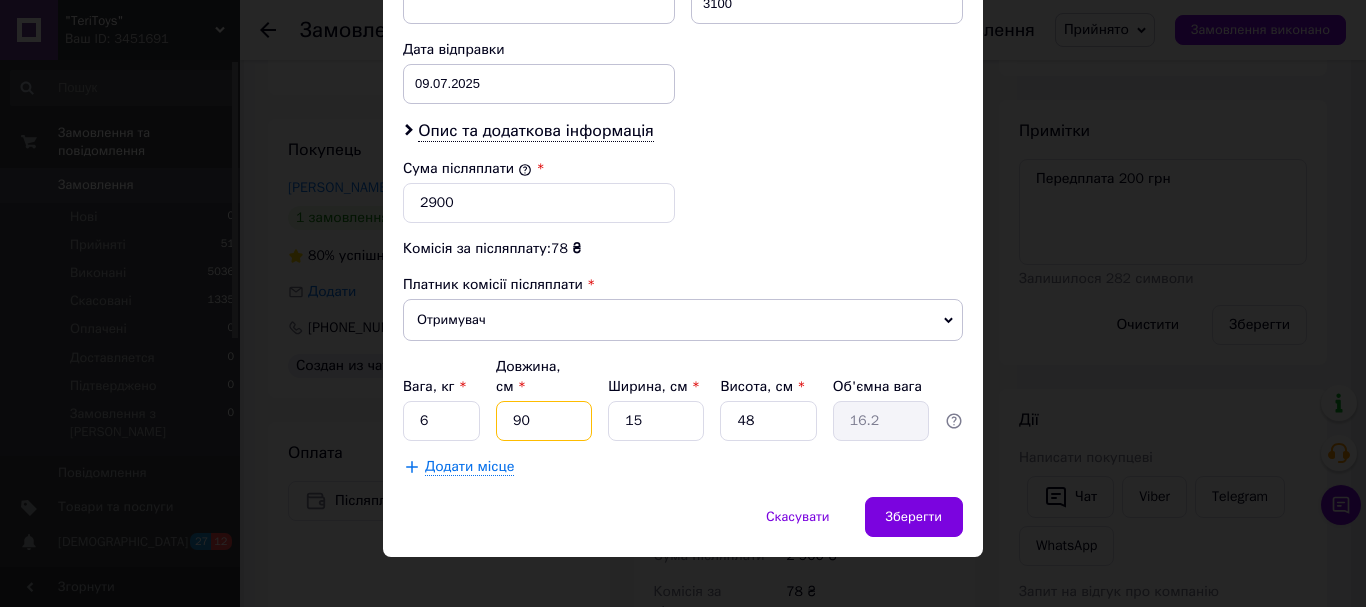 click on "90" at bounding box center [544, 421] 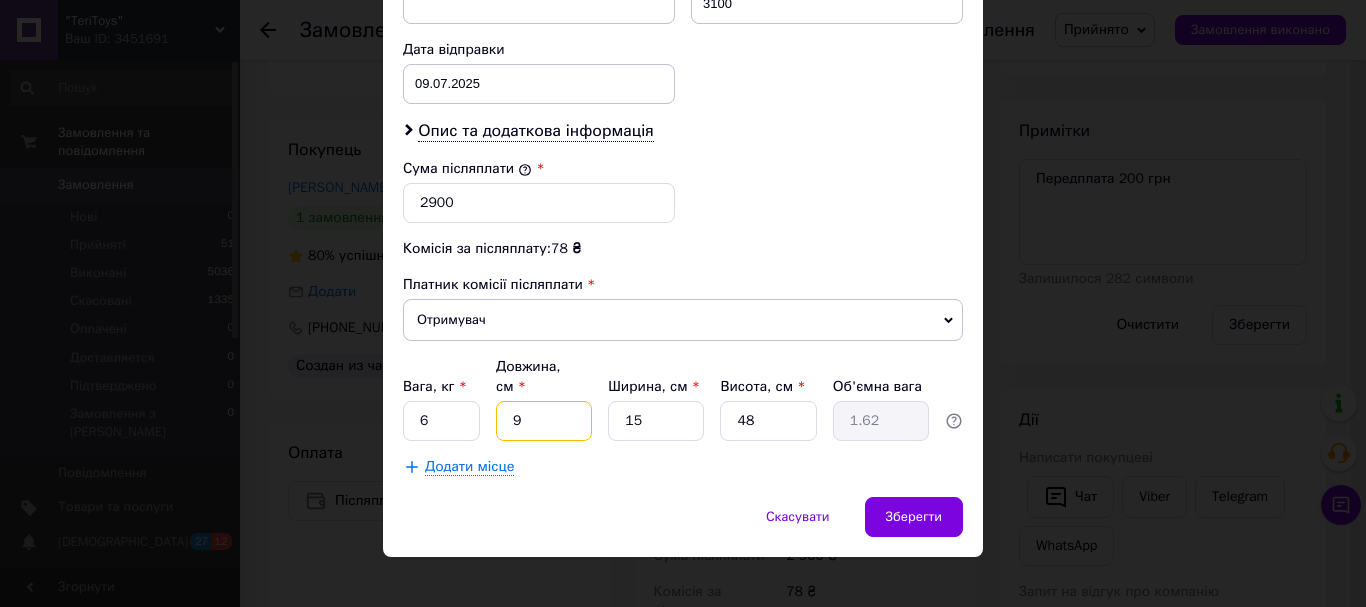type 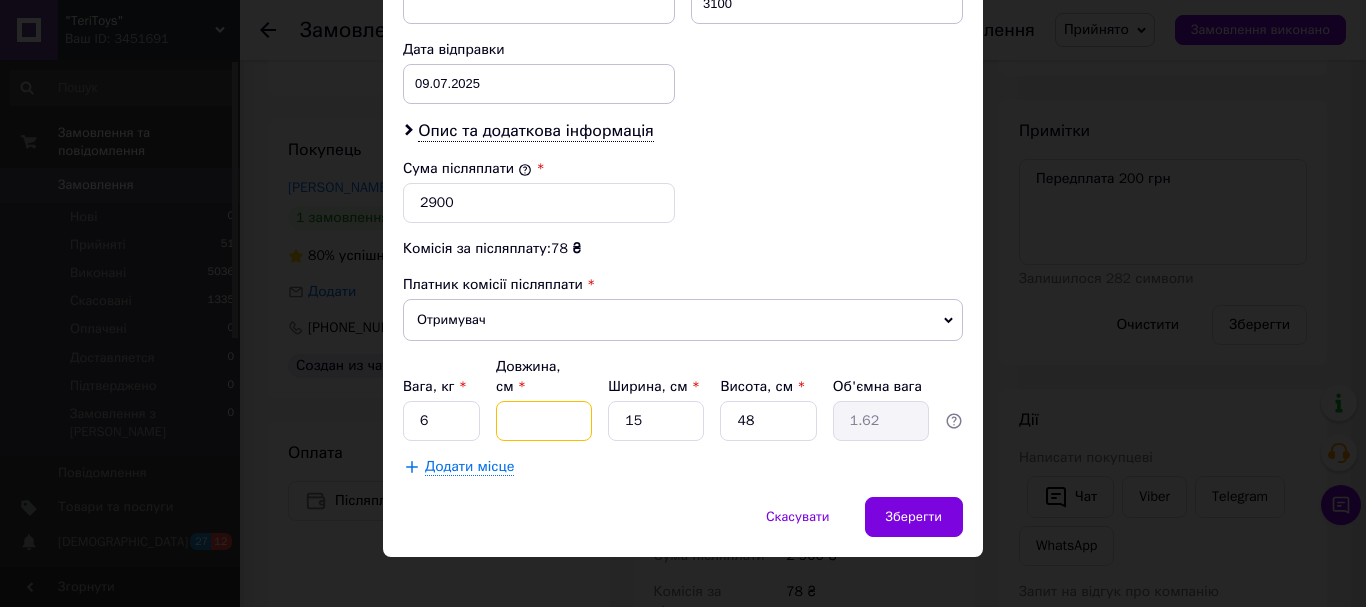 type 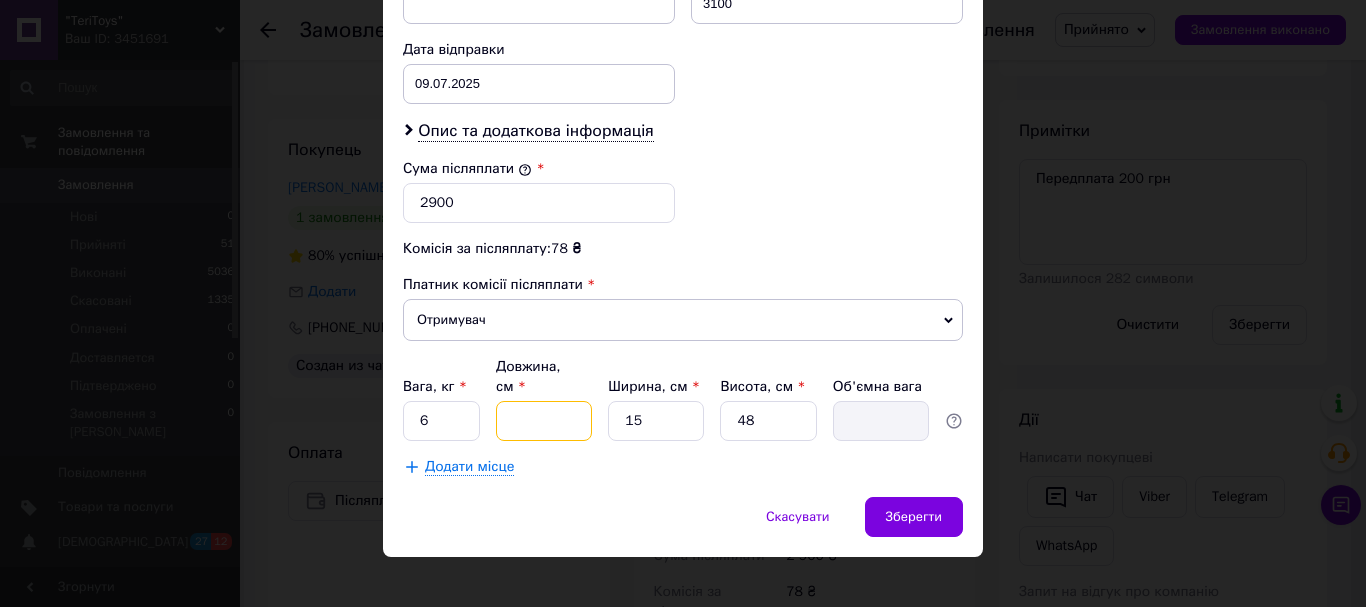 type on "8" 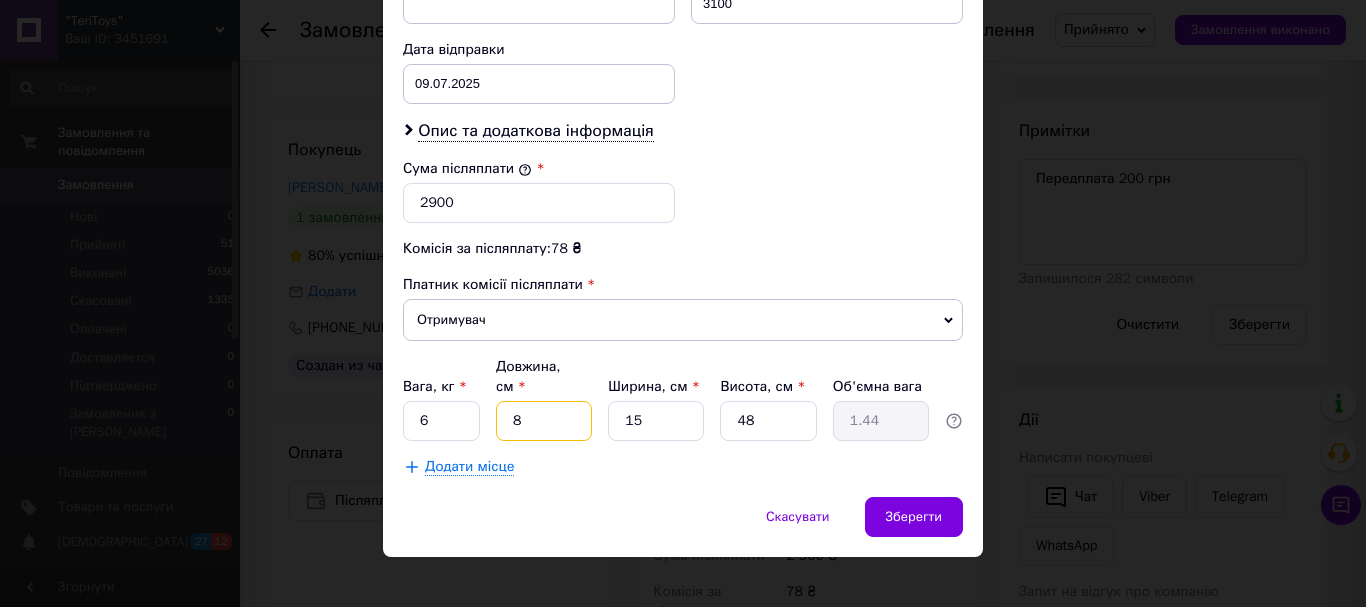 type on "88" 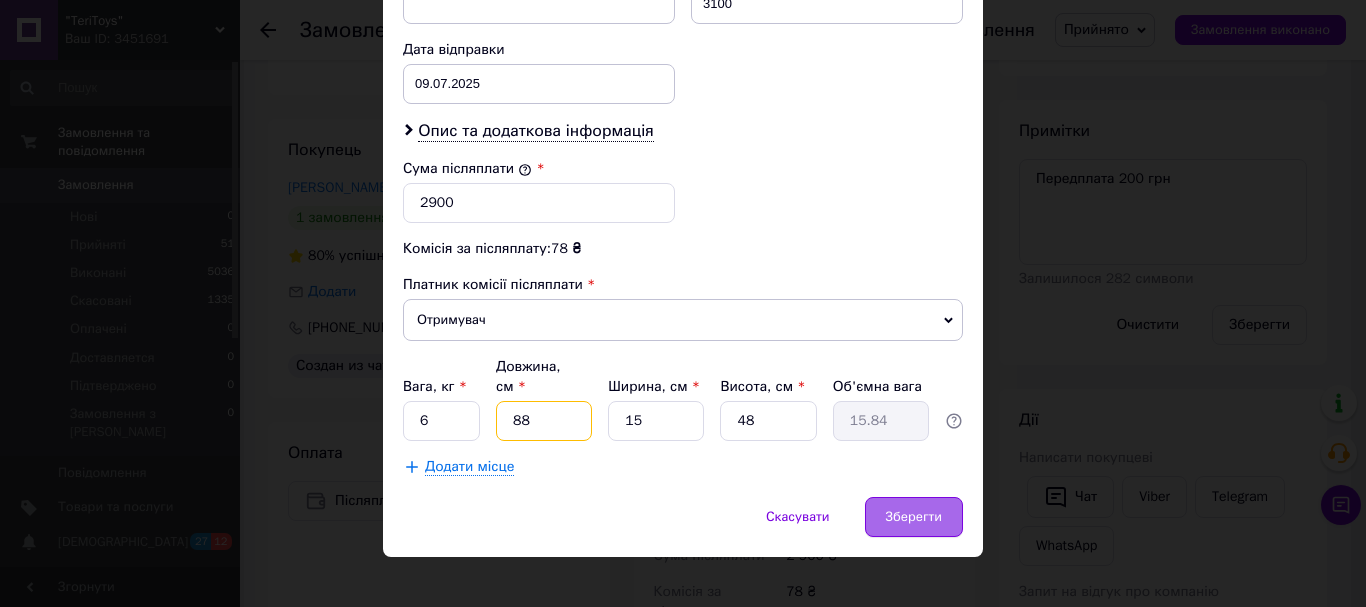 type on "88" 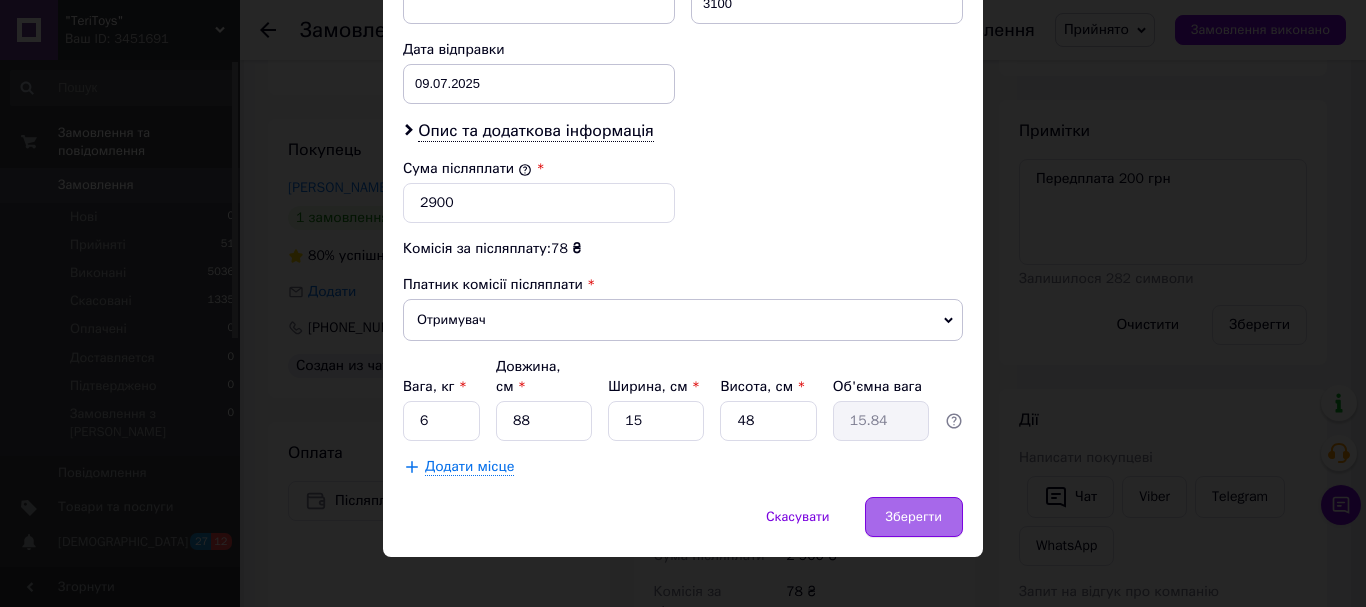click on "Зберегти" at bounding box center (914, 517) 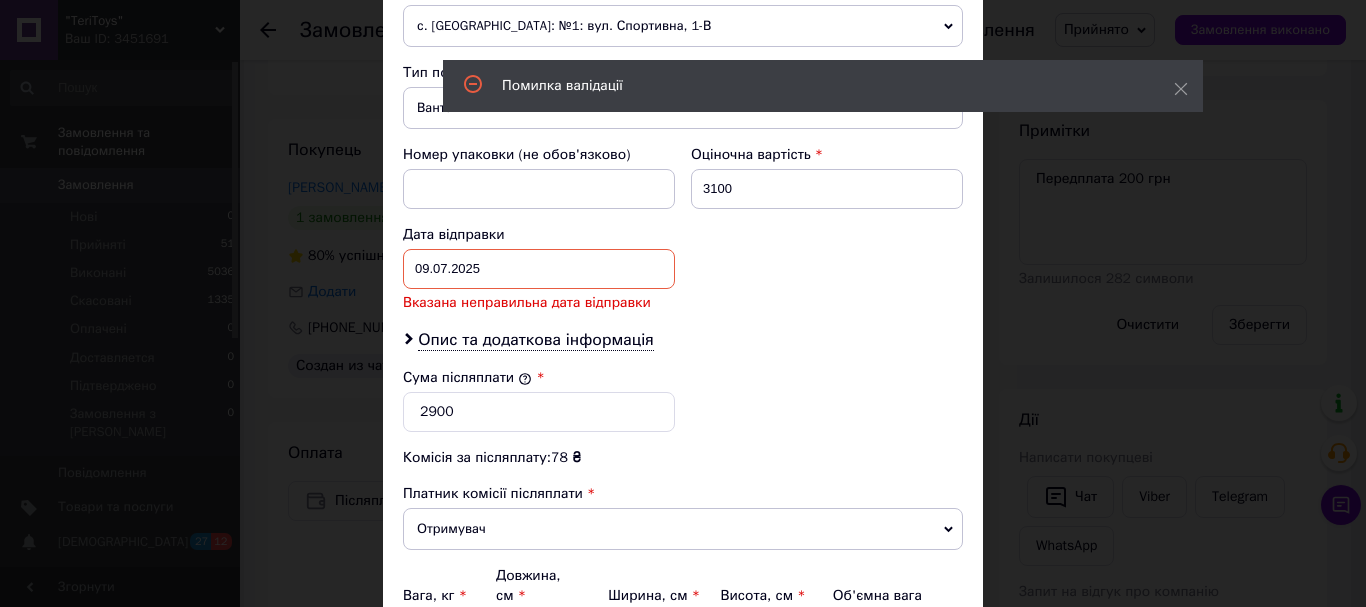 scroll, scrollTop: 719, scrollLeft: 0, axis: vertical 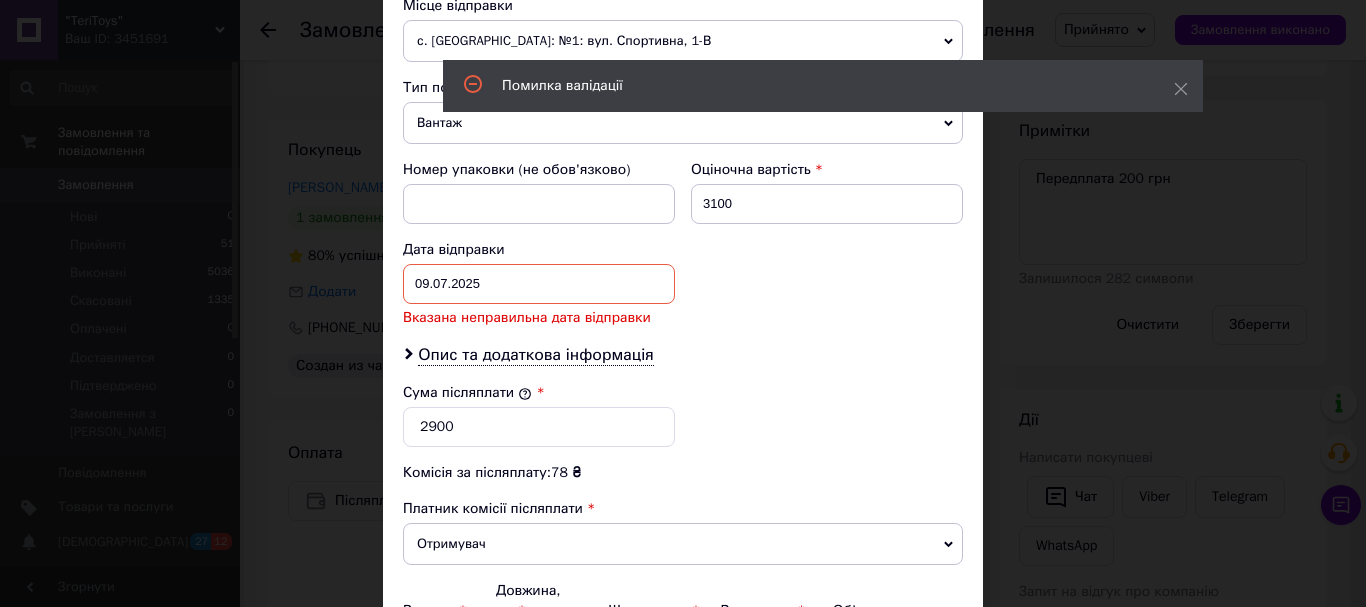 click on "09.07.2025 < 2025 > < Июль > Пн Вт Ср Чт Пт Сб Вс 30 1 2 3 4 5 6 7 8 9 10 11 12 13 14 15 16 17 18 19 20 21 22 23 24 25 26 27 28 29 30 31 1 2 3 4 5 6 7 8 9 10" at bounding box center (539, 284) 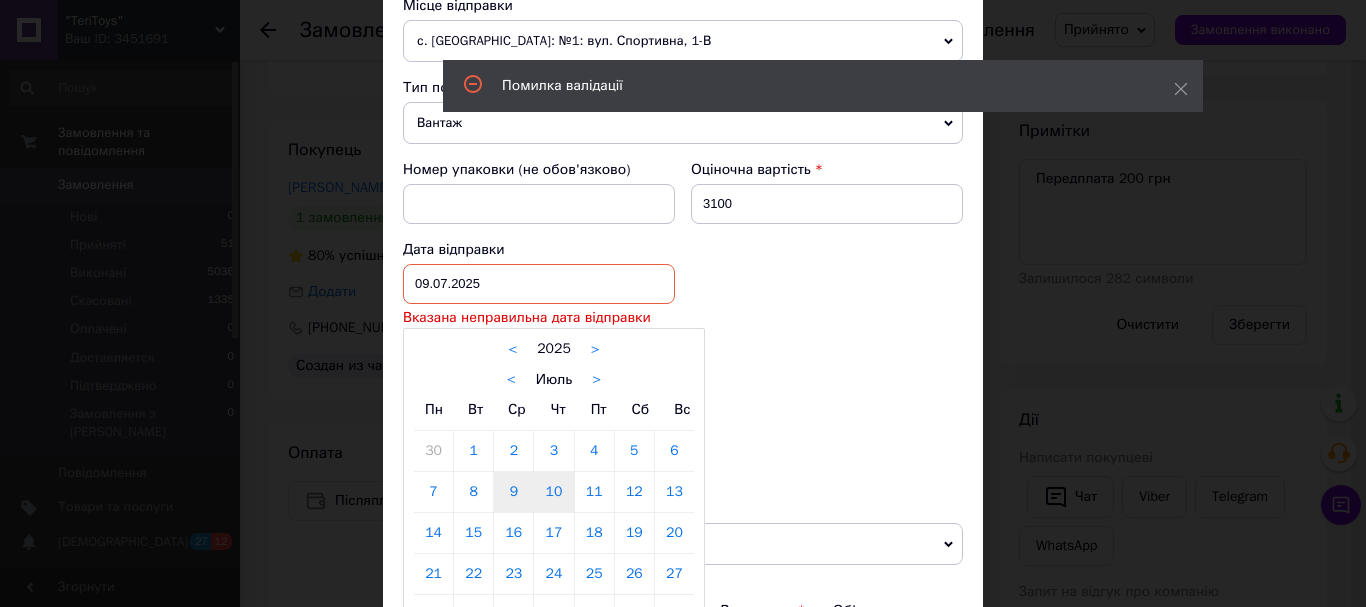 click on "10" at bounding box center [553, 492] 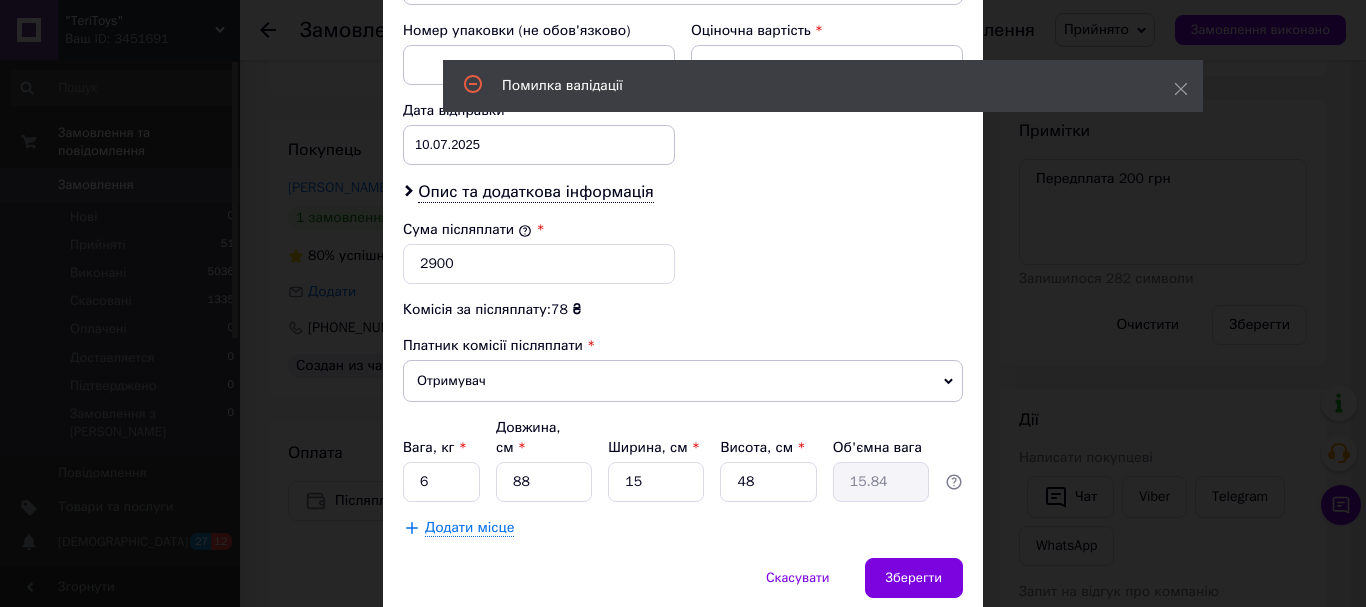 scroll, scrollTop: 919, scrollLeft: 0, axis: vertical 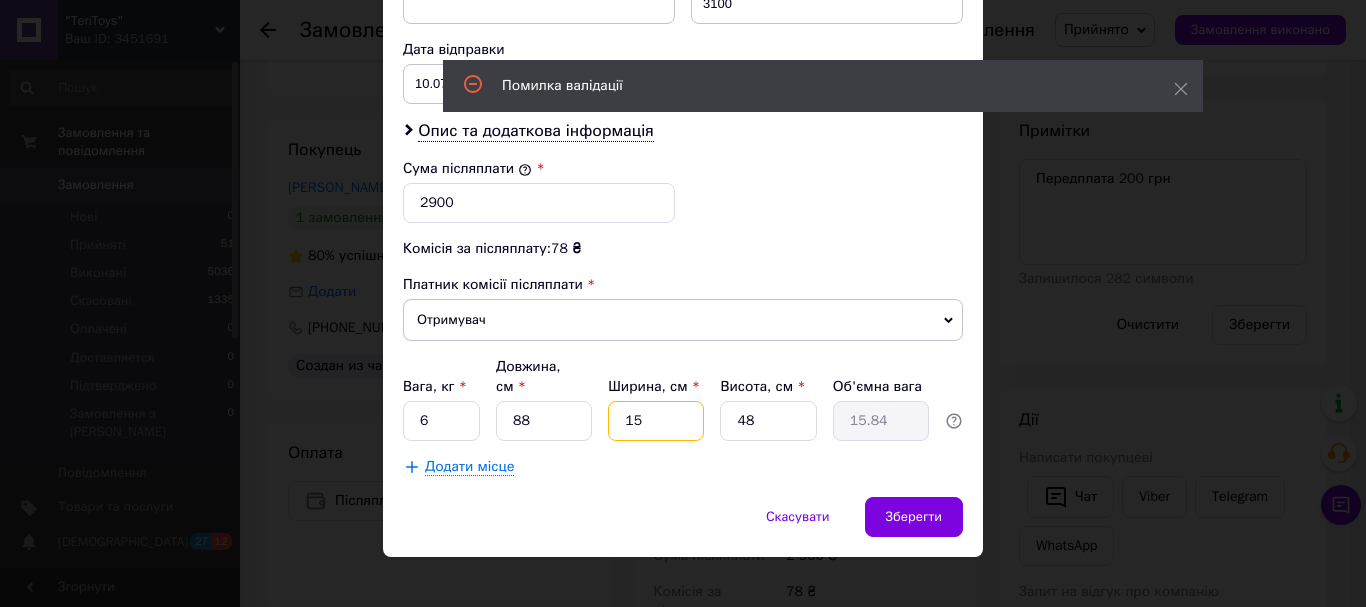 click on "15" at bounding box center (656, 421) 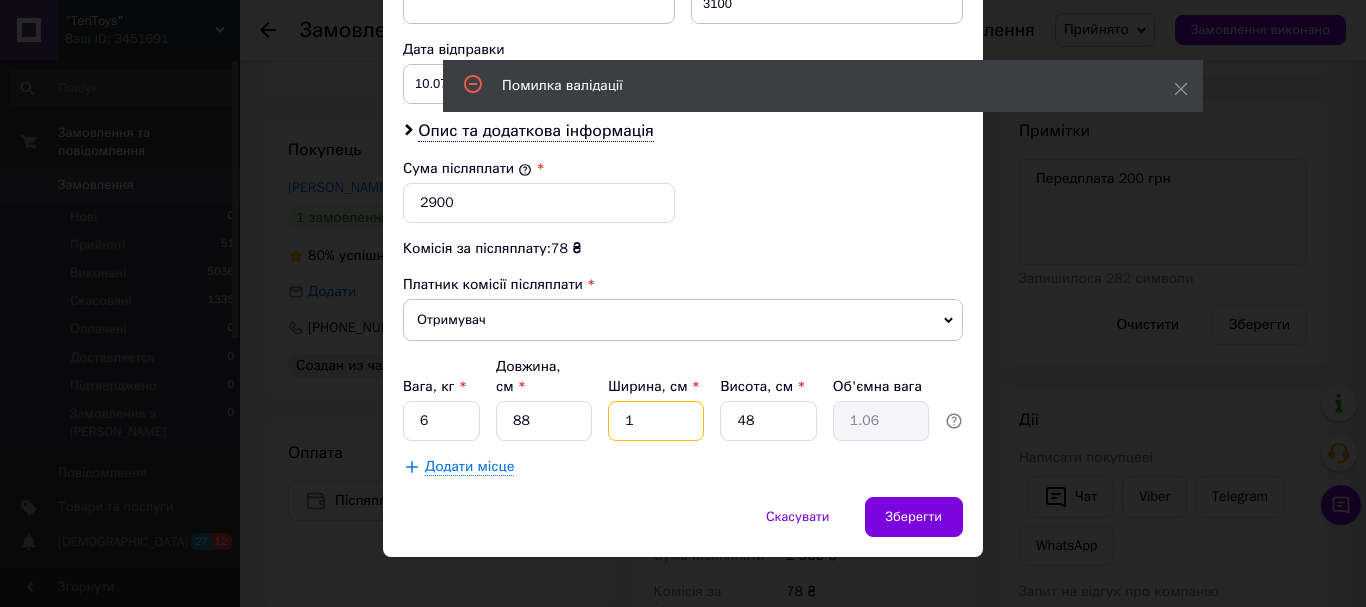 type on "19" 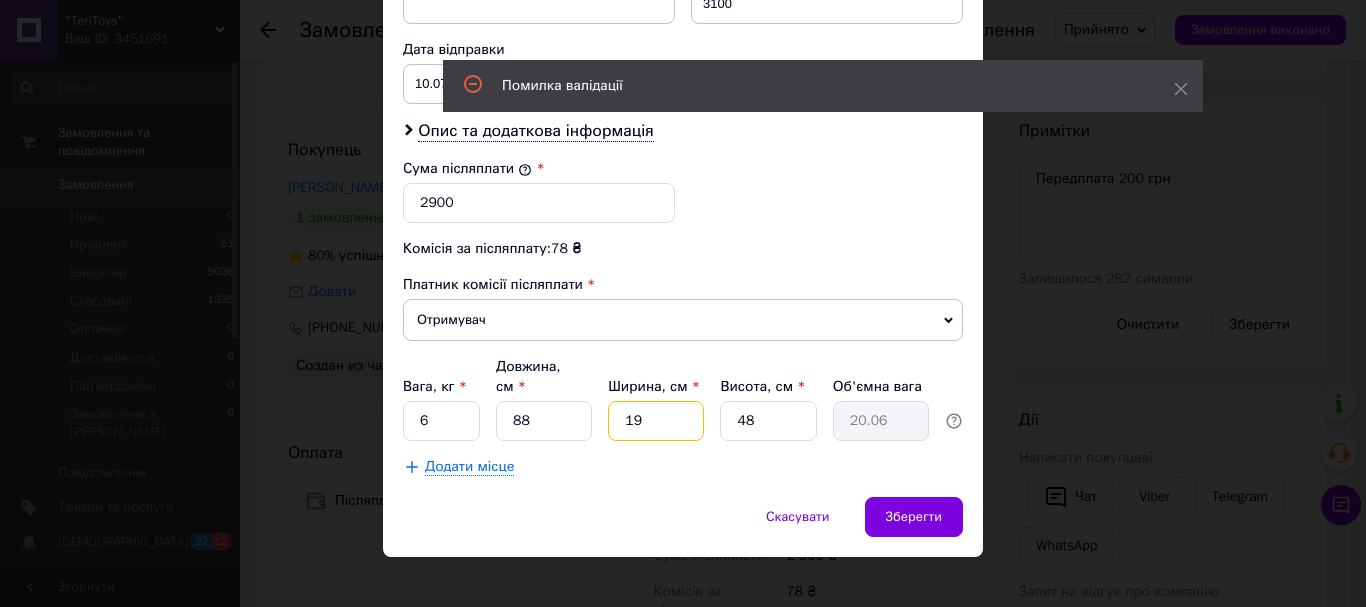 type on "19" 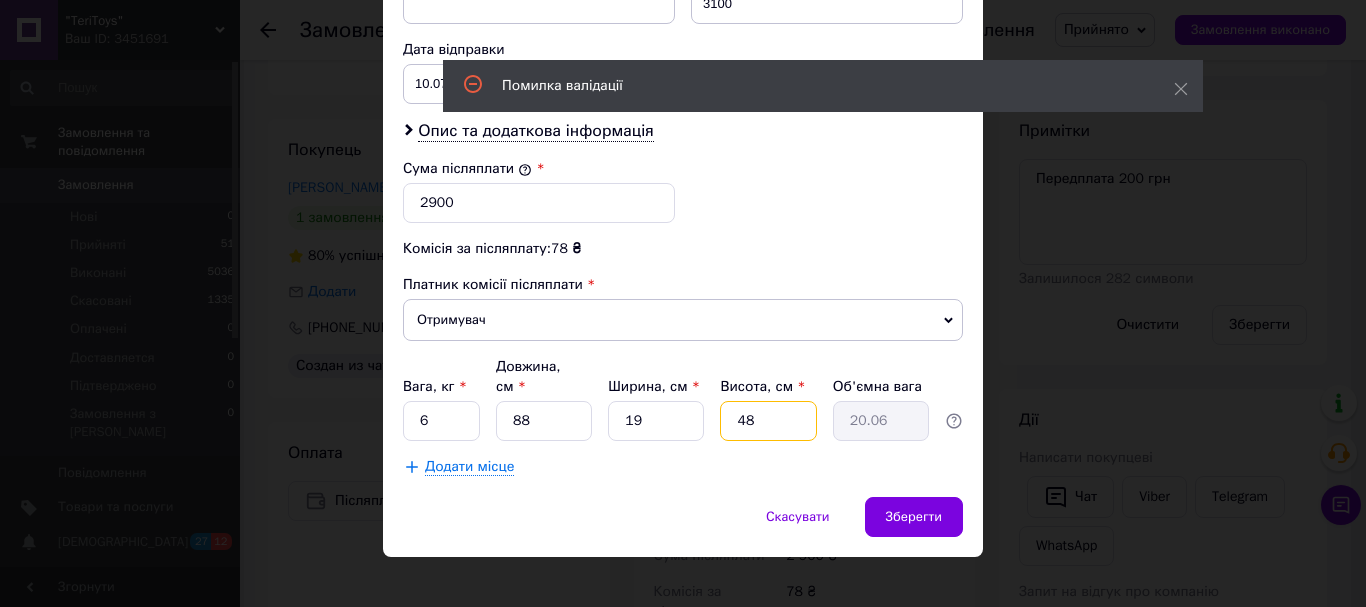 click on "48" at bounding box center (768, 421) 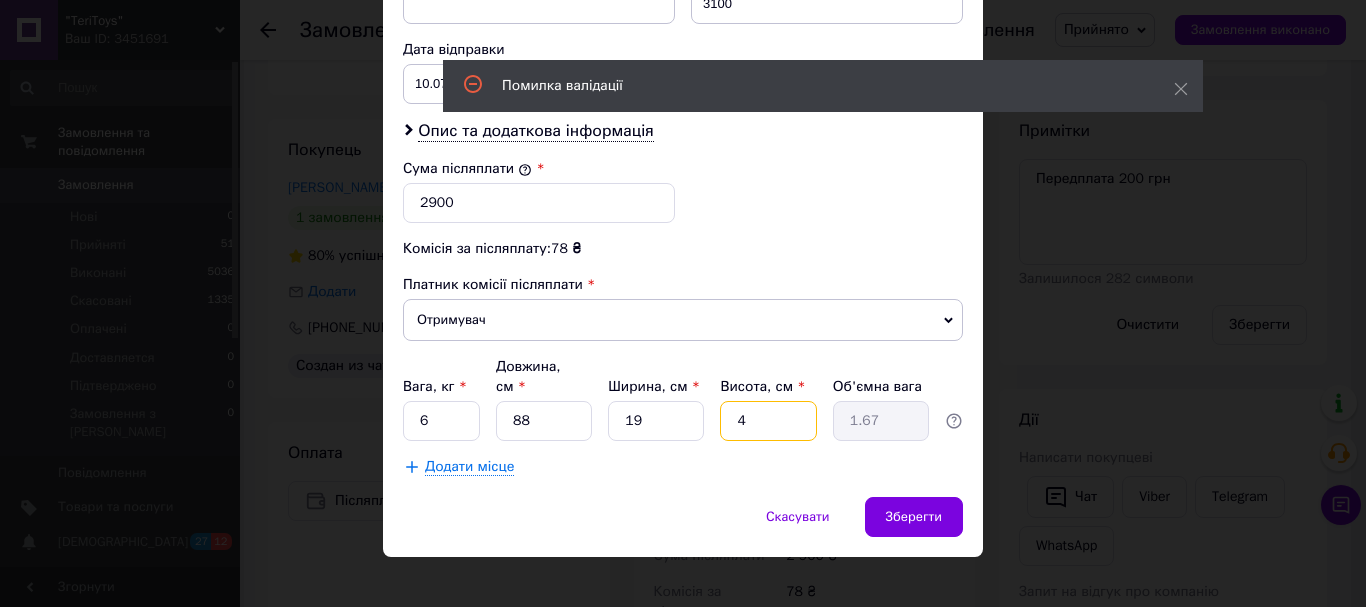 type 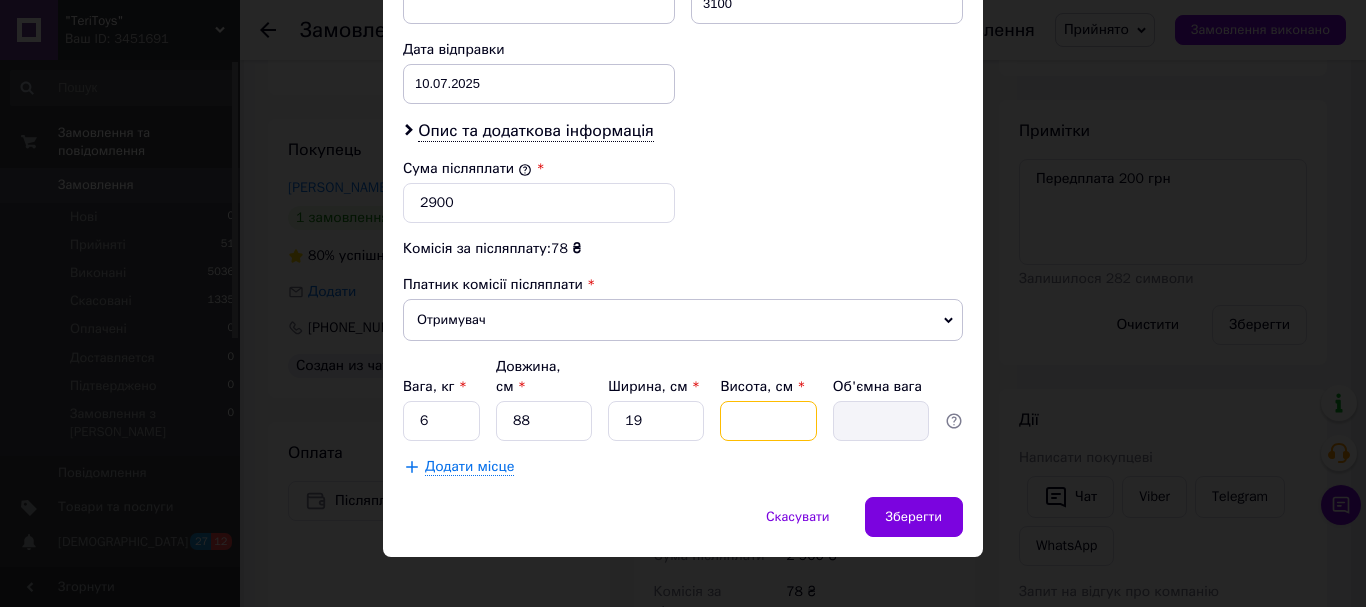 type on "3" 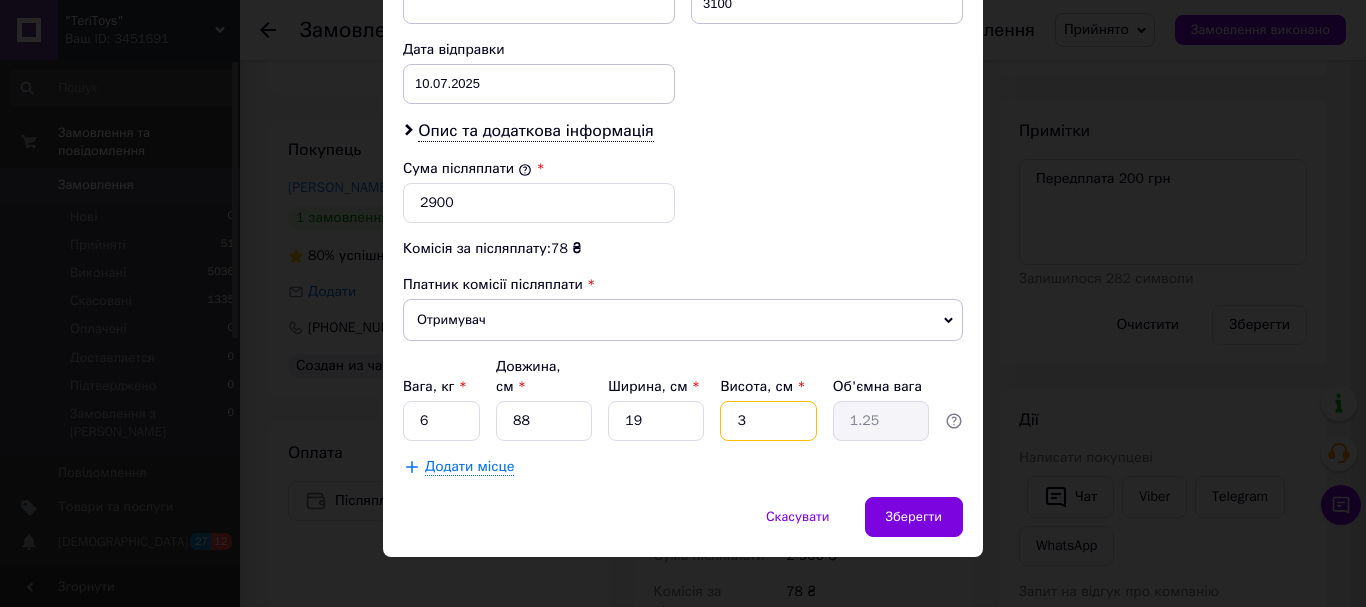 type on "38" 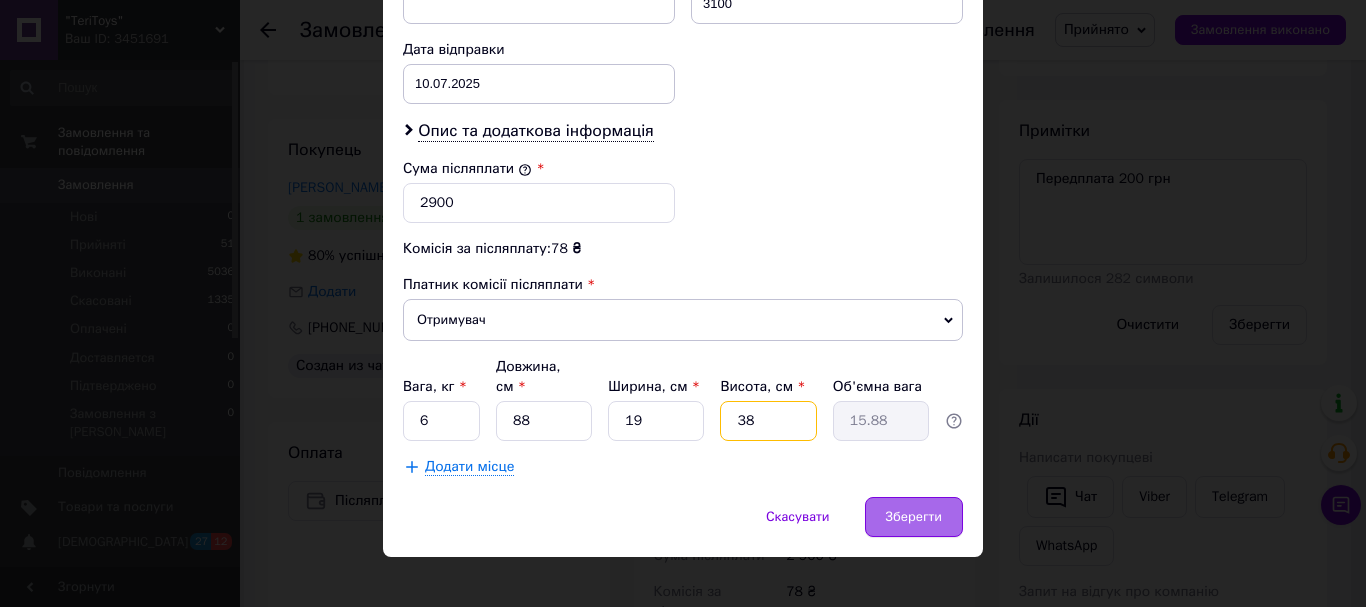 type on "38" 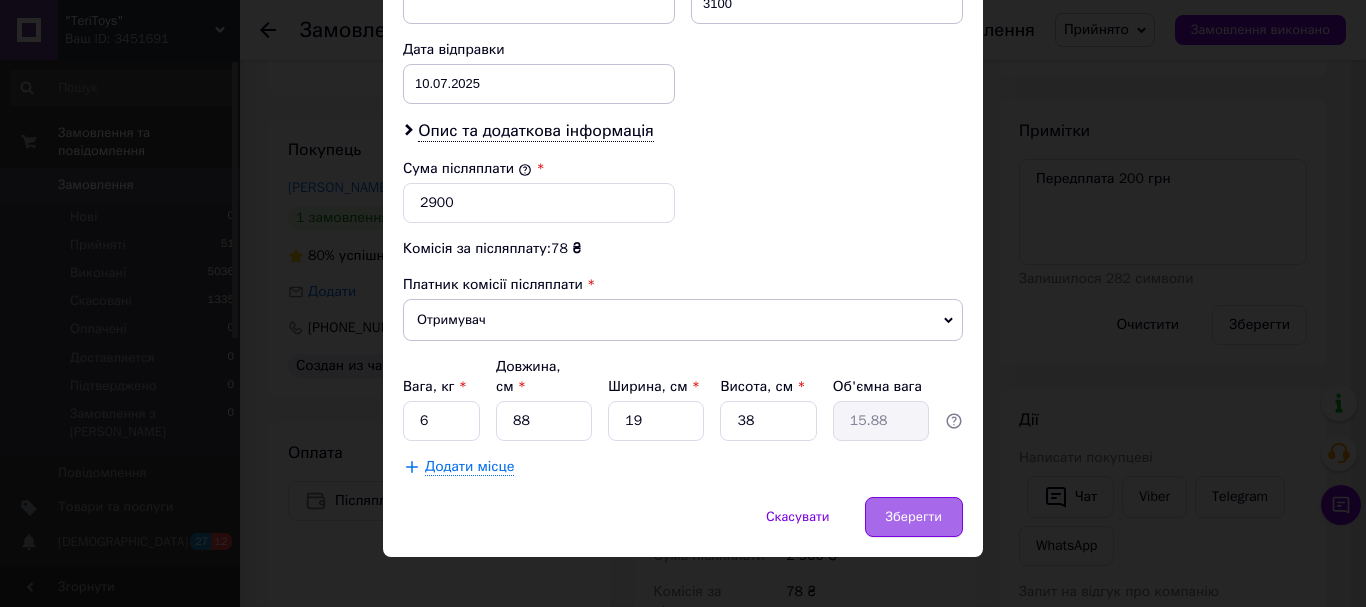 click on "Зберегти" at bounding box center [914, 517] 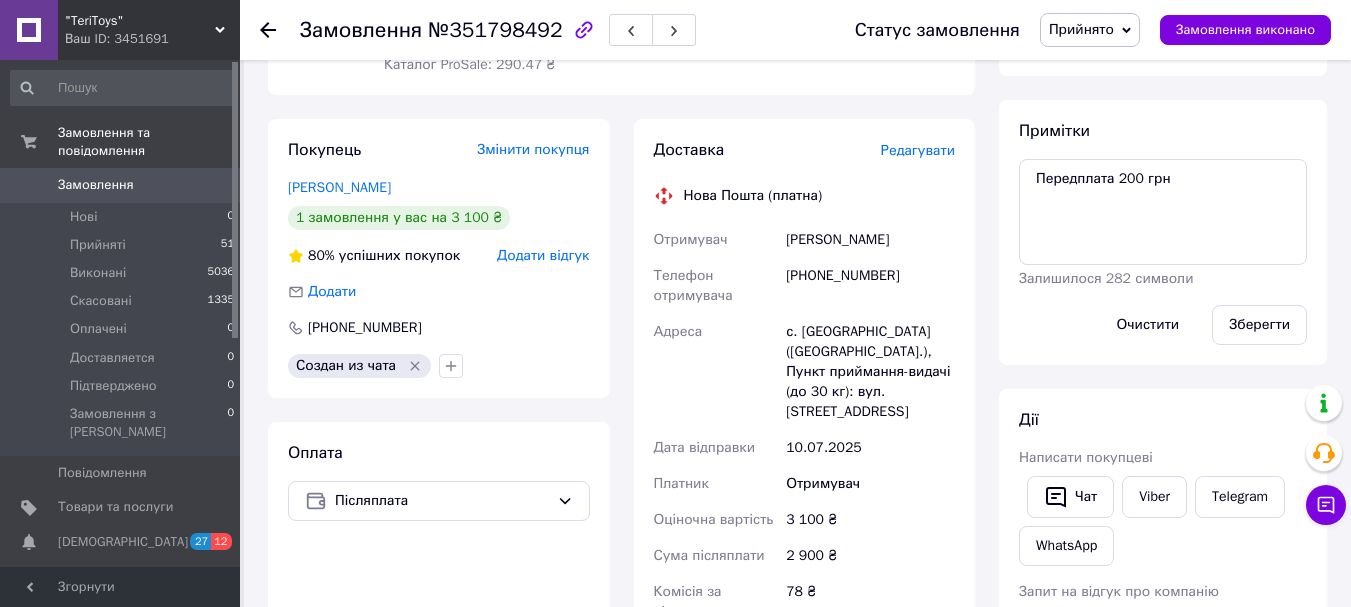 click on "Редагувати" at bounding box center [918, 150] 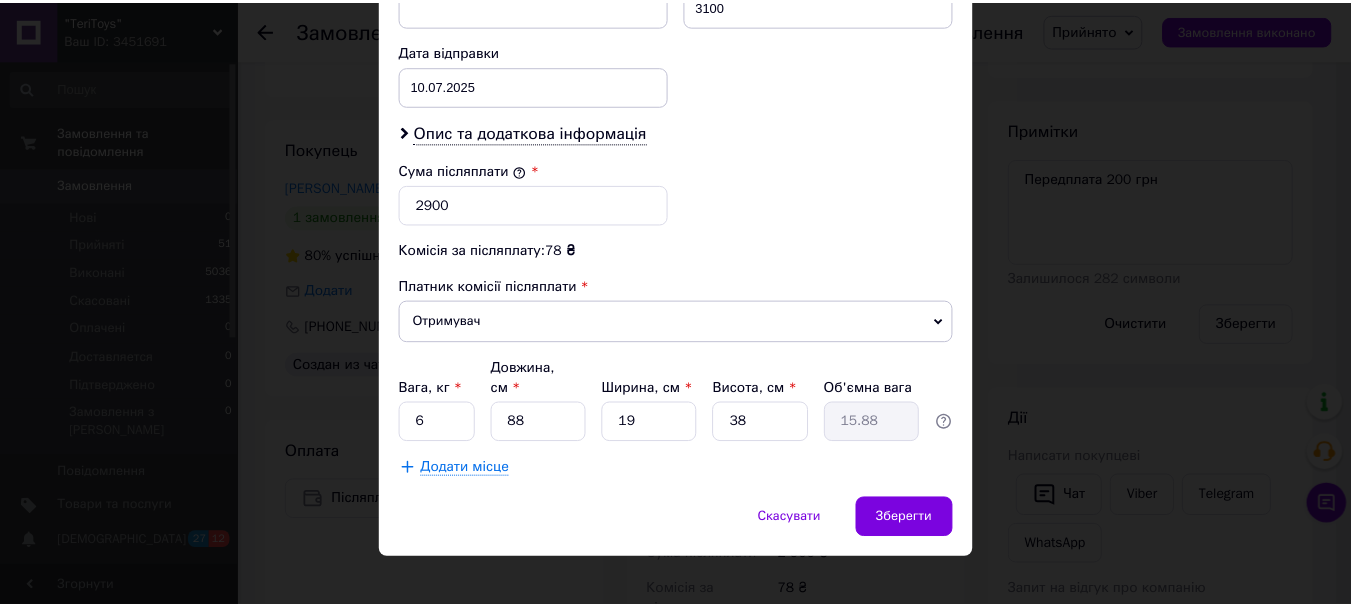 scroll, scrollTop: 919, scrollLeft: 0, axis: vertical 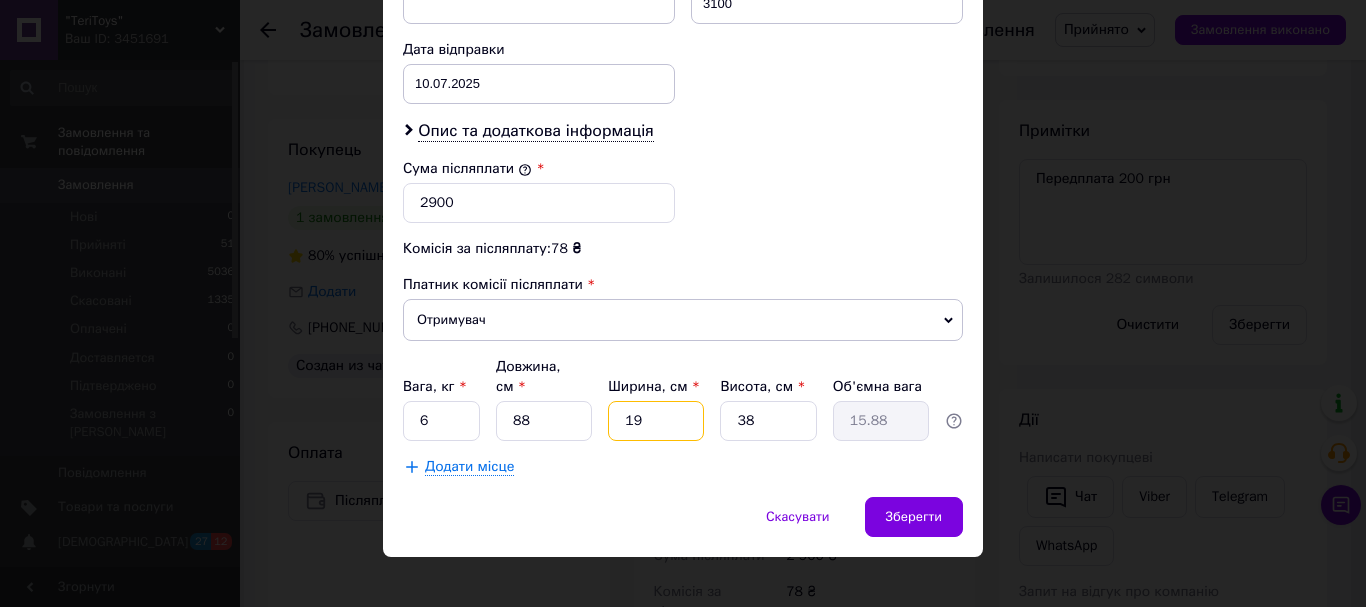click on "19" at bounding box center [656, 421] 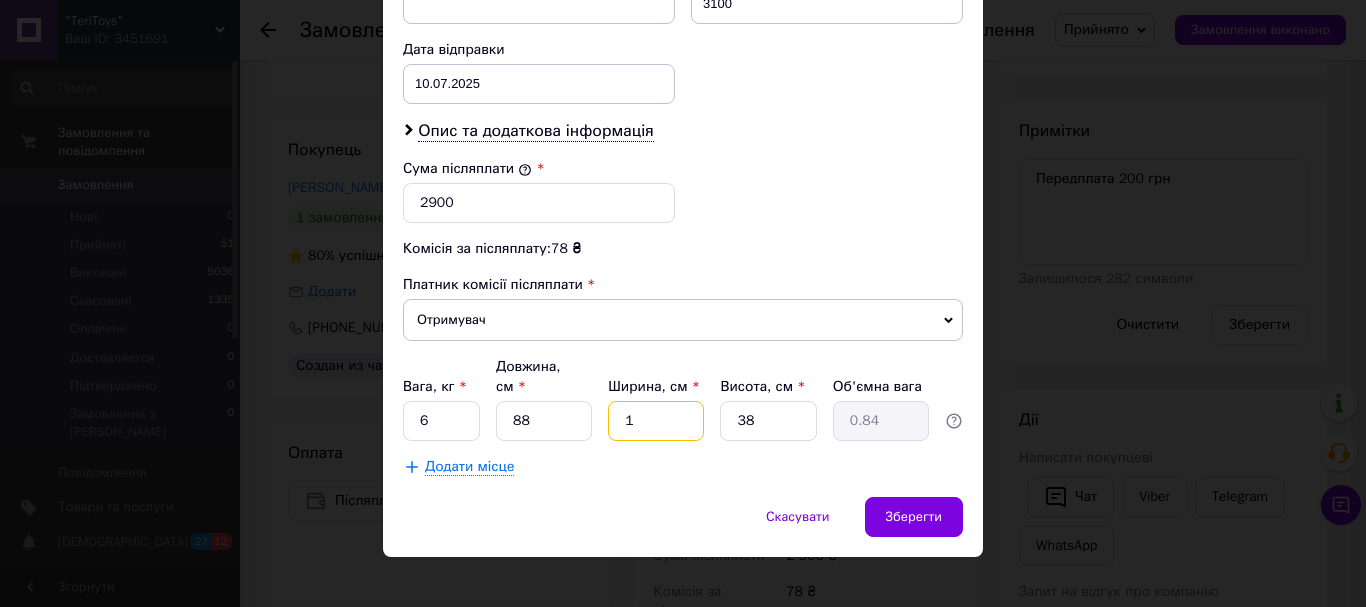 type on "17" 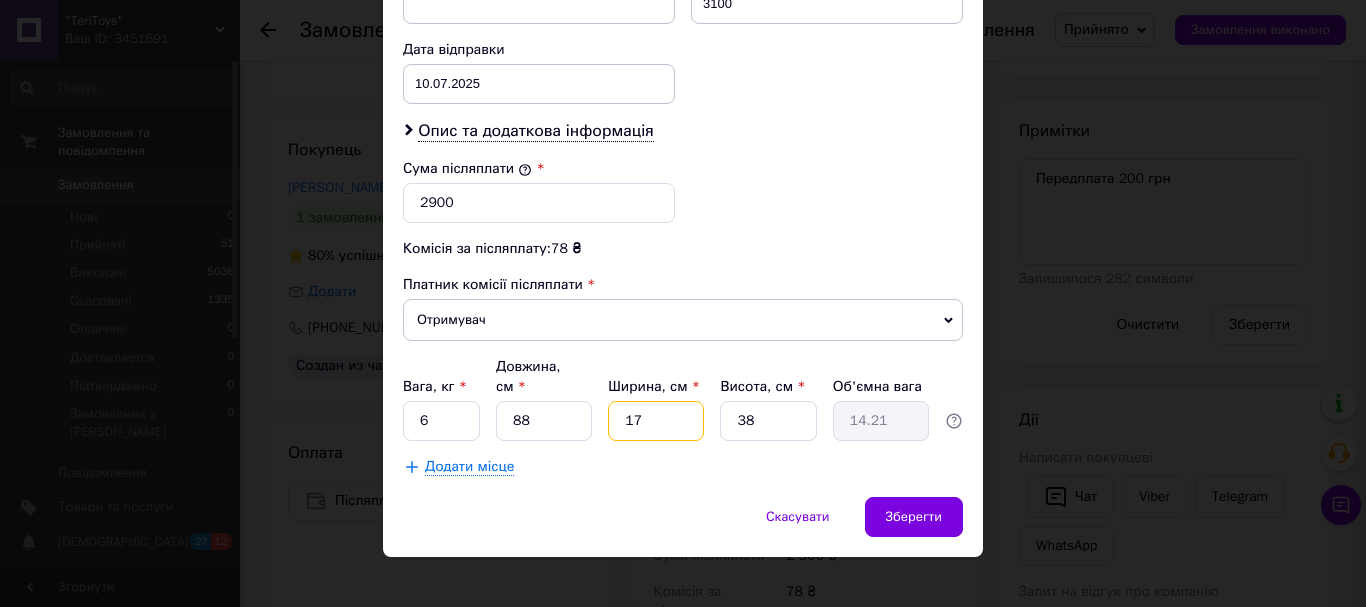 type on "17" 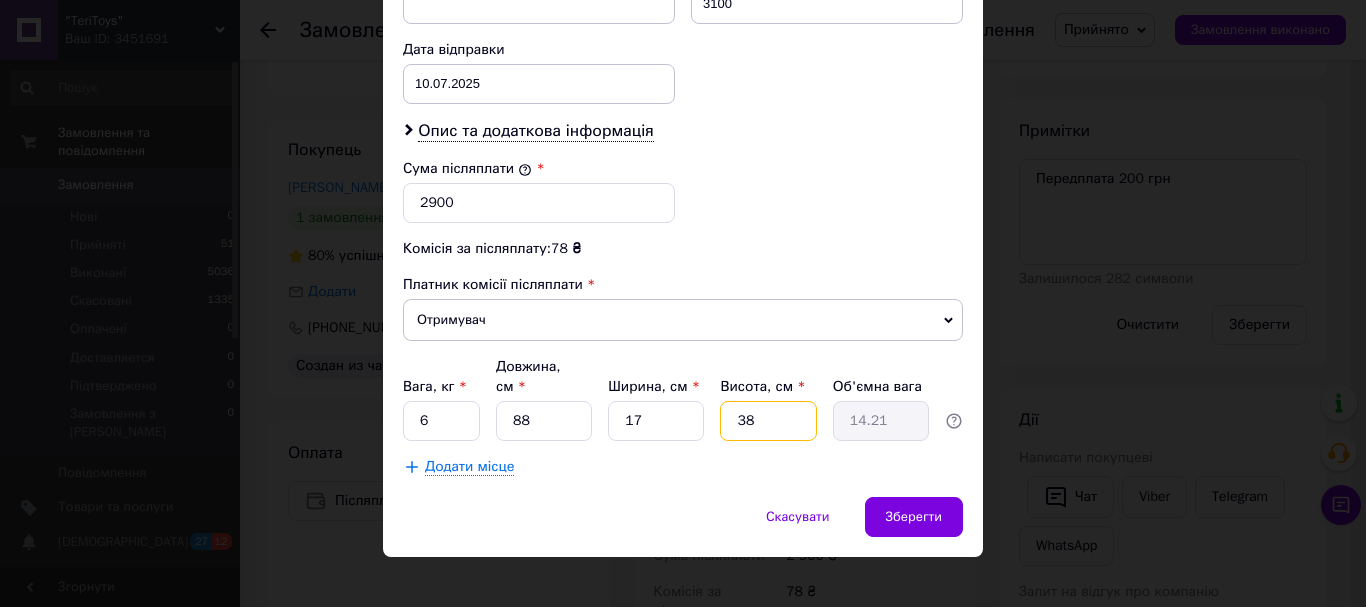 click on "38" at bounding box center (768, 421) 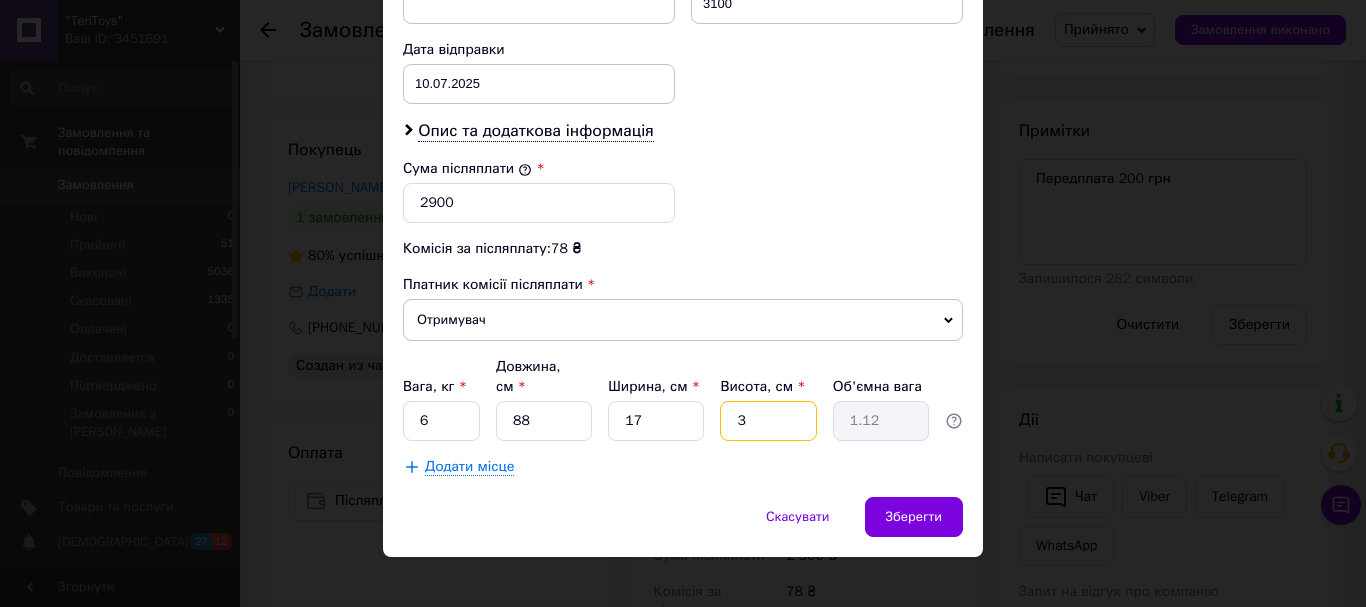 type on "37" 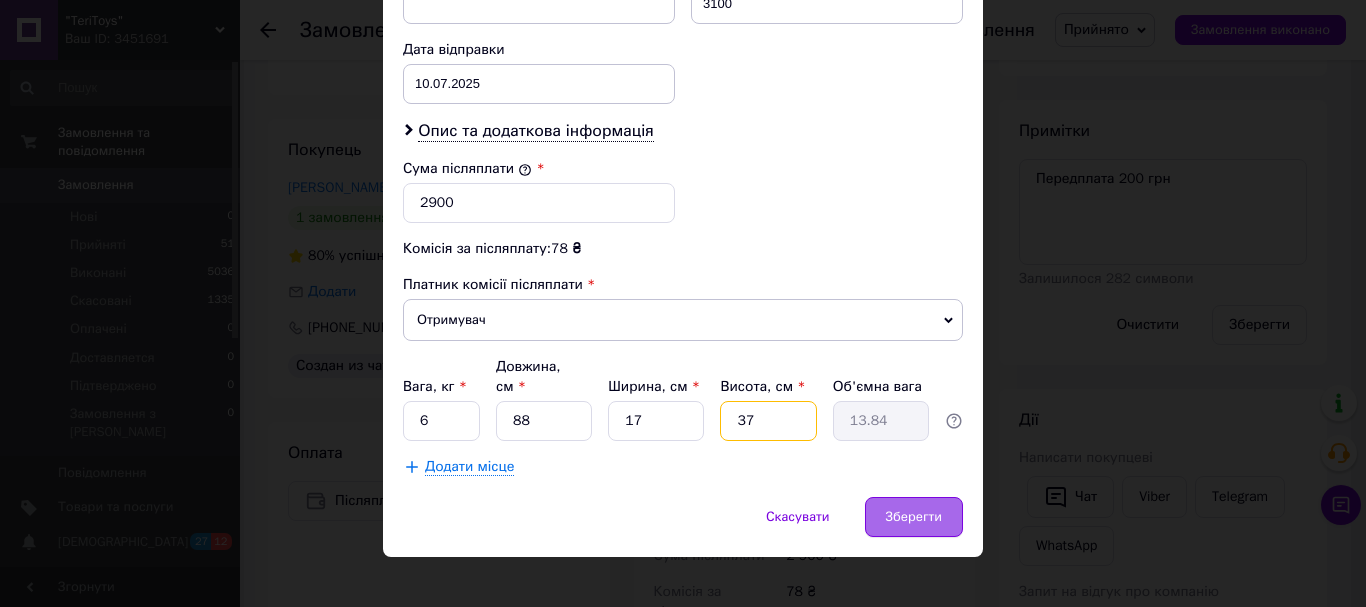 type on "37" 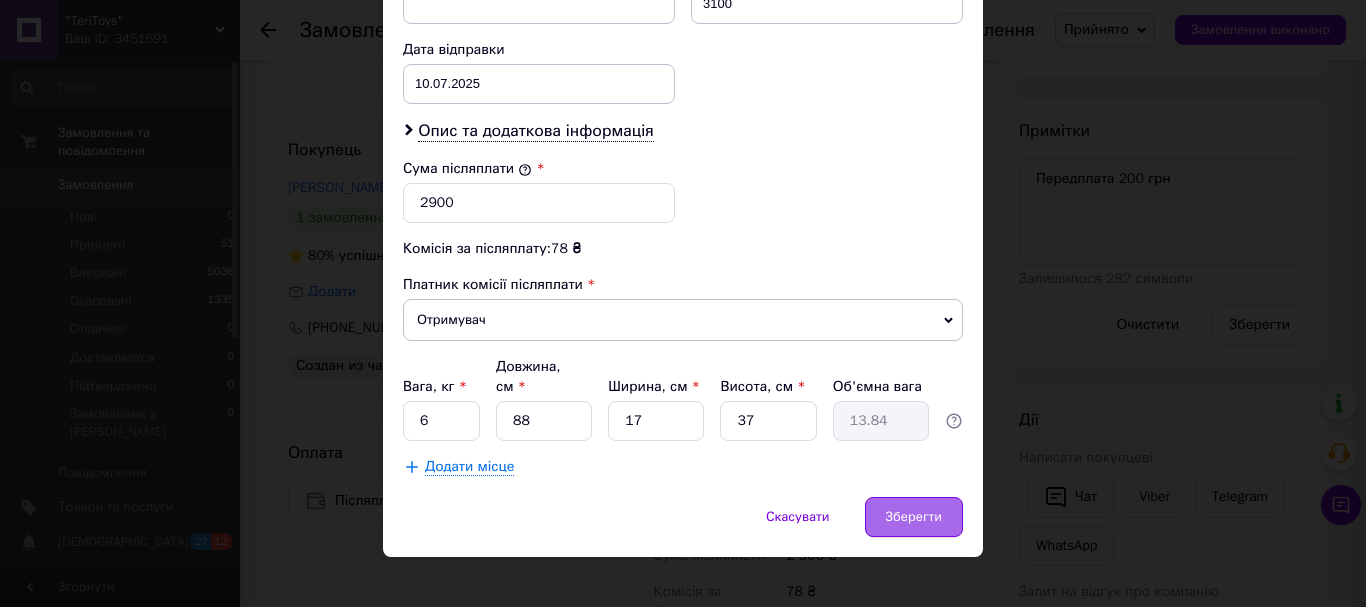 click on "Зберегти" at bounding box center (914, 517) 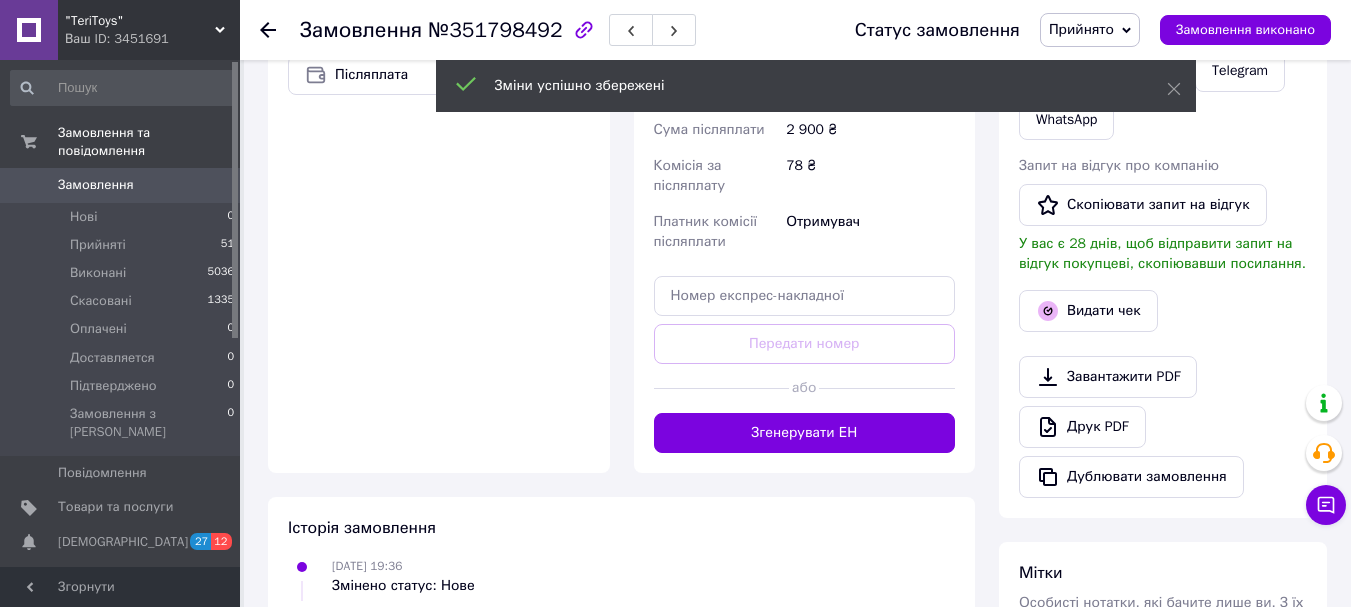 scroll, scrollTop: 800, scrollLeft: 0, axis: vertical 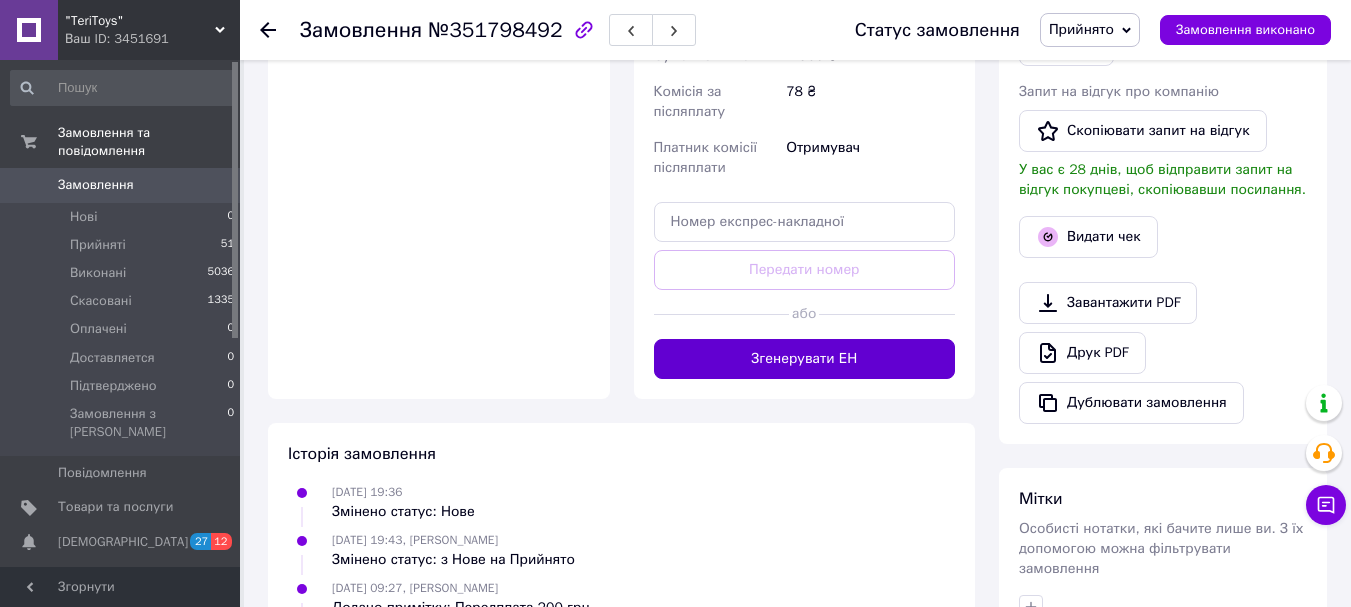 click on "Згенерувати ЕН" at bounding box center [805, 359] 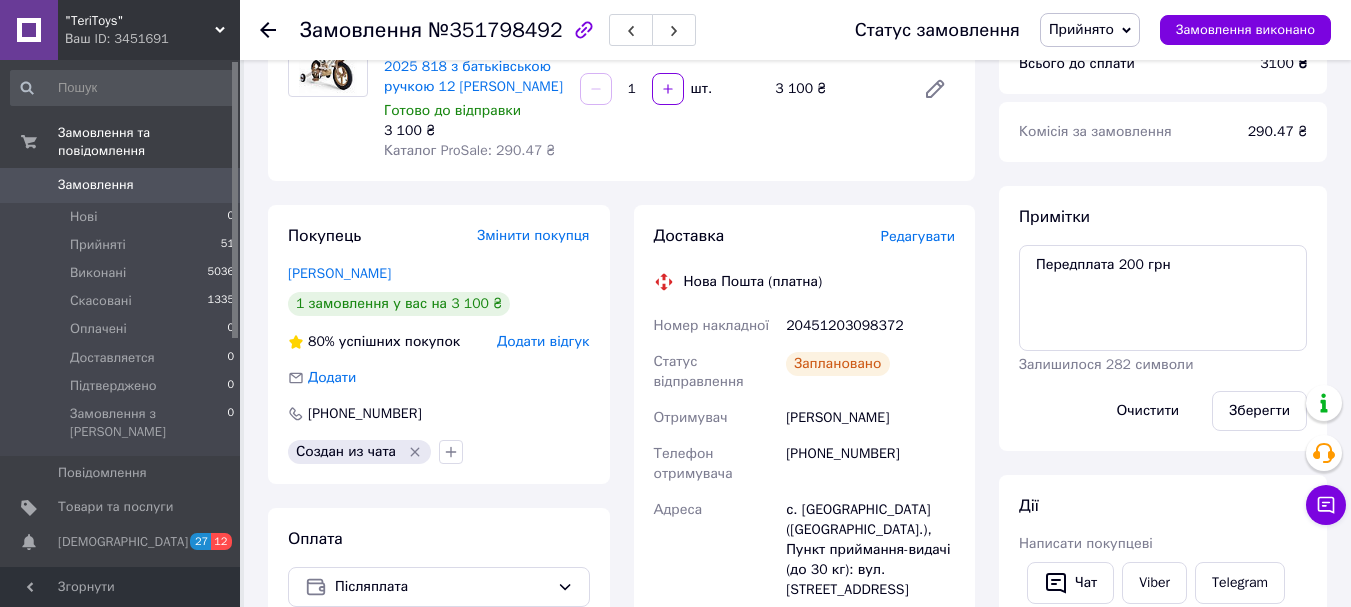 scroll, scrollTop: 200, scrollLeft: 0, axis: vertical 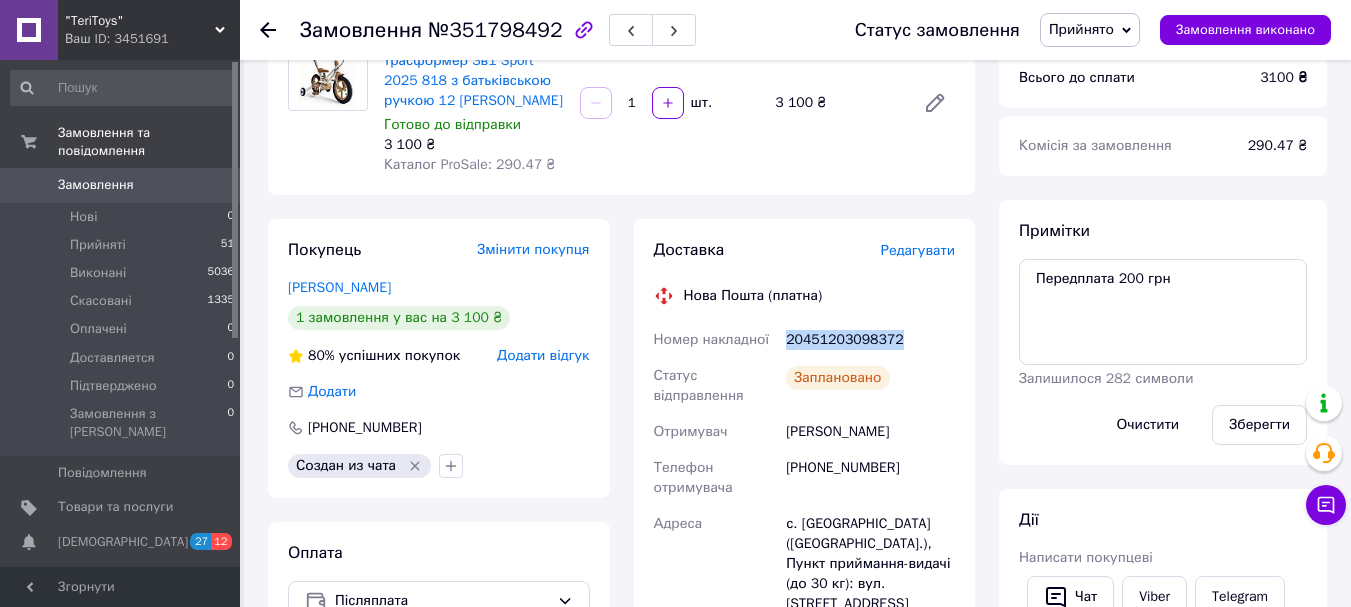 drag, startPoint x: 892, startPoint y: 342, endPoint x: 788, endPoint y: 339, distance: 104.04326 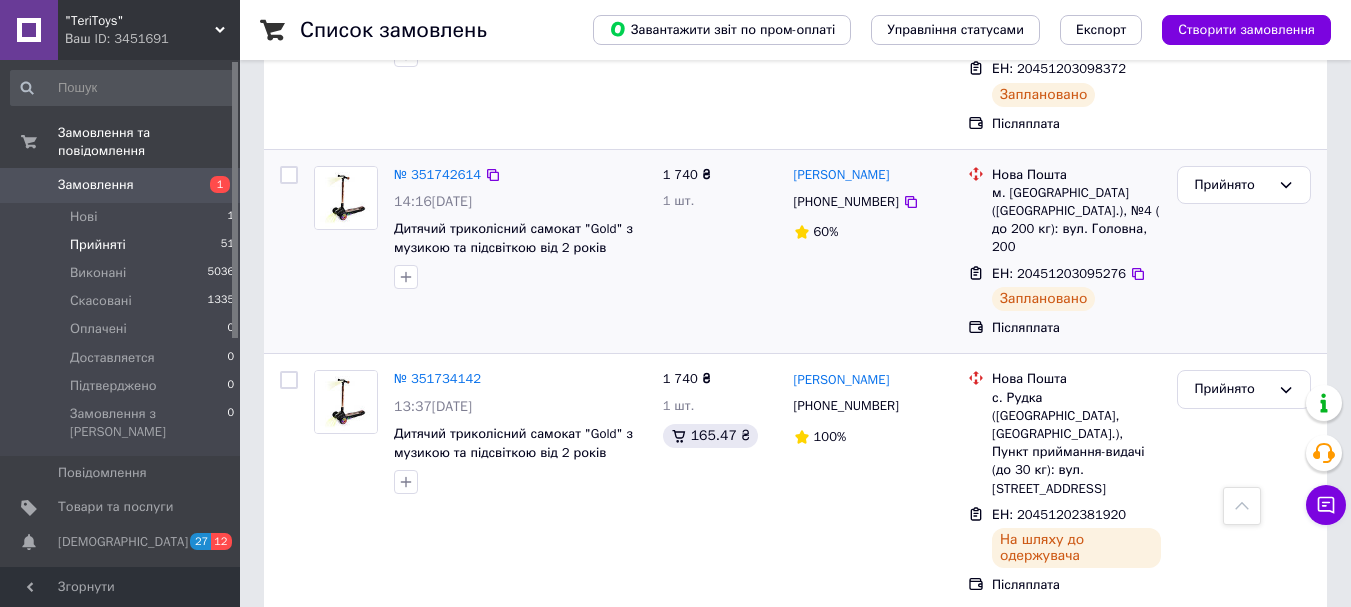 scroll, scrollTop: 5100, scrollLeft: 0, axis: vertical 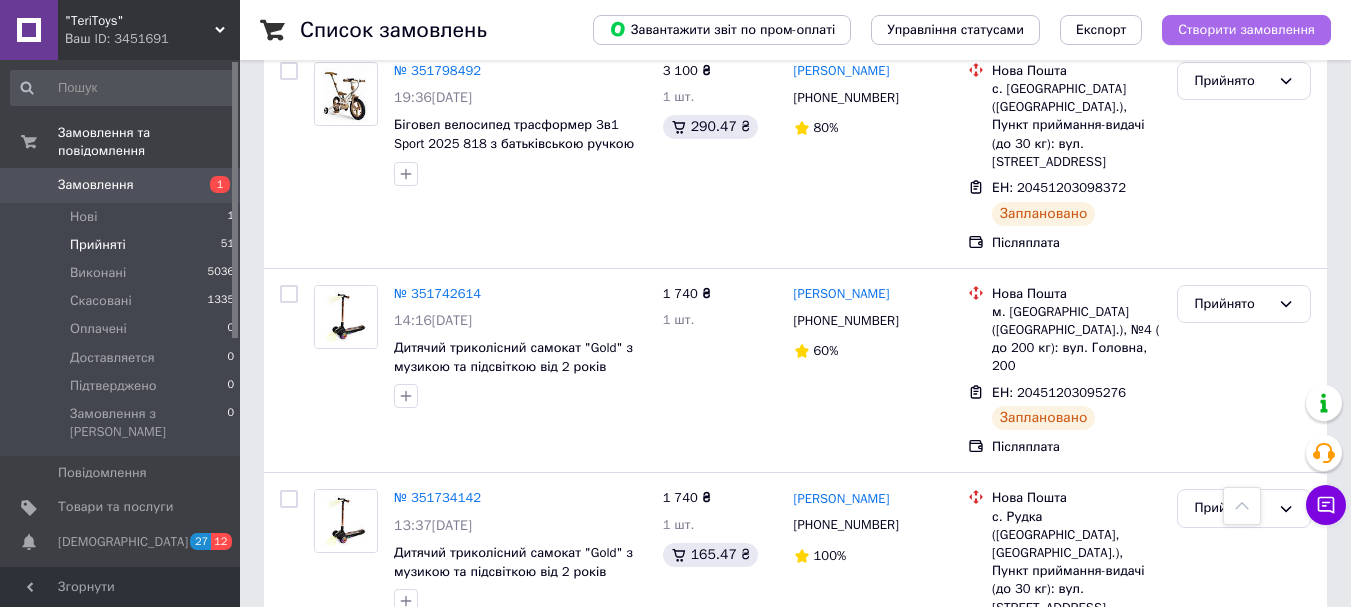 click on "Створити замовлення" at bounding box center (1246, 30) 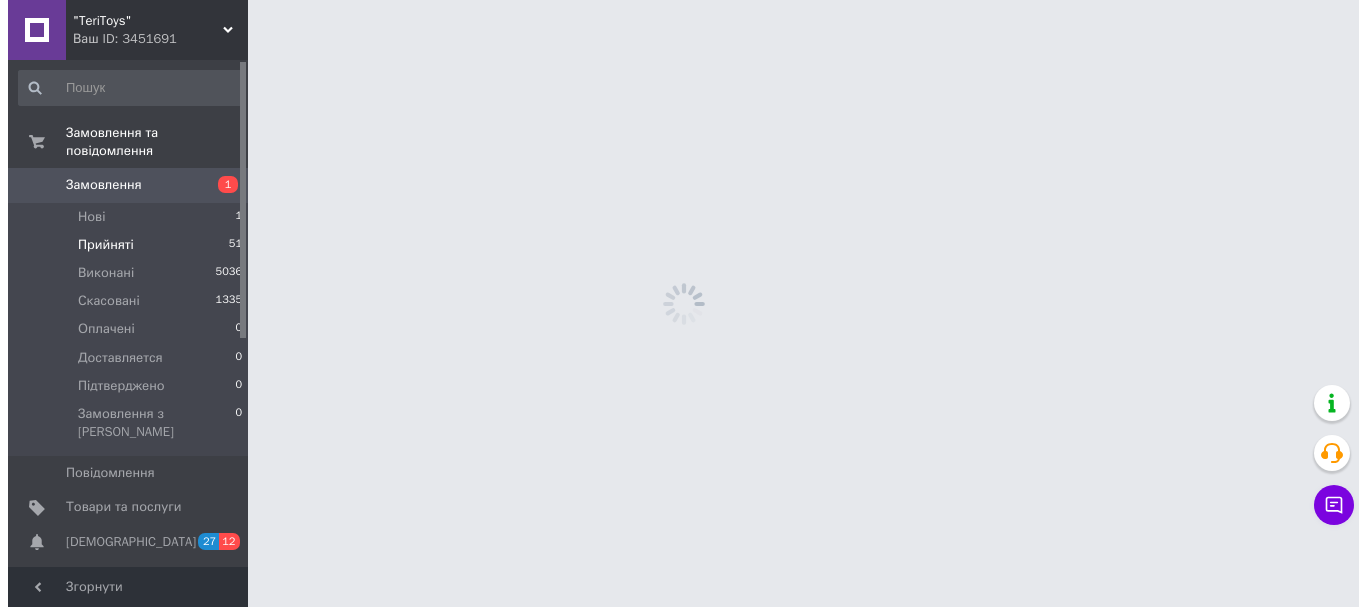 scroll, scrollTop: 0, scrollLeft: 0, axis: both 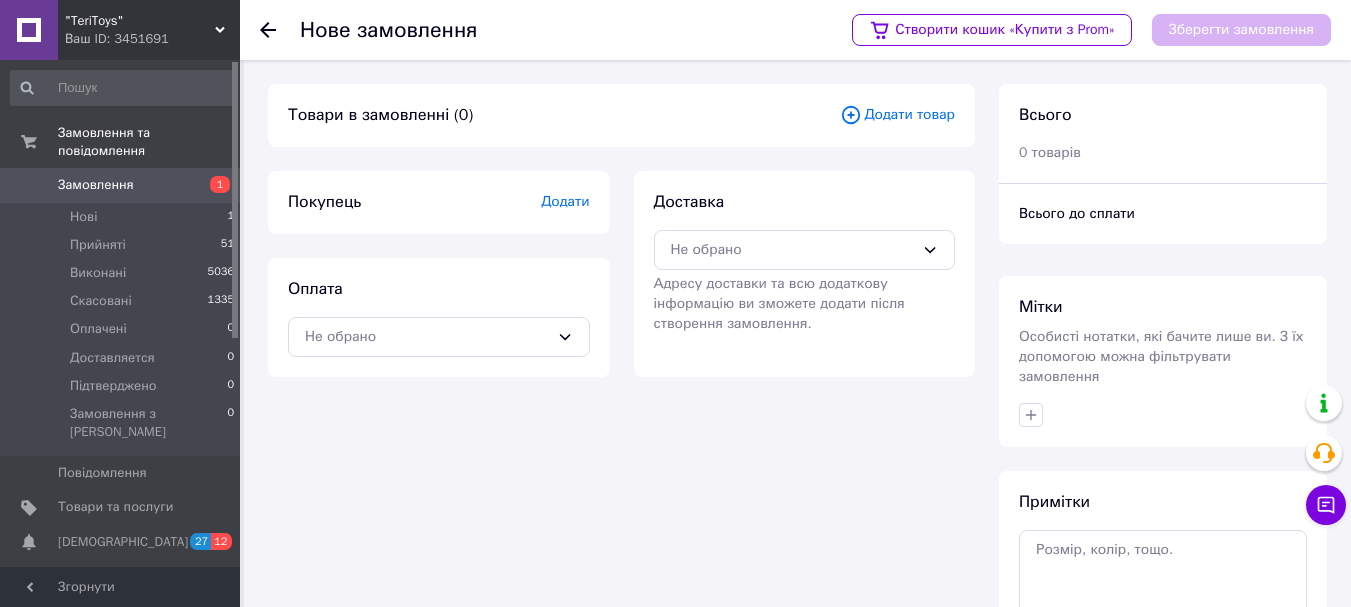 click on "Додати товар" at bounding box center [897, 115] 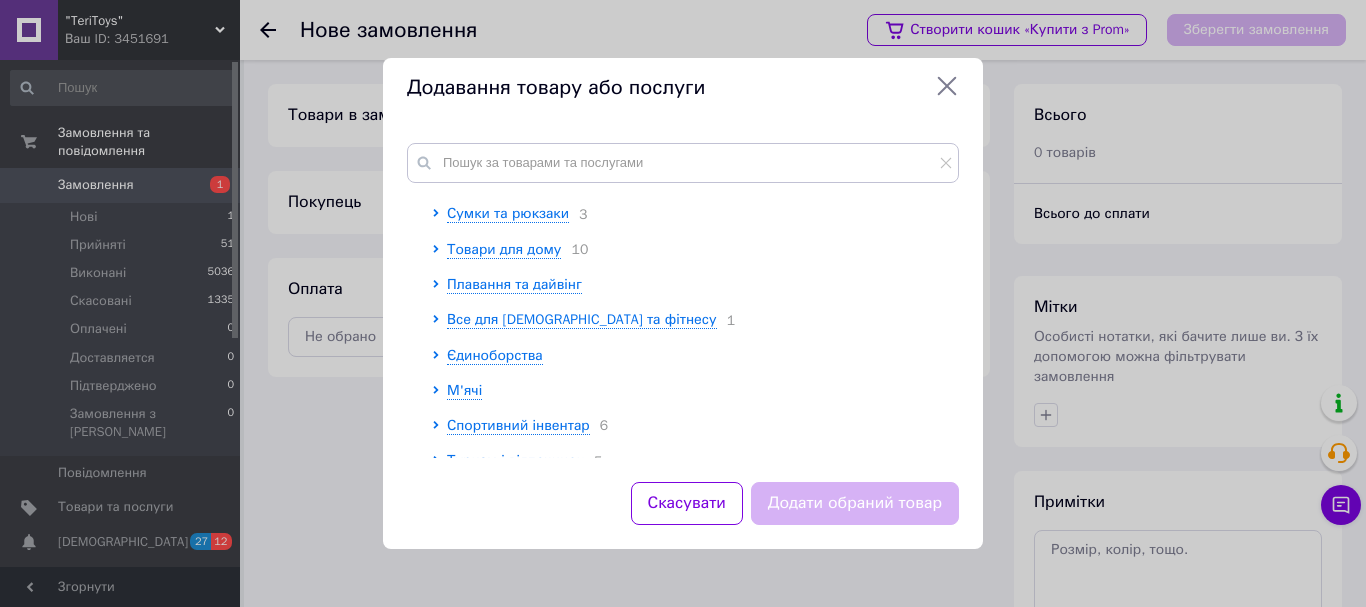 scroll, scrollTop: 931, scrollLeft: 0, axis: vertical 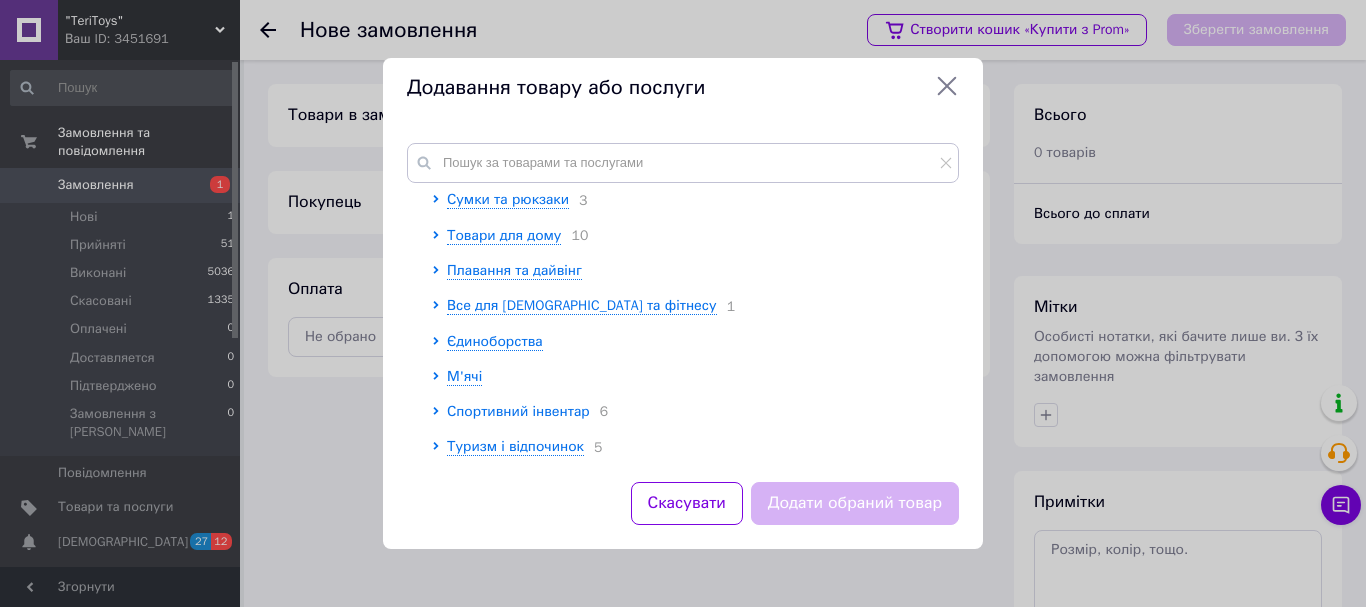 click on "Спортивний інвентар" at bounding box center (518, 411) 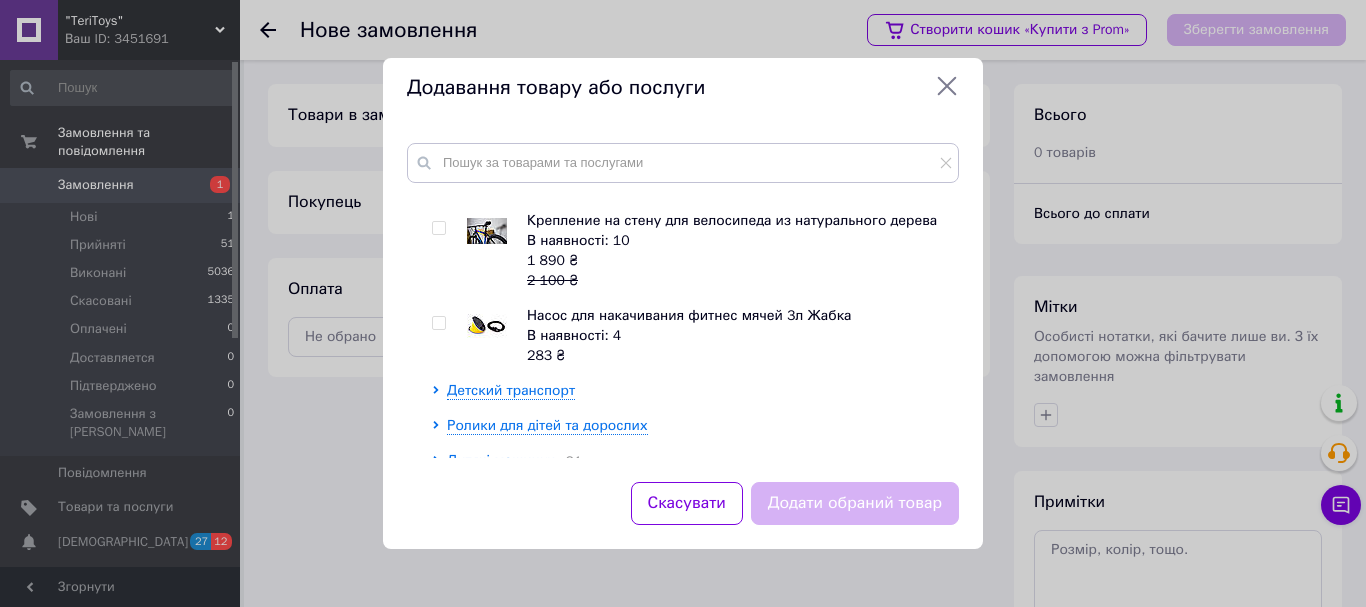 scroll, scrollTop: 402, scrollLeft: 0, axis: vertical 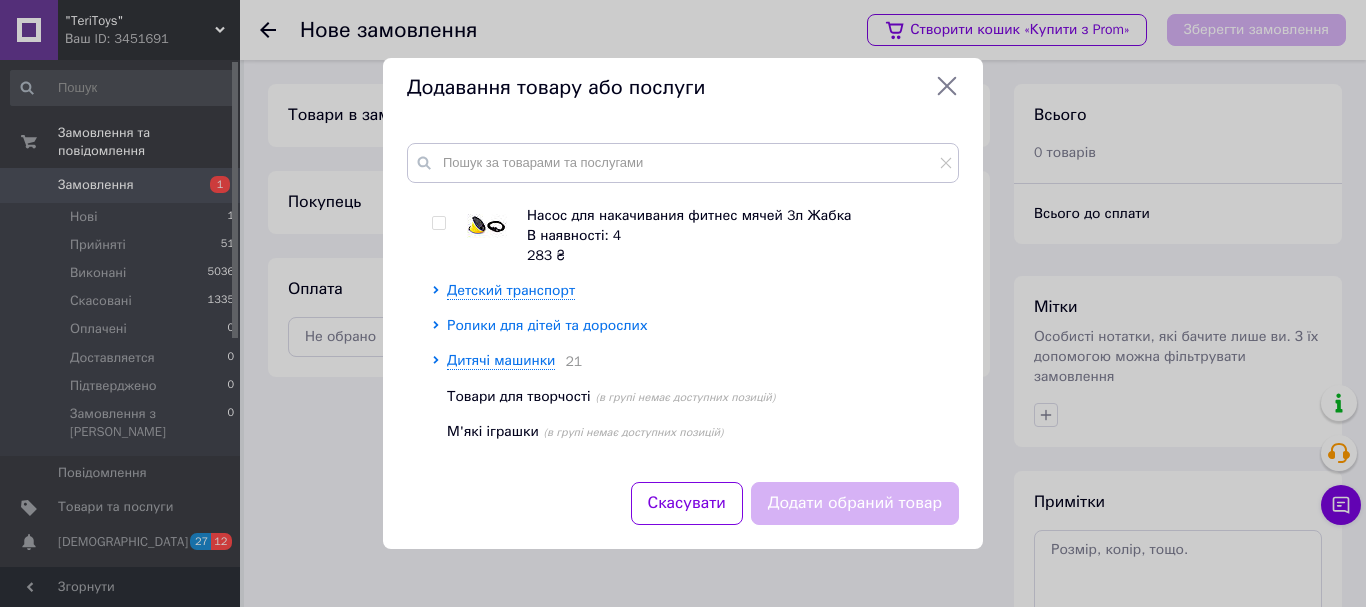 click on "Ролики для дітей та дорослих" at bounding box center [547, 325] 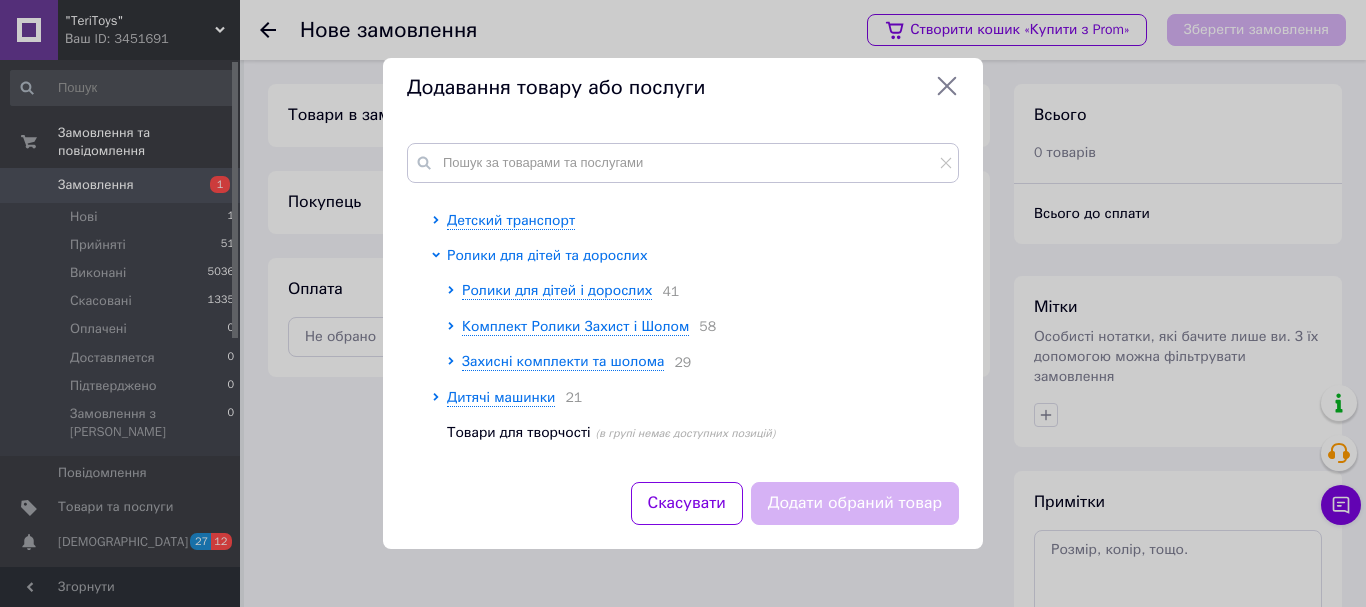 scroll, scrollTop: 502, scrollLeft: 0, axis: vertical 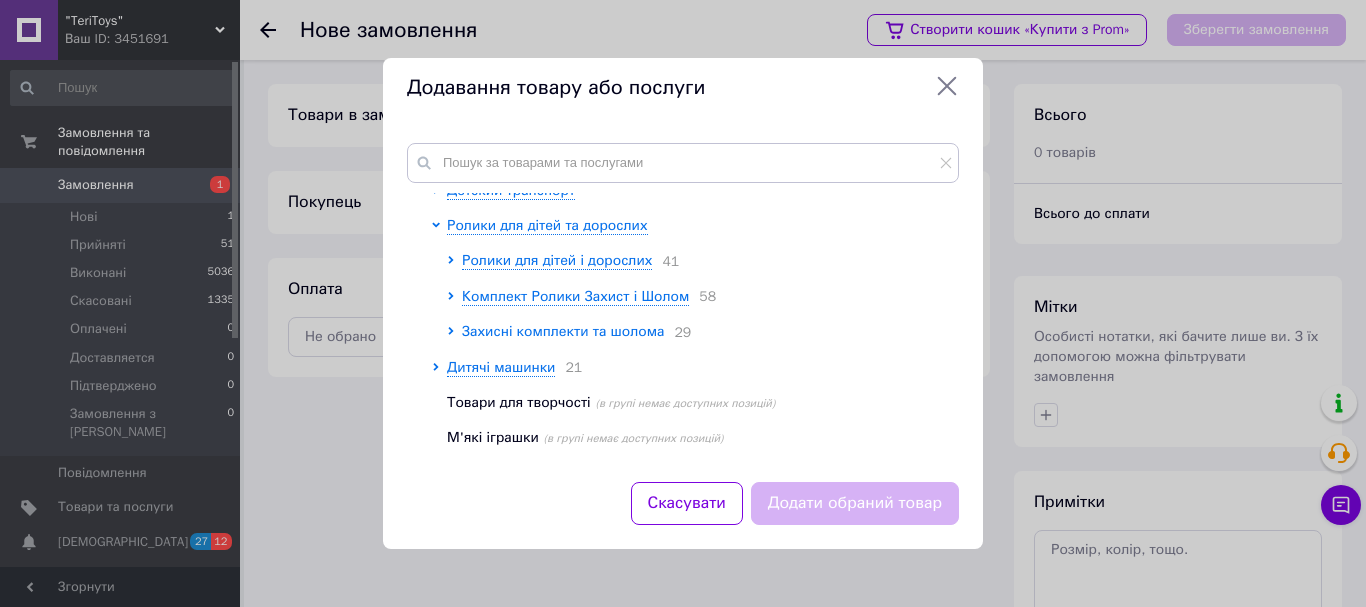 click on "Захисні комплекти та шолома" at bounding box center (563, 331) 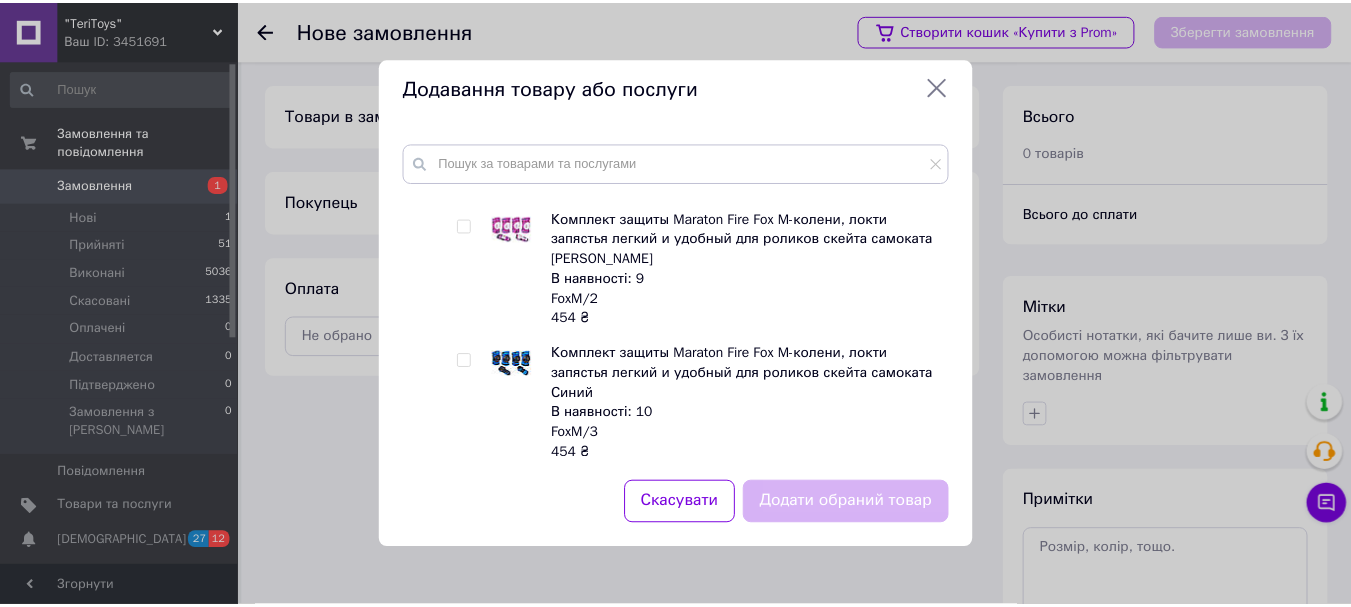 scroll, scrollTop: 3502, scrollLeft: 0, axis: vertical 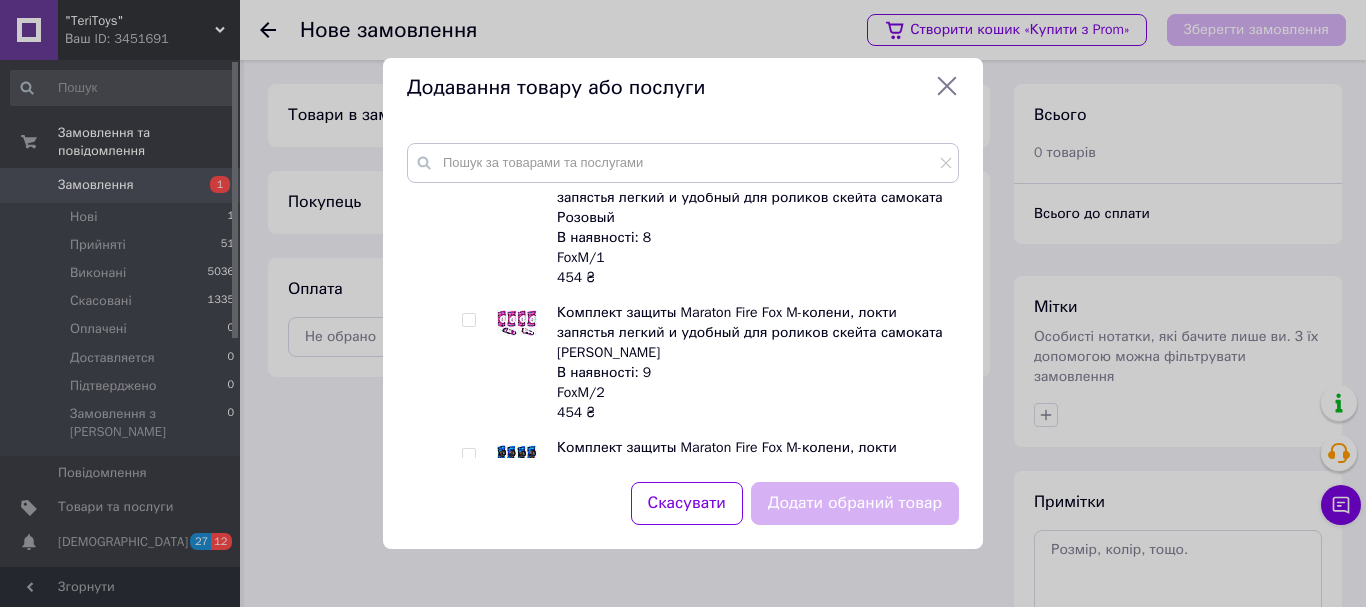 click at bounding box center [468, 320] 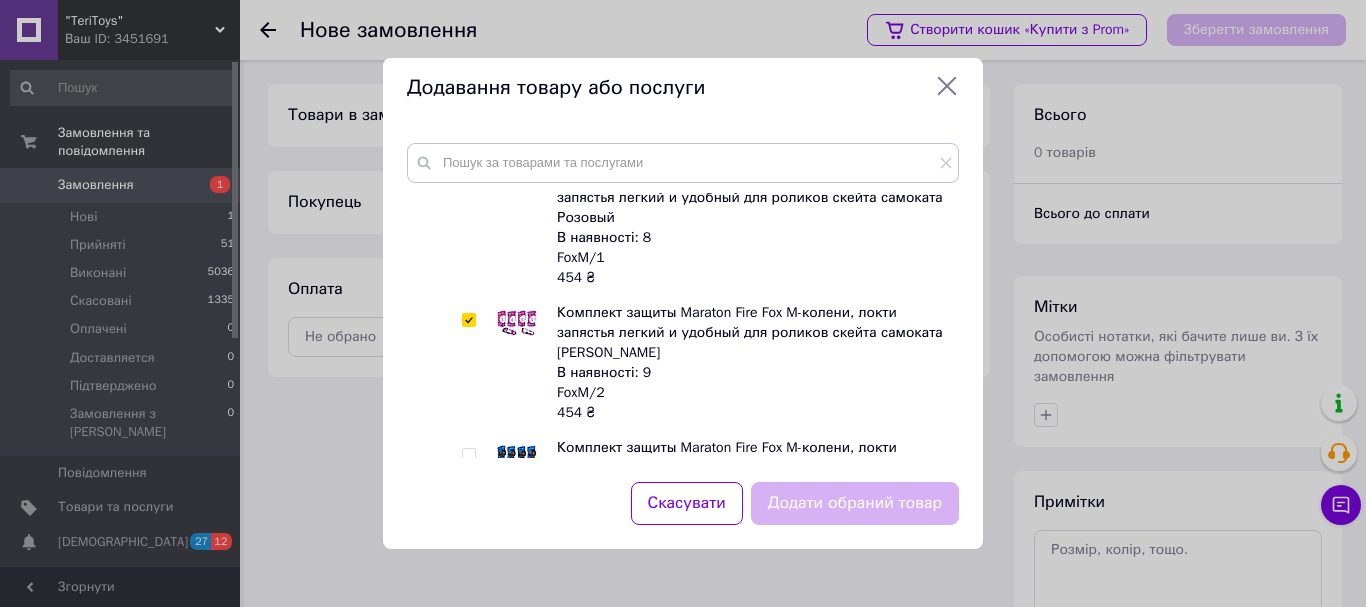 checkbox on "true" 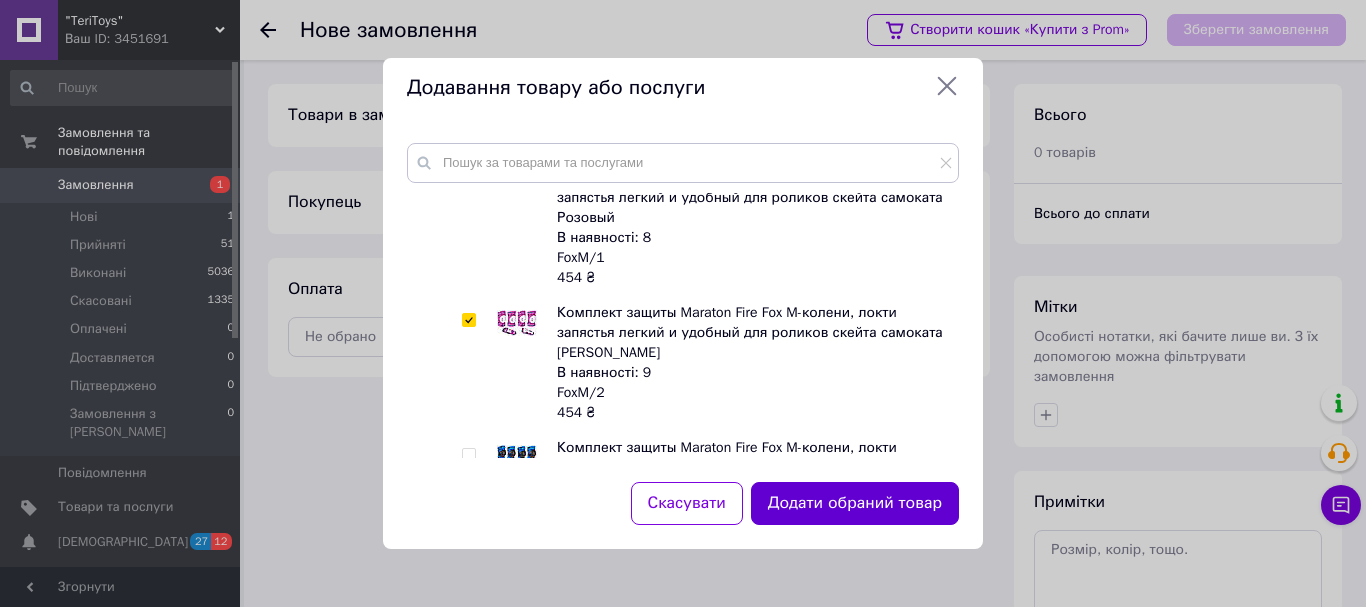 click on "Додати обраний товар" at bounding box center [855, 503] 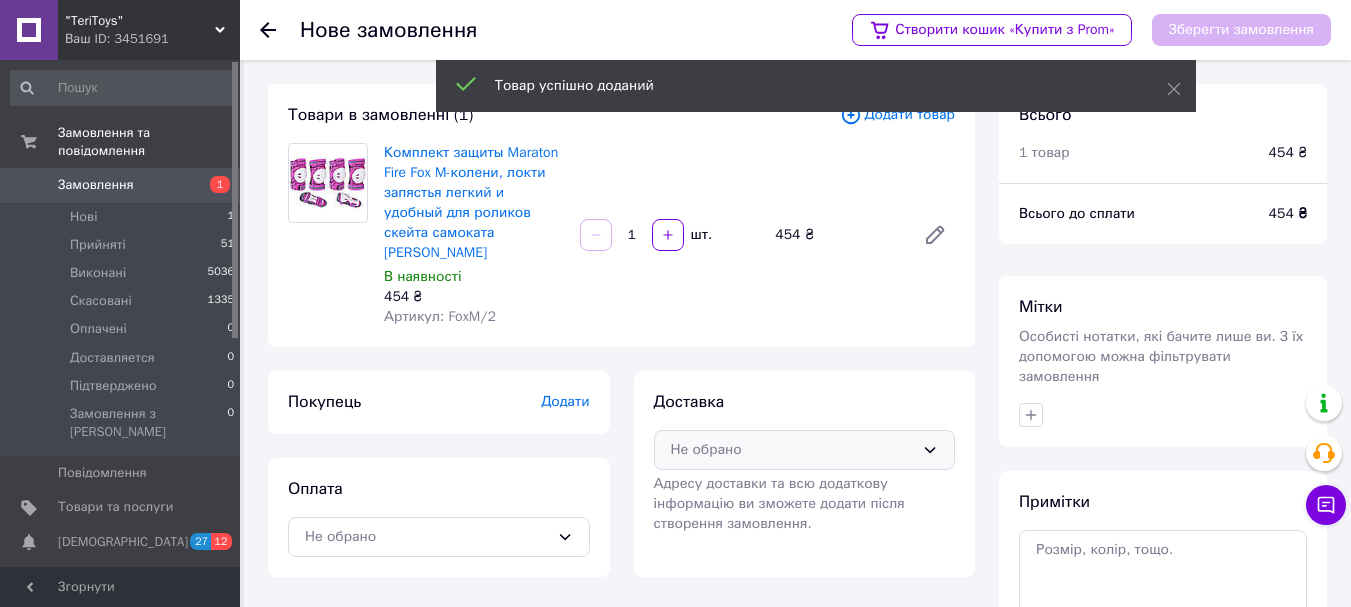 click on "Не обрано" at bounding box center [793, 450] 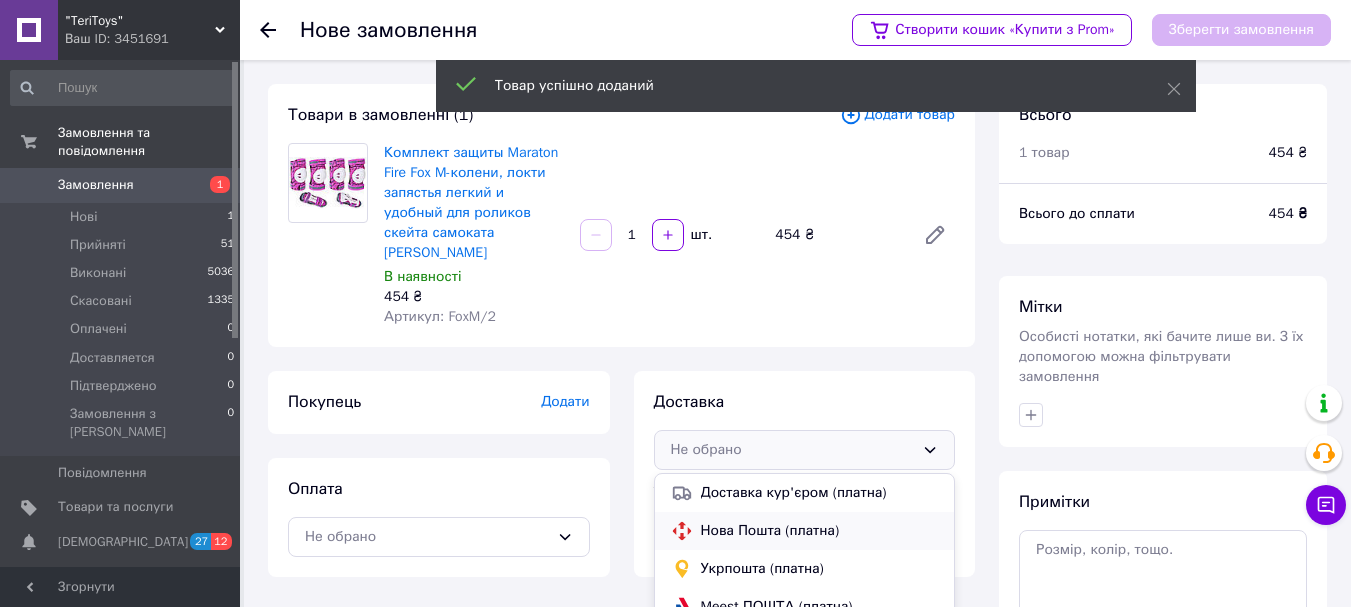 click on "Нова Пошта (платна)" at bounding box center (820, 531) 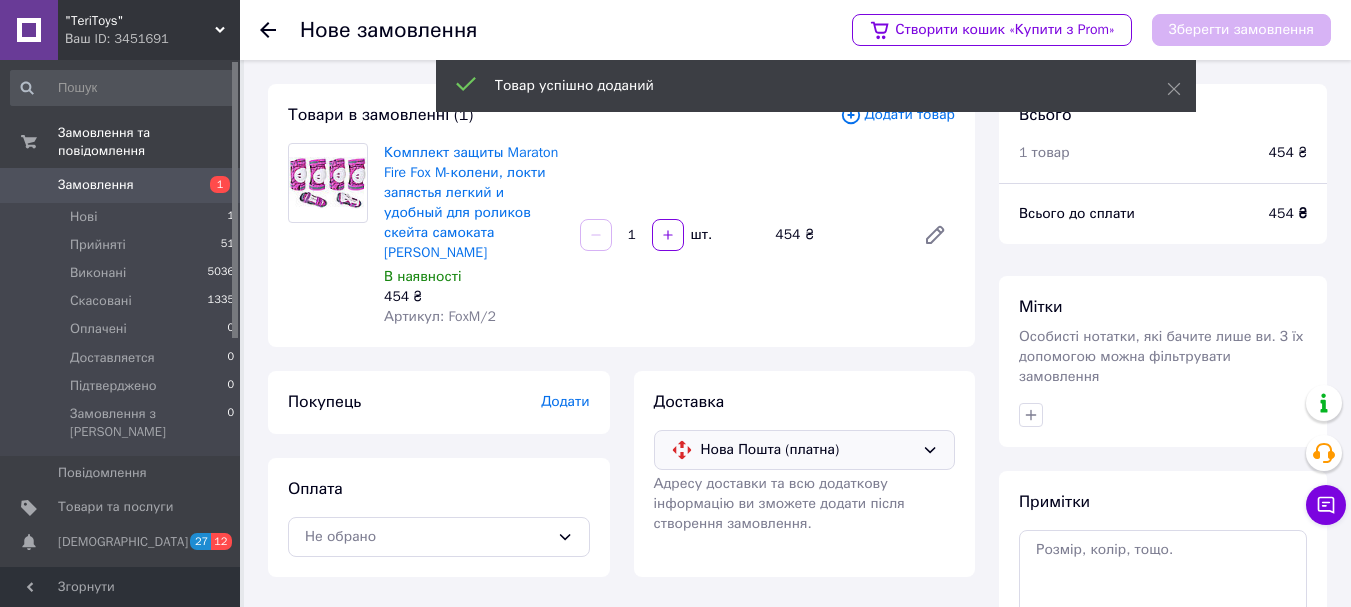 click on "Покупець Додати" at bounding box center (439, 402) 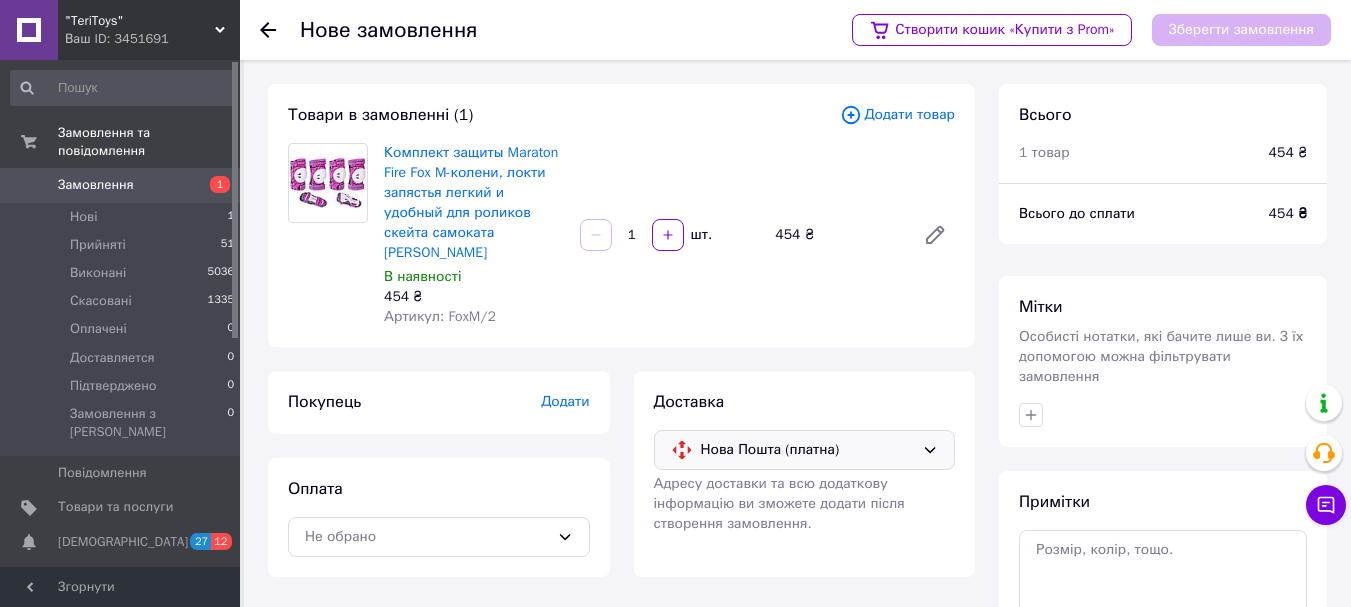 click on "Додати" at bounding box center (565, 401) 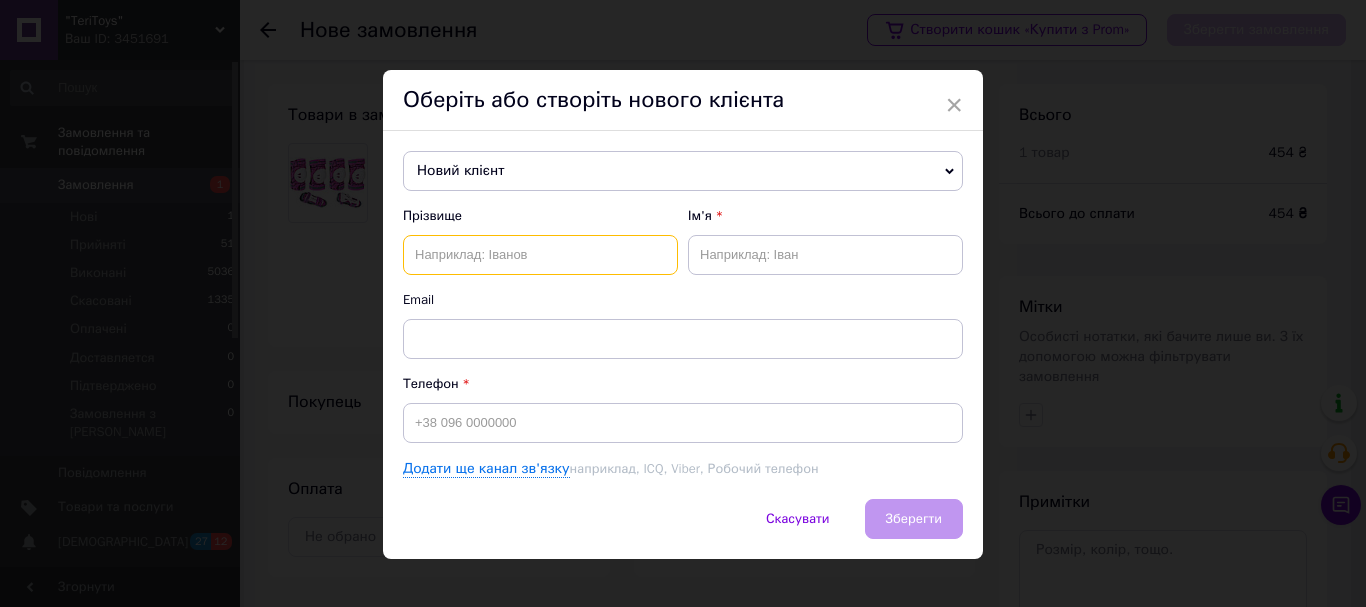click at bounding box center [540, 255] 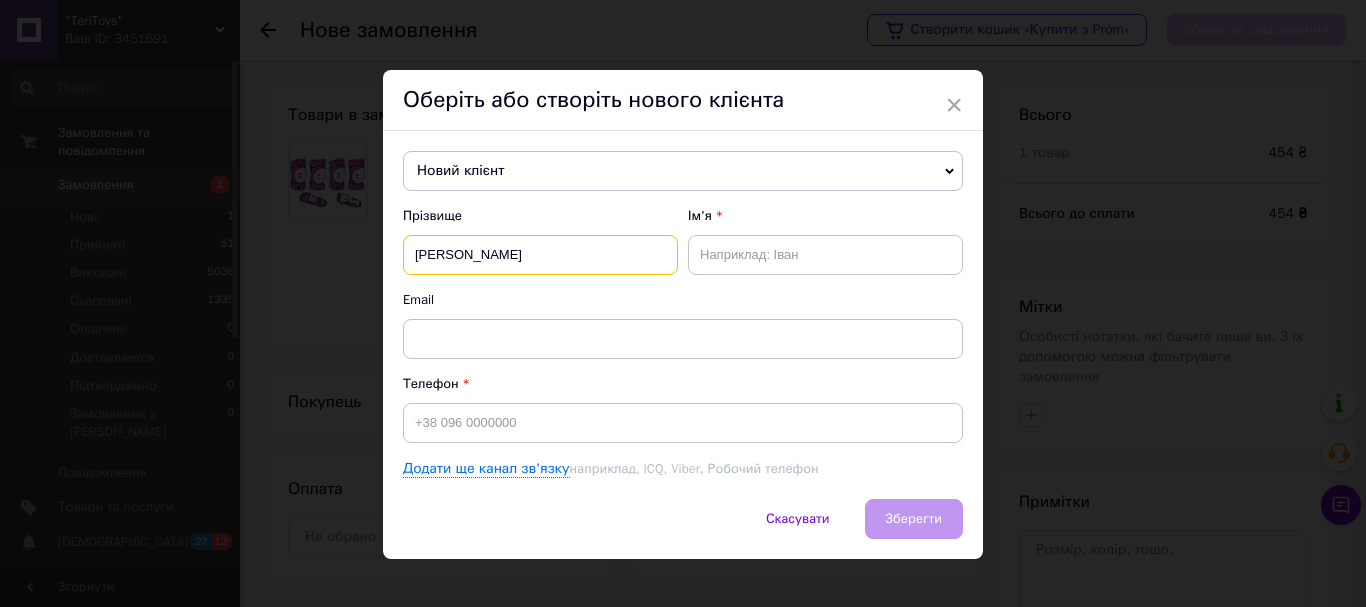type on "[PERSON_NAME]" 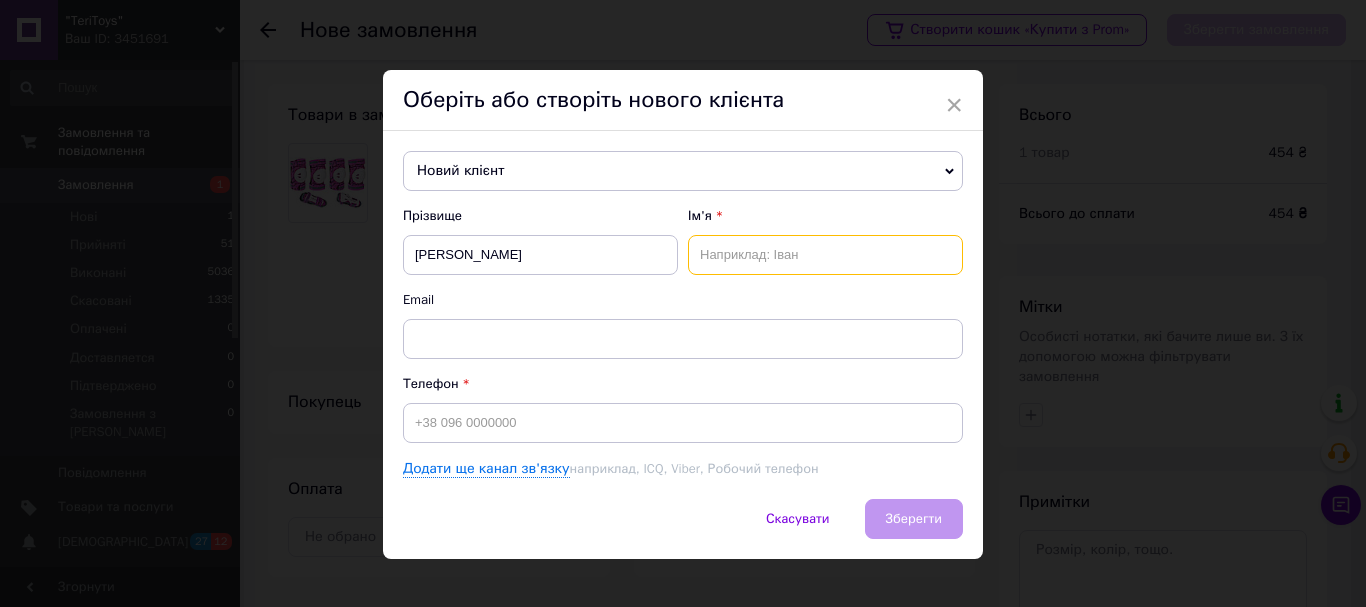 click at bounding box center [825, 255] 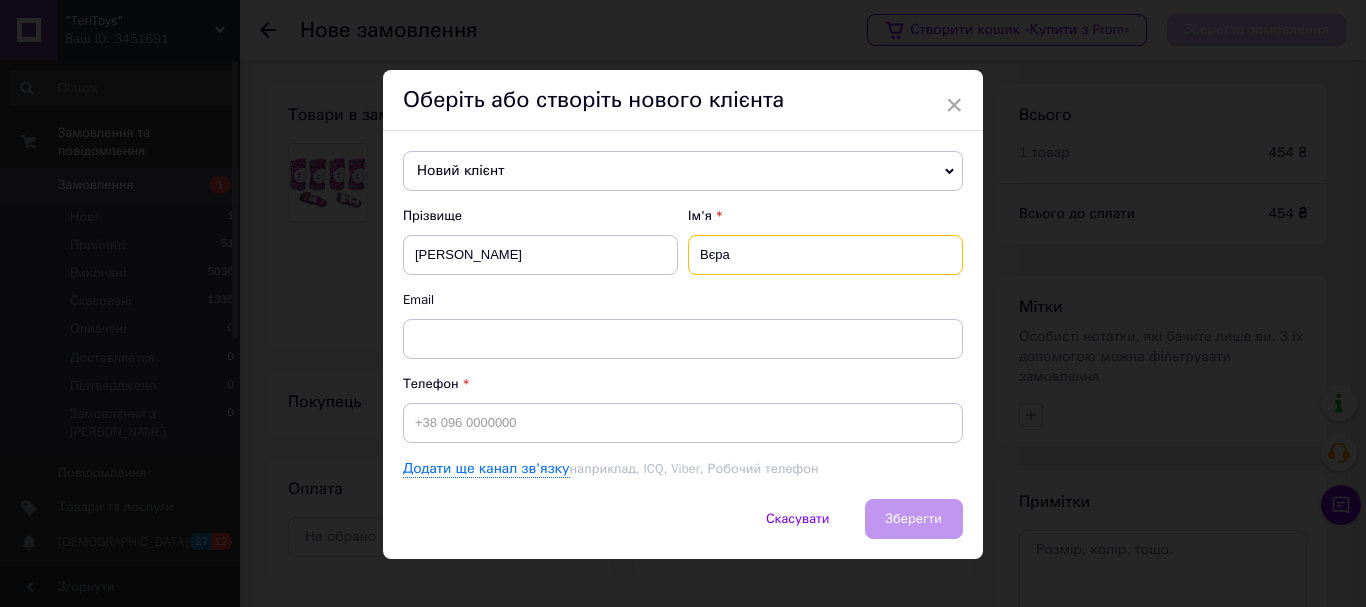 type on "Вєра" 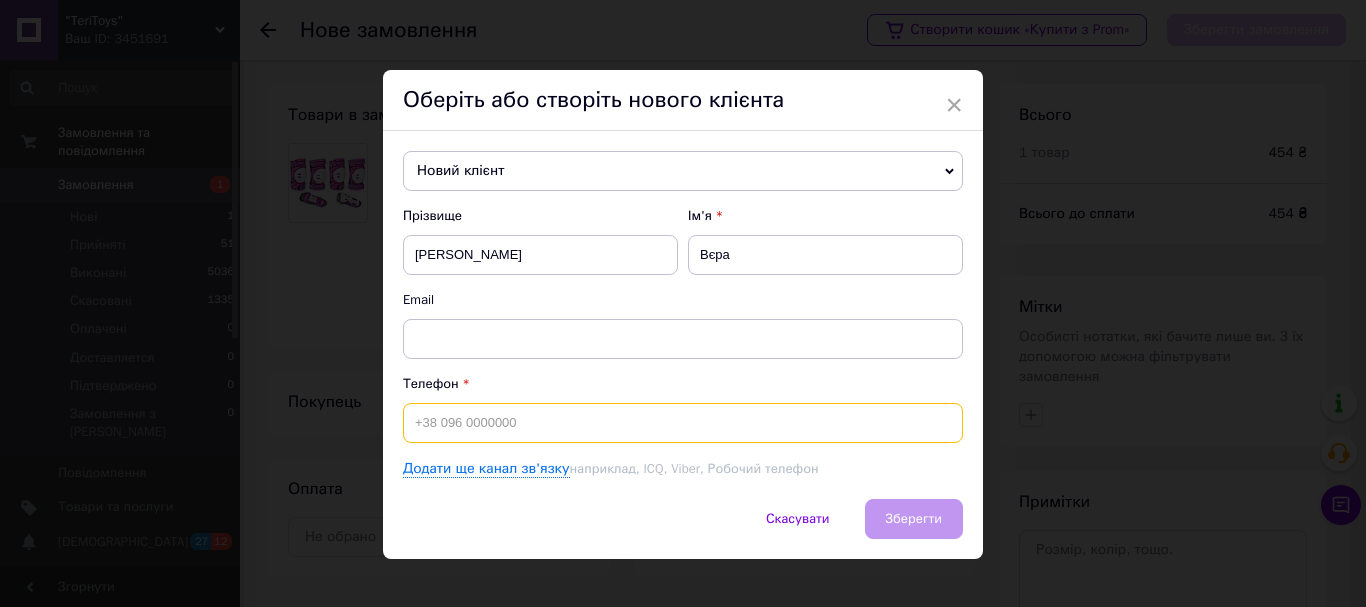 click at bounding box center [683, 423] 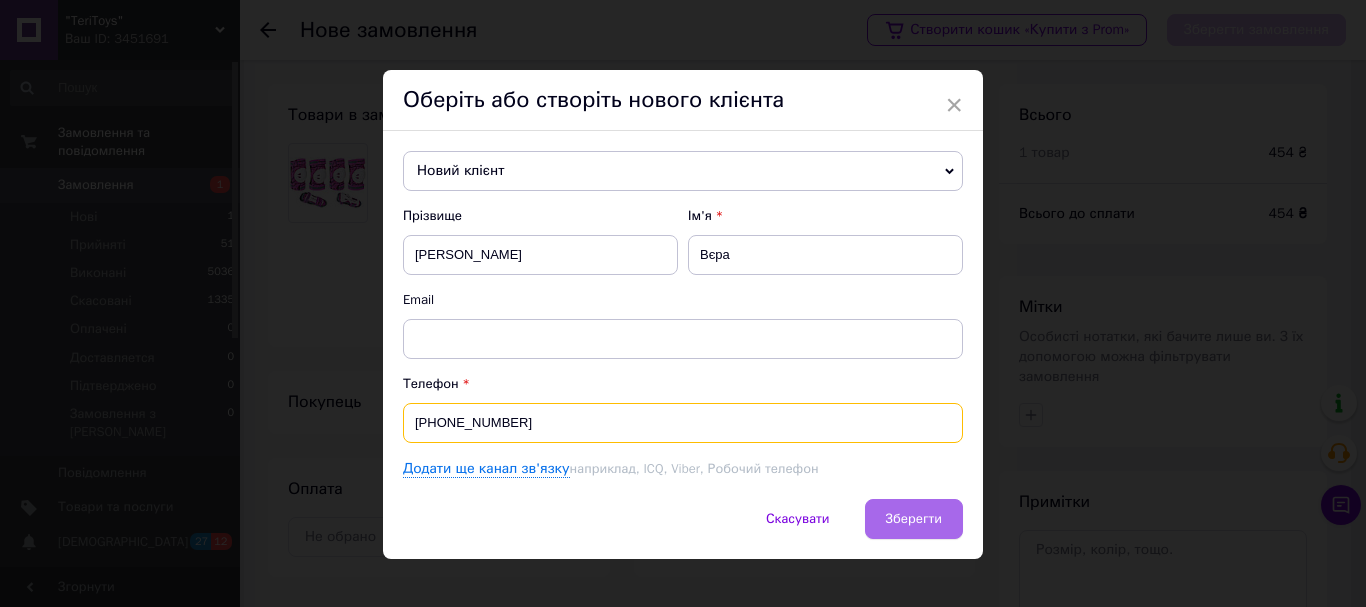 type on "[PHONE_NUMBER]" 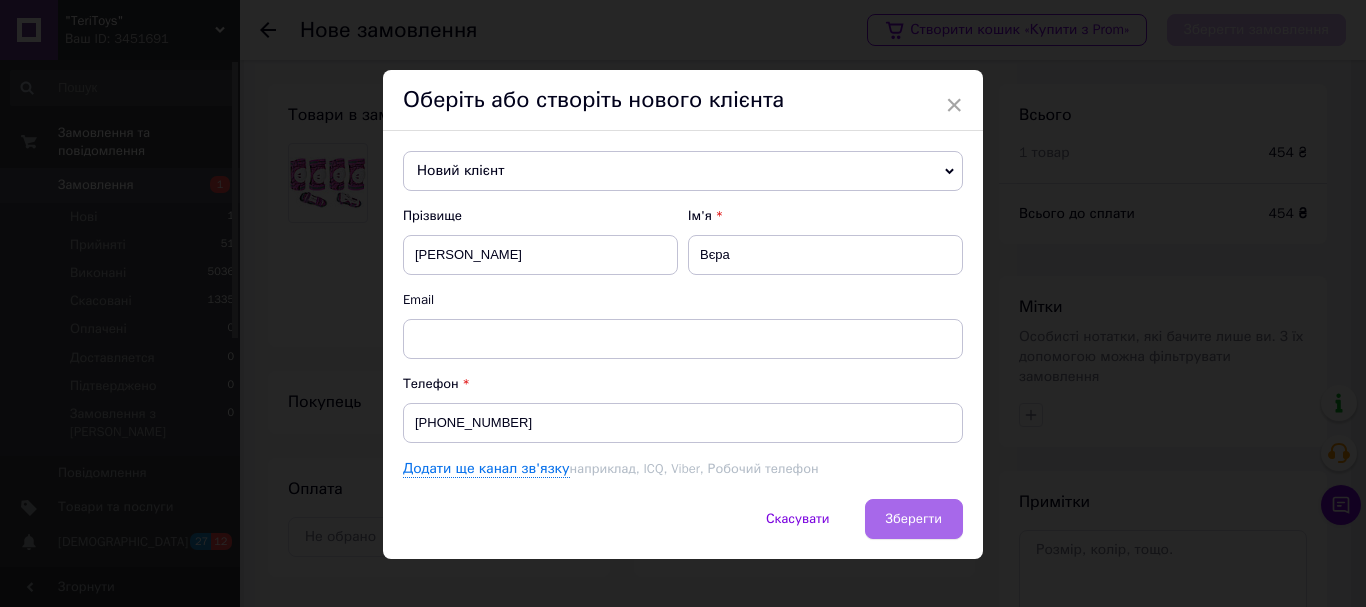 click on "Зберегти" at bounding box center [914, 518] 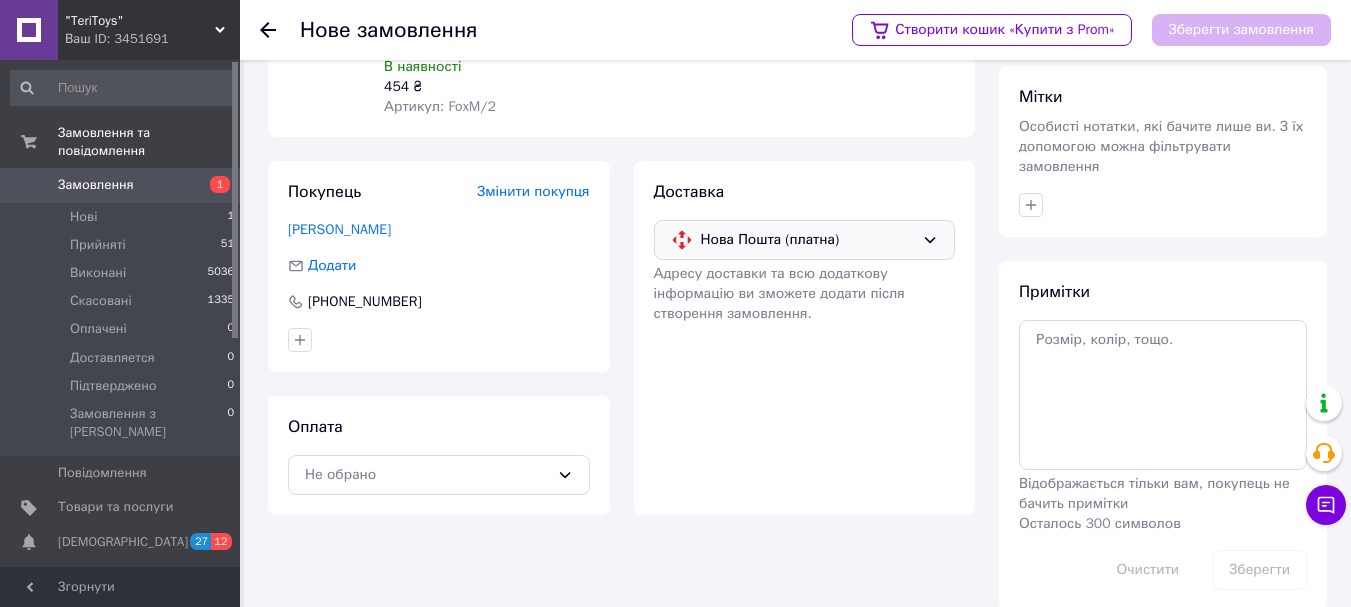 scroll, scrollTop: 217, scrollLeft: 0, axis: vertical 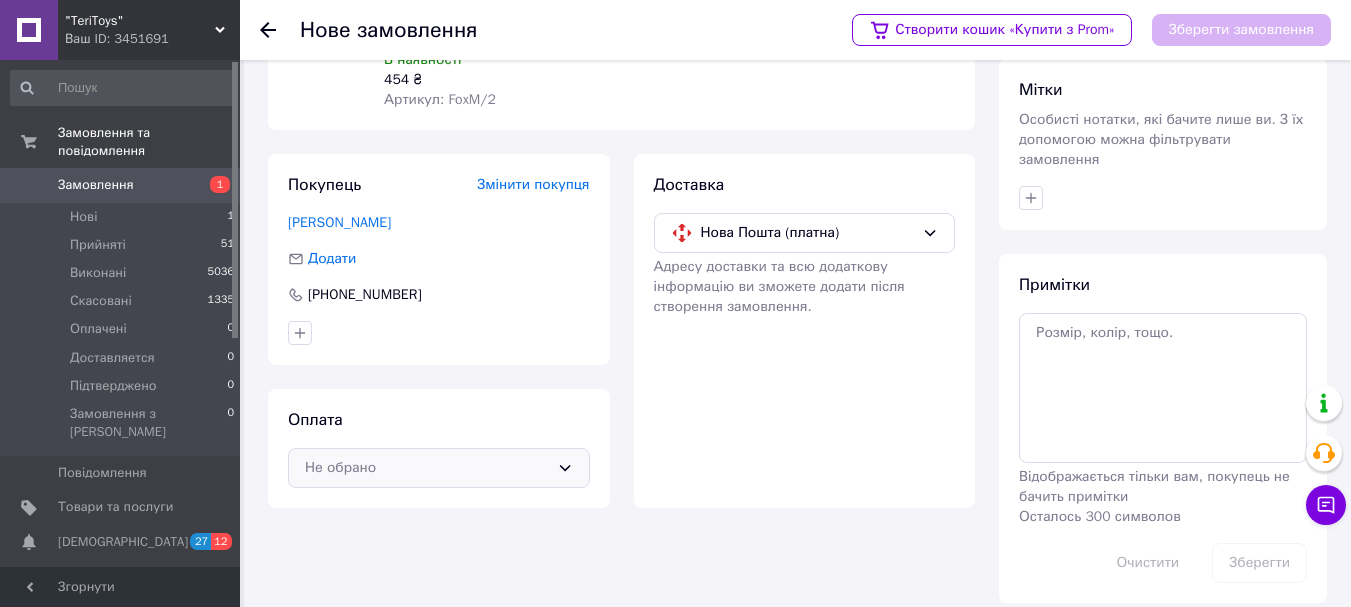 click on "Не обрано" at bounding box center [427, 468] 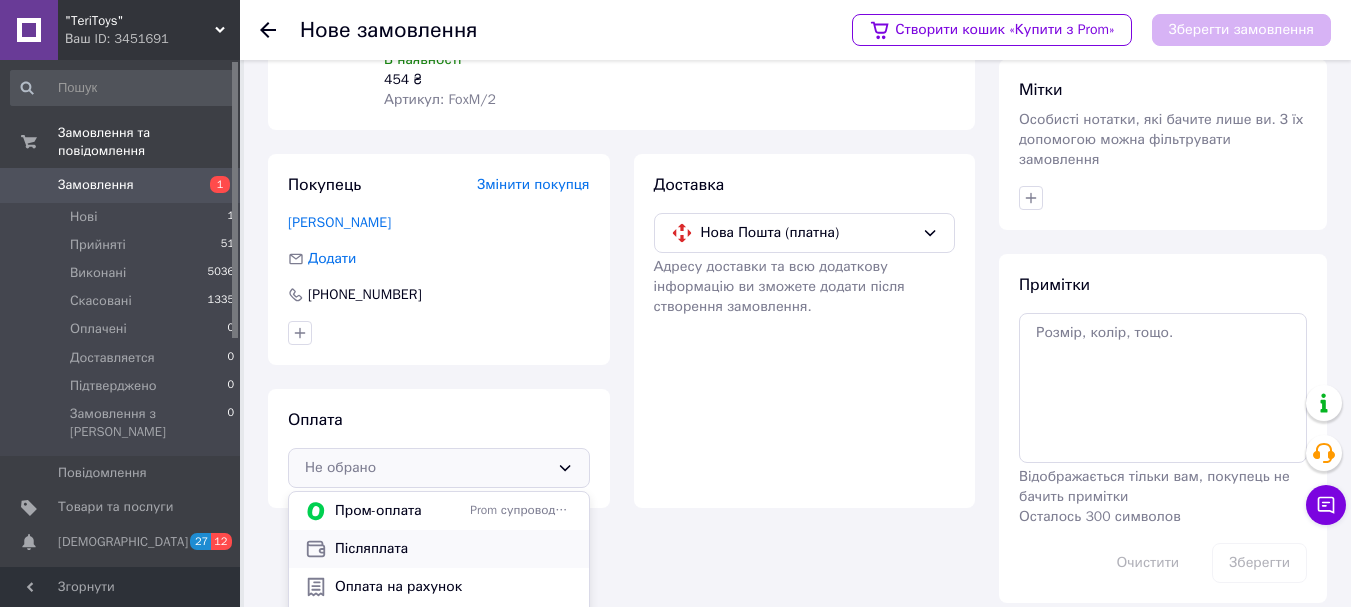 click on "Післяплата" at bounding box center [454, 549] 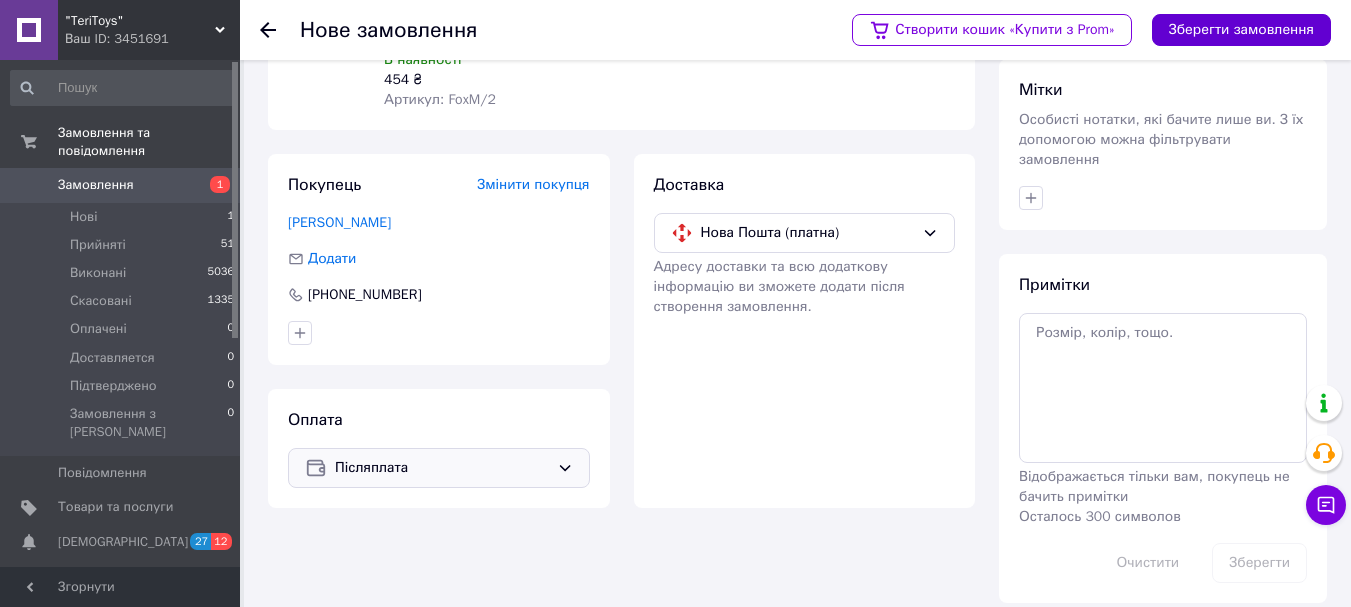 click on "Зберегти замовлення" at bounding box center (1241, 30) 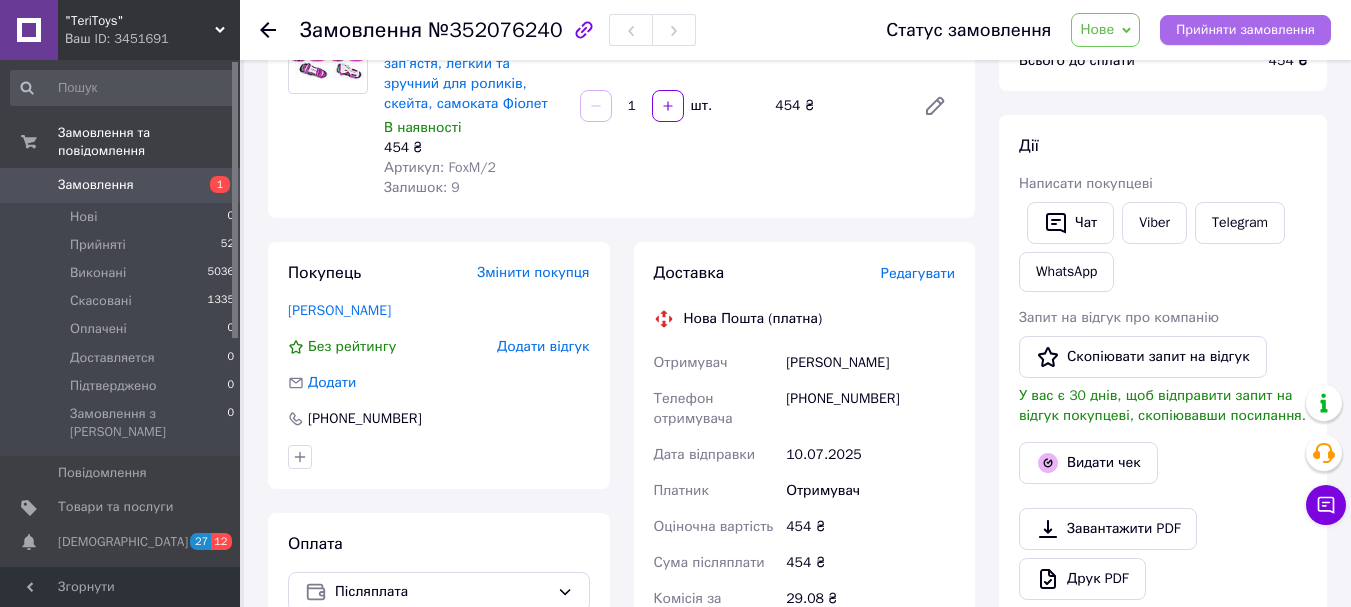 click on "Прийняти замовлення" at bounding box center (1245, 30) 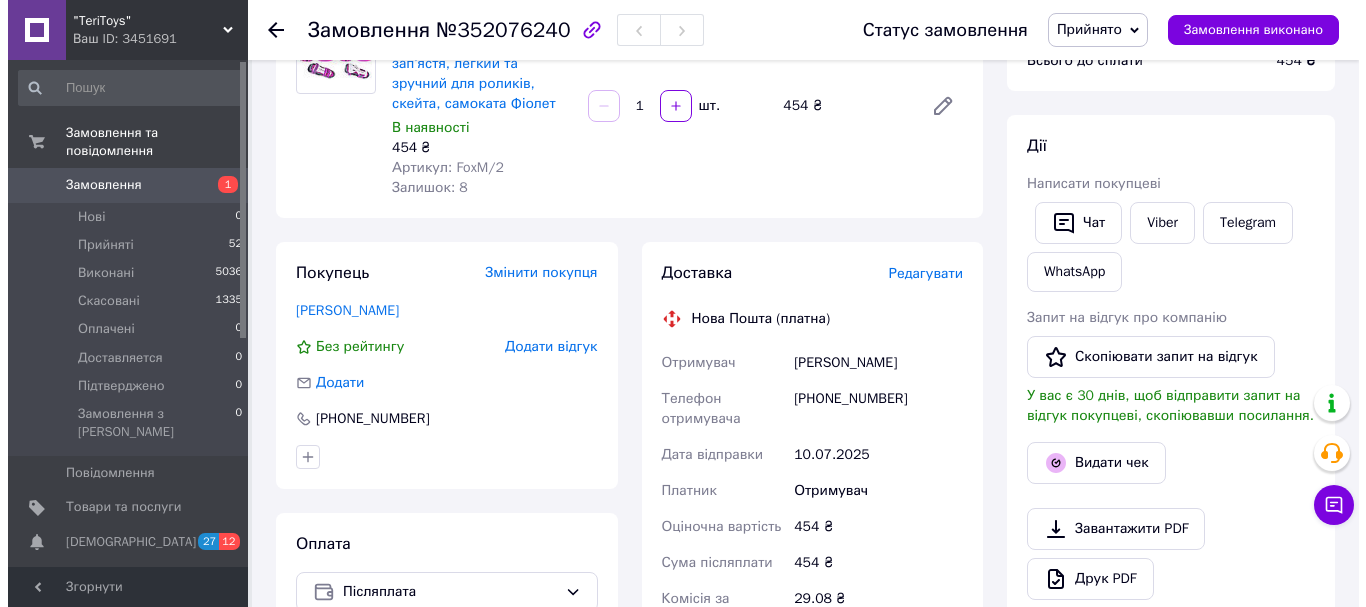 scroll, scrollTop: 317, scrollLeft: 0, axis: vertical 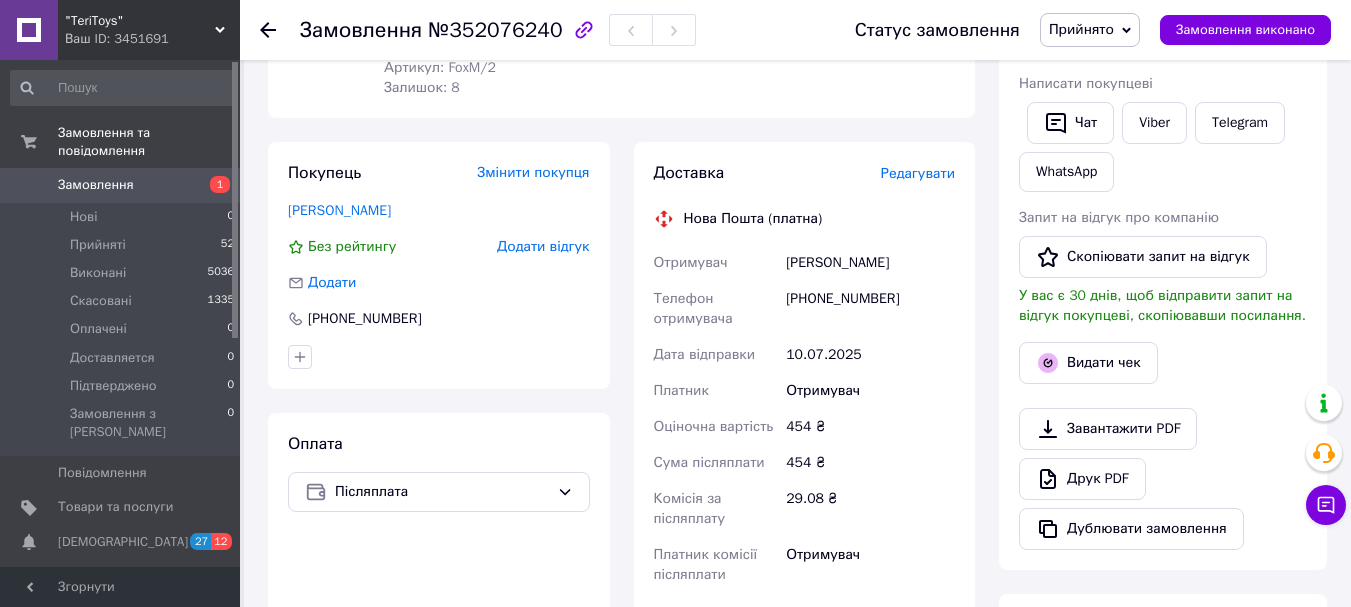 click on "Редагувати" at bounding box center [918, 173] 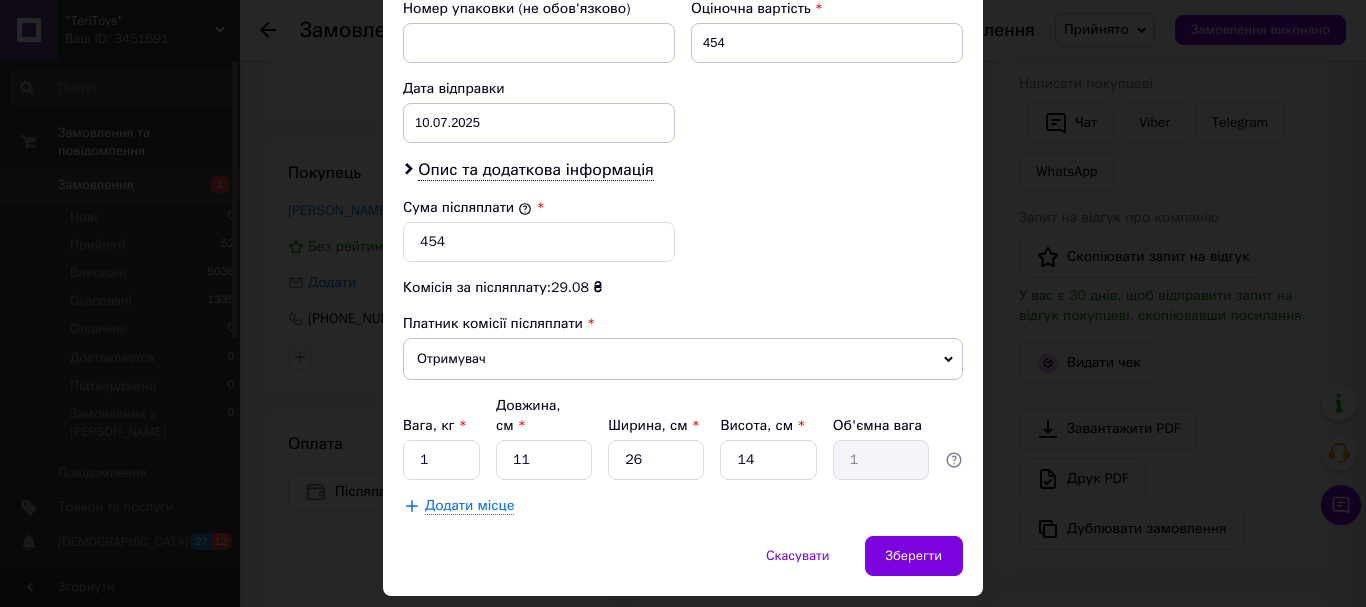 scroll, scrollTop: 839, scrollLeft: 0, axis: vertical 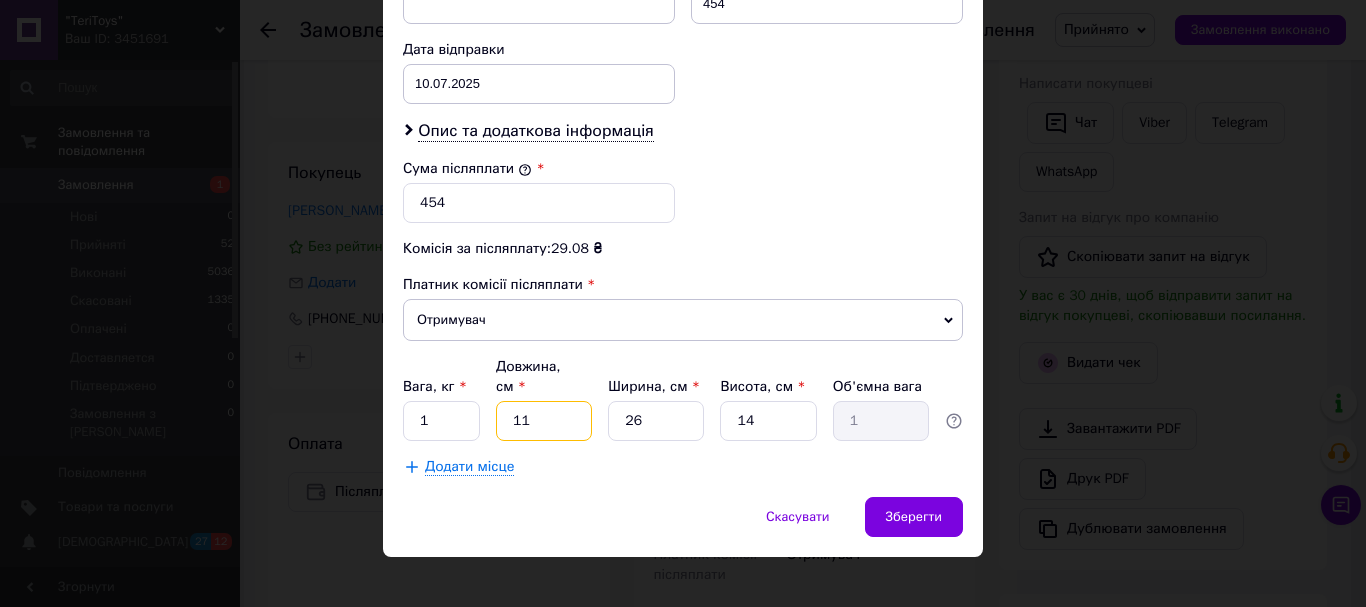 click on "11" at bounding box center (544, 421) 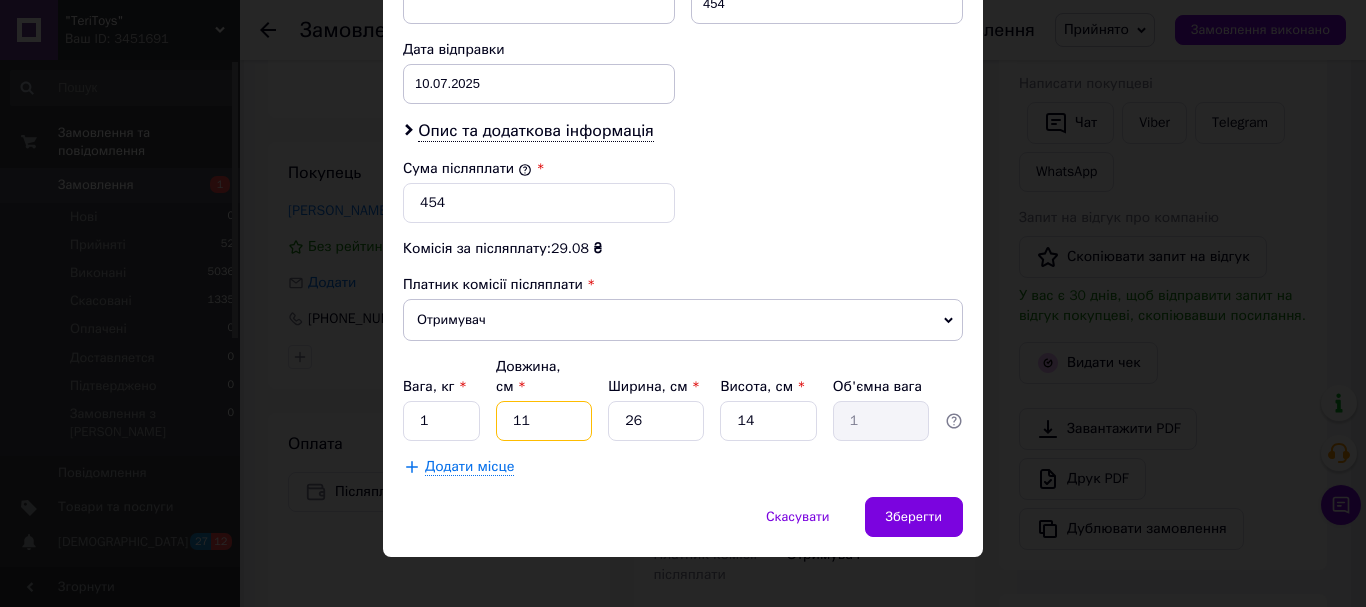 click on "11" at bounding box center [544, 421] 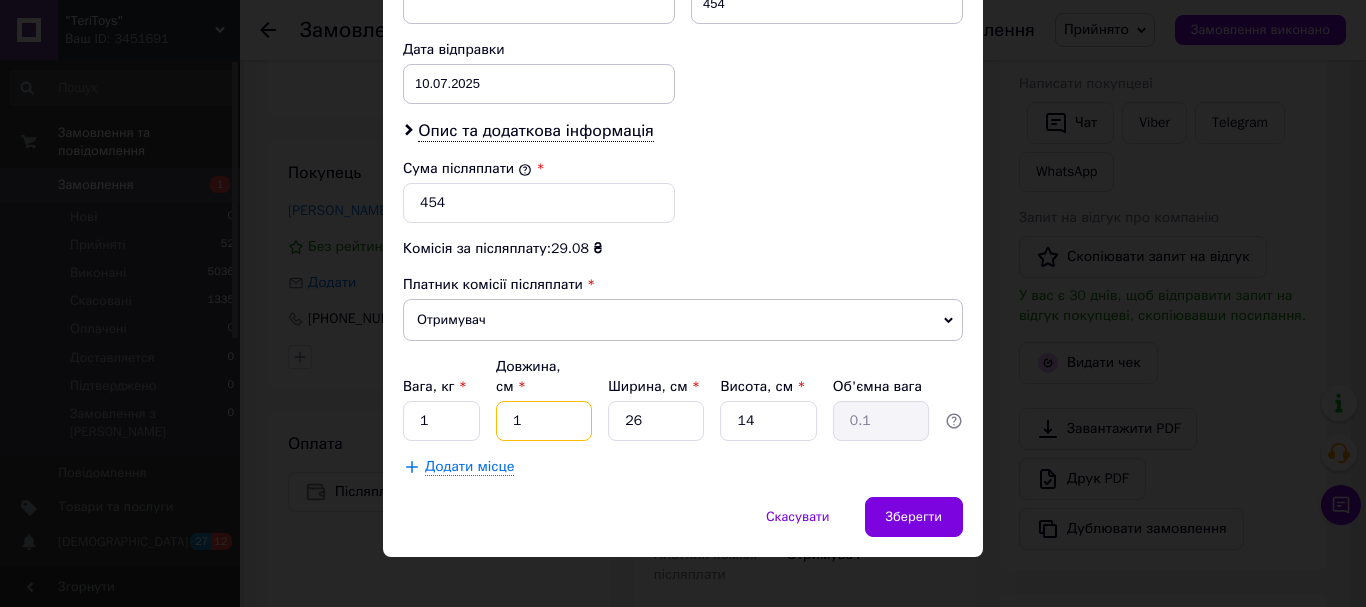 type 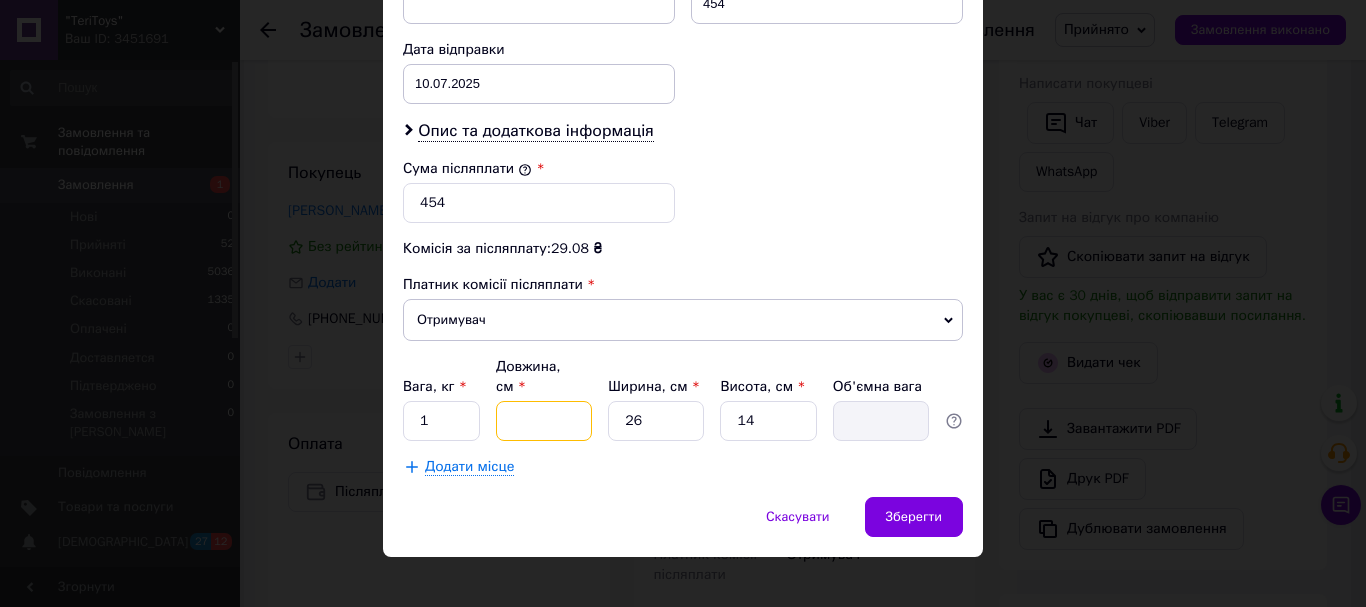 type on "3" 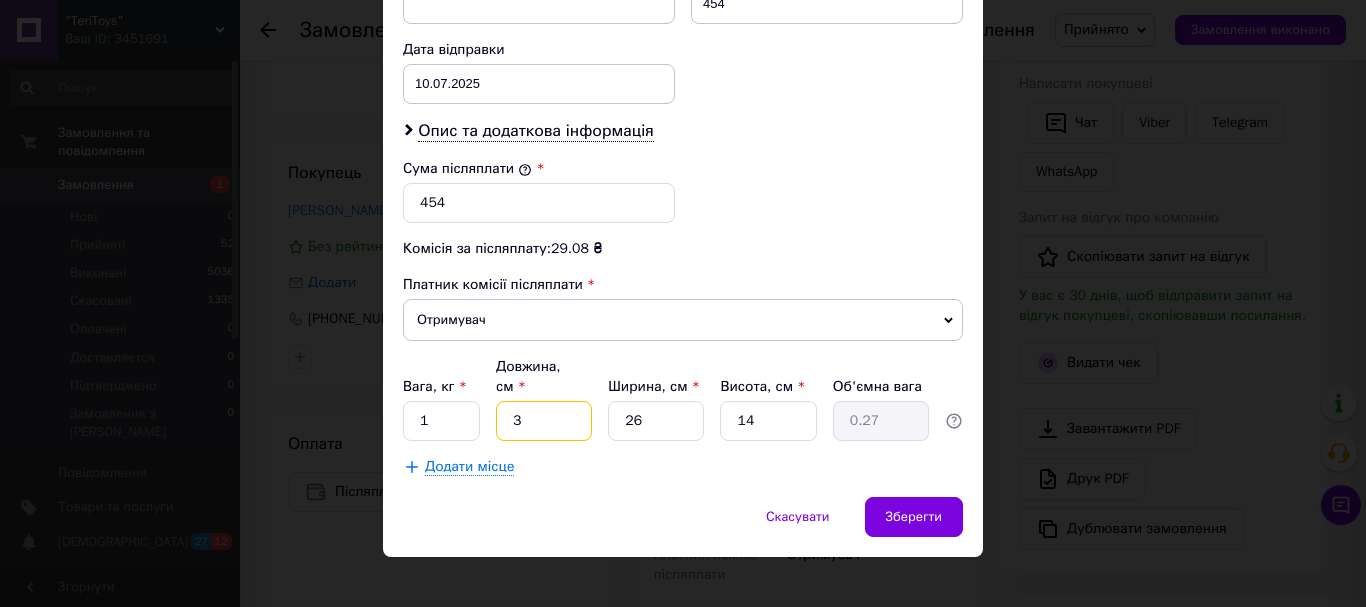 type on "30" 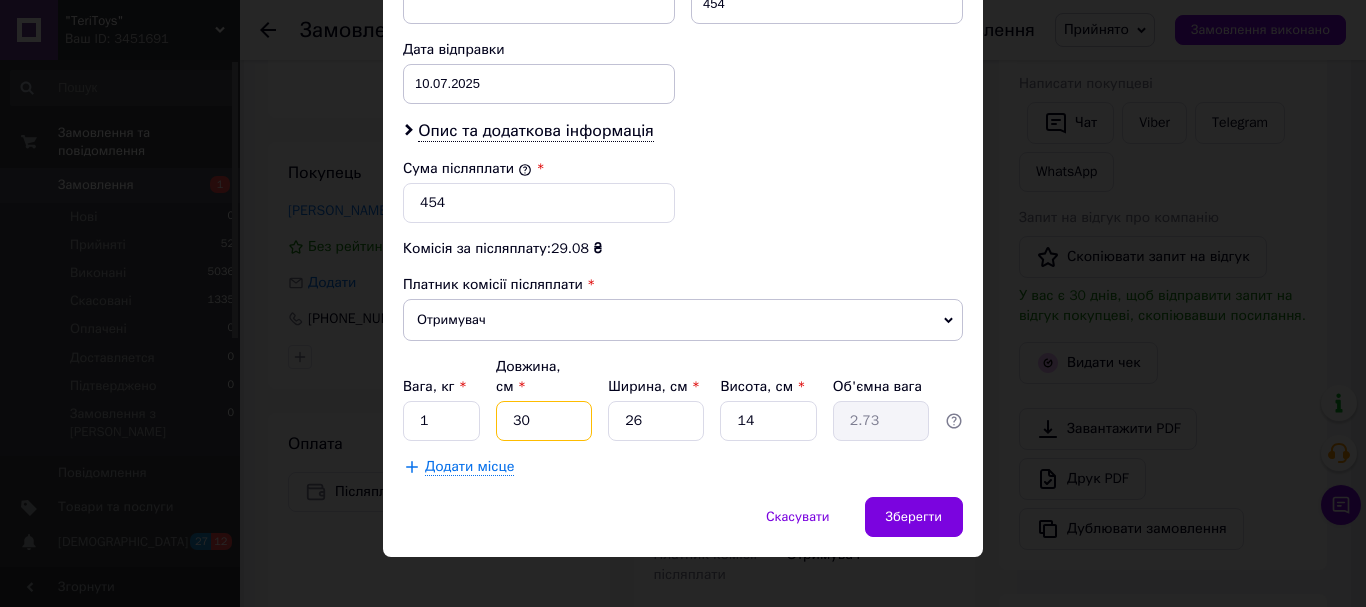 type on "30" 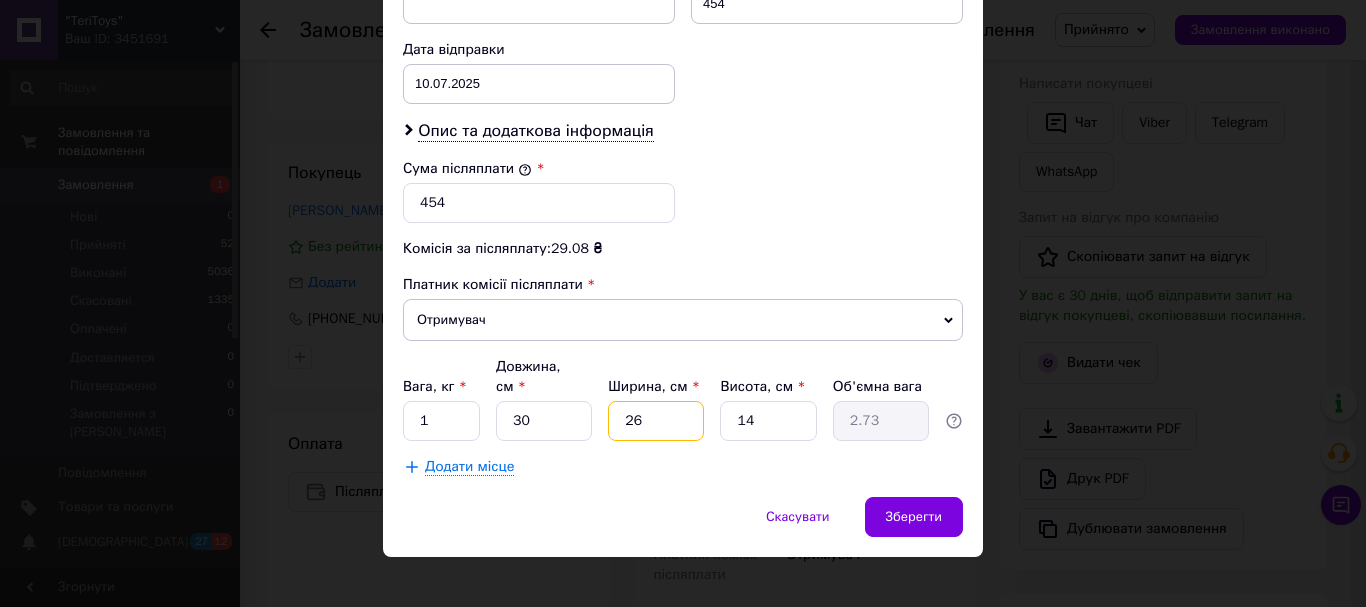 click on "26" at bounding box center (656, 421) 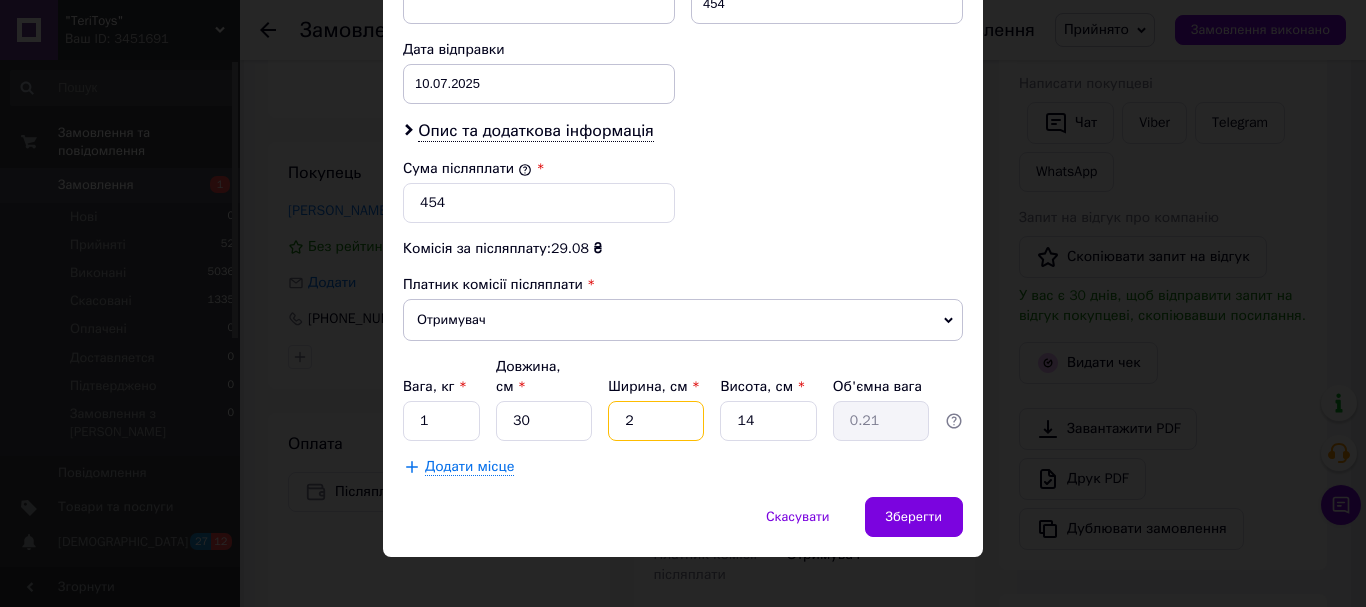 type on "22" 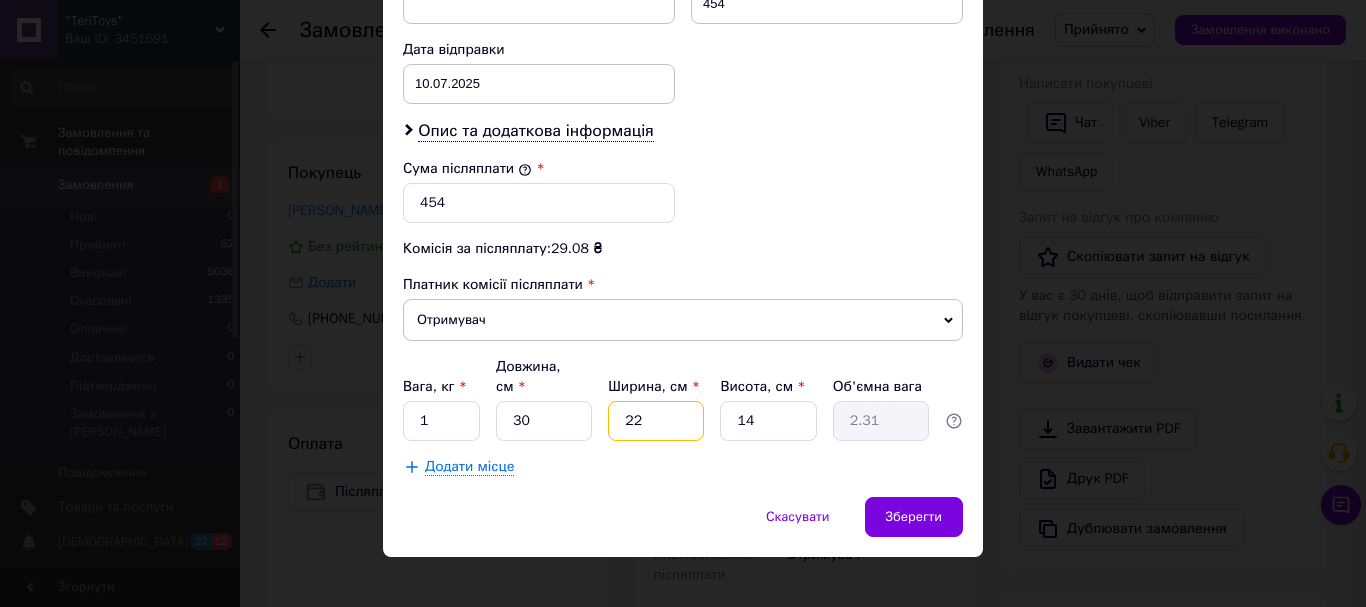type on "22" 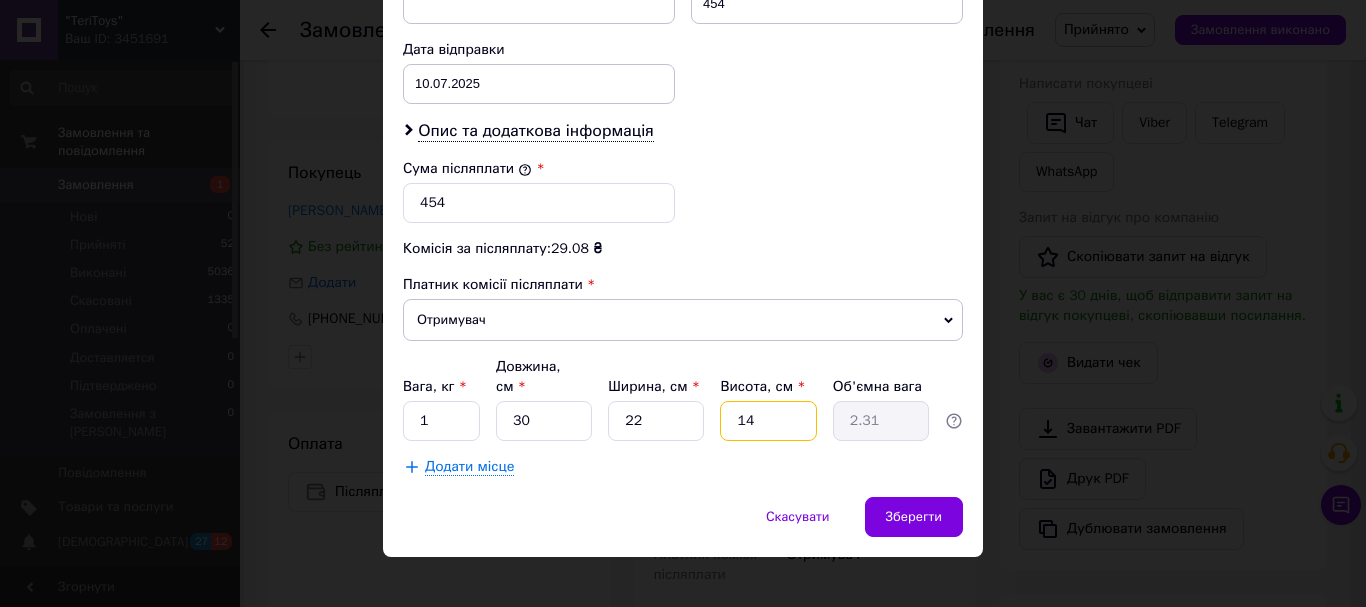 click on "14" at bounding box center [768, 421] 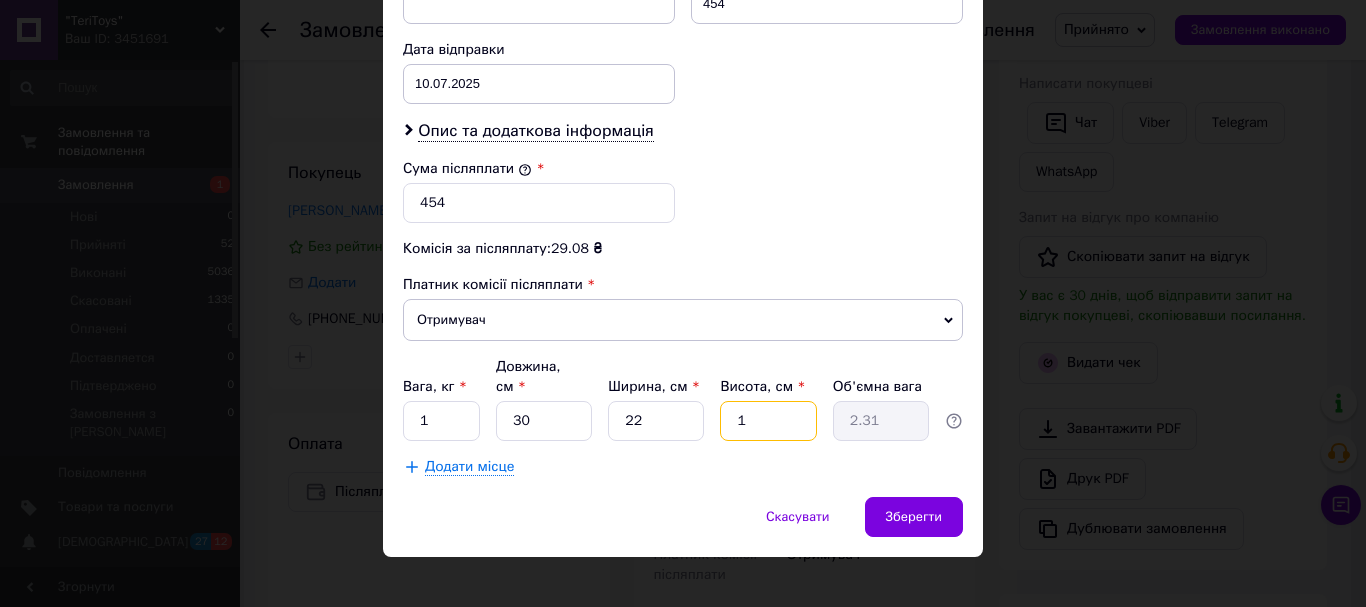 type on "0.17" 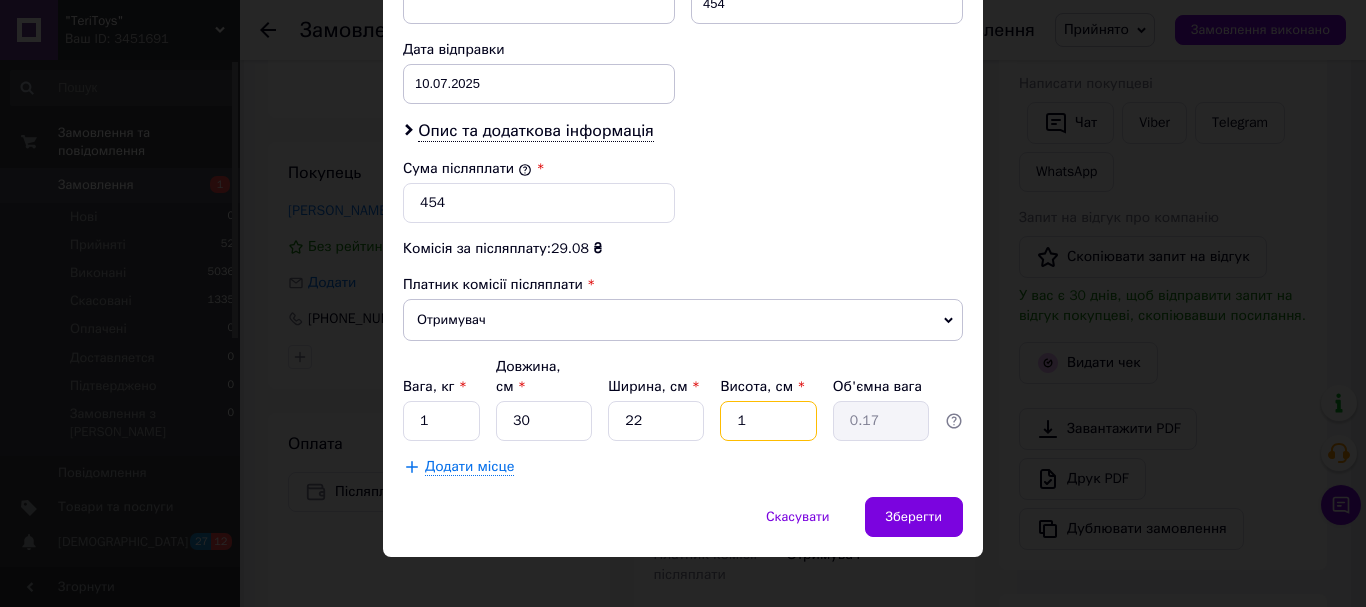 type on "11" 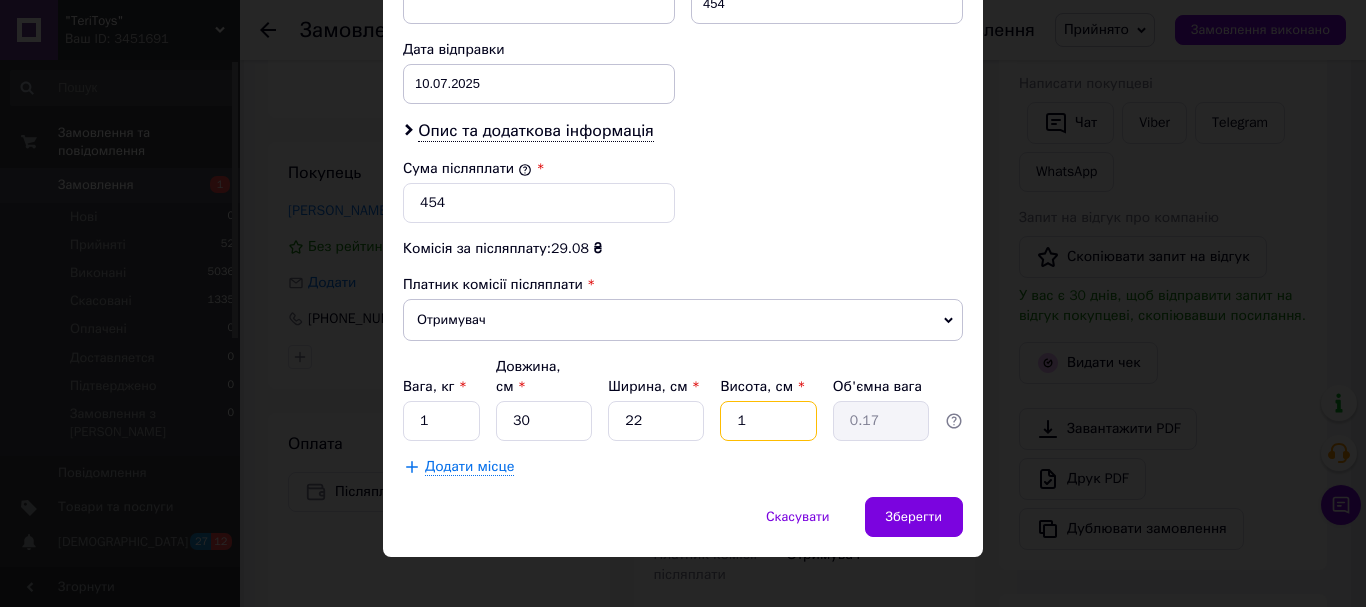 type on "1.82" 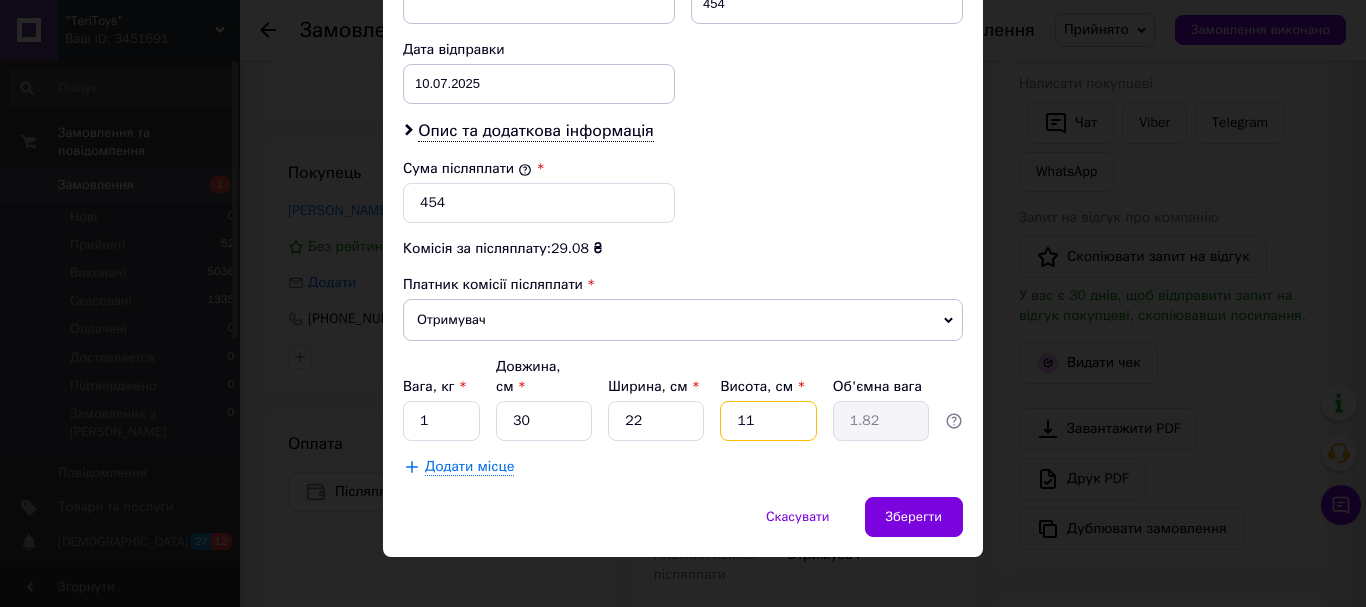 type on "11" 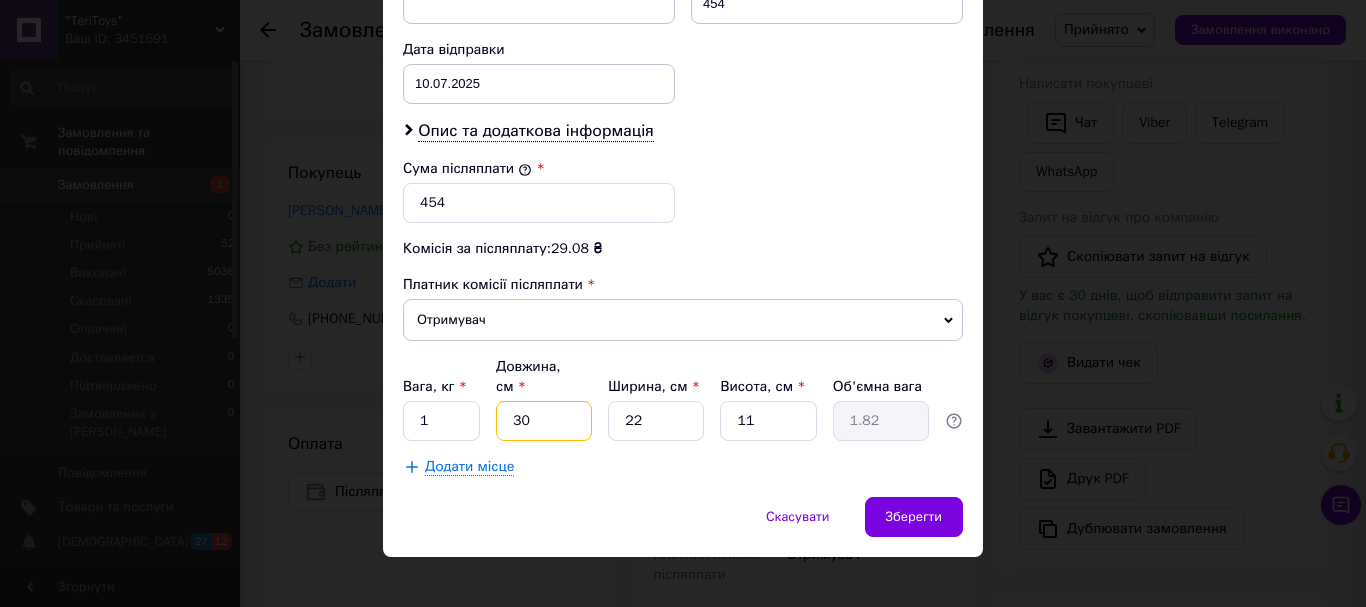 click on "30" at bounding box center (544, 421) 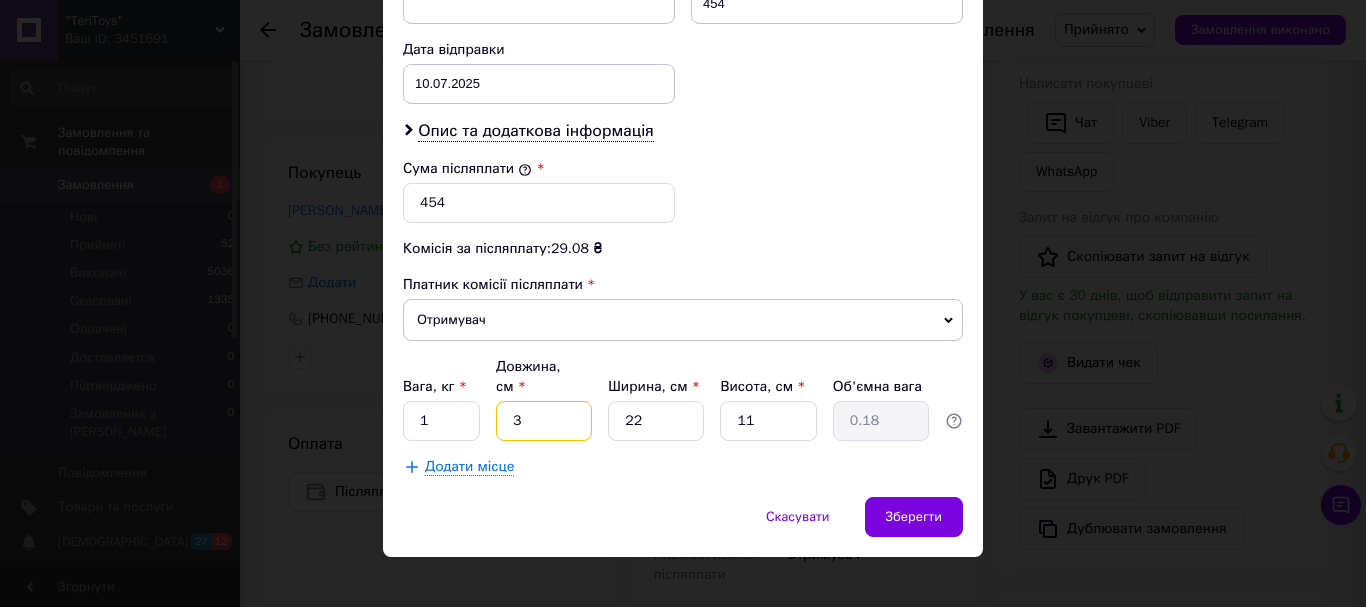 type 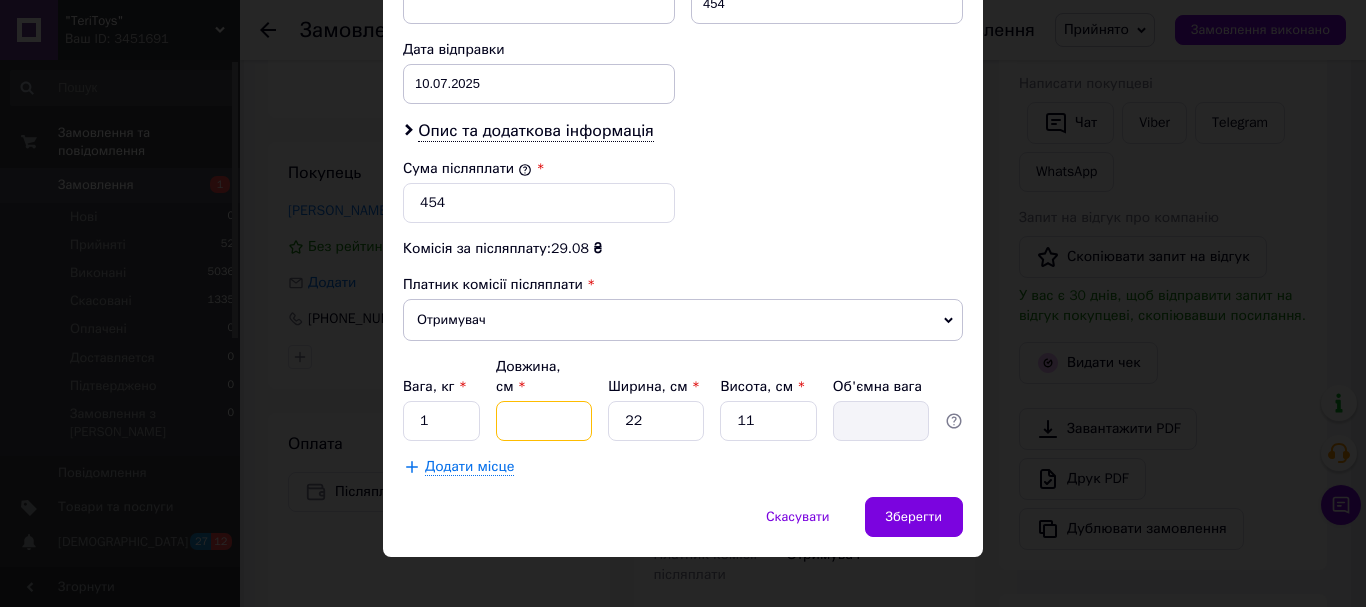 type on "2" 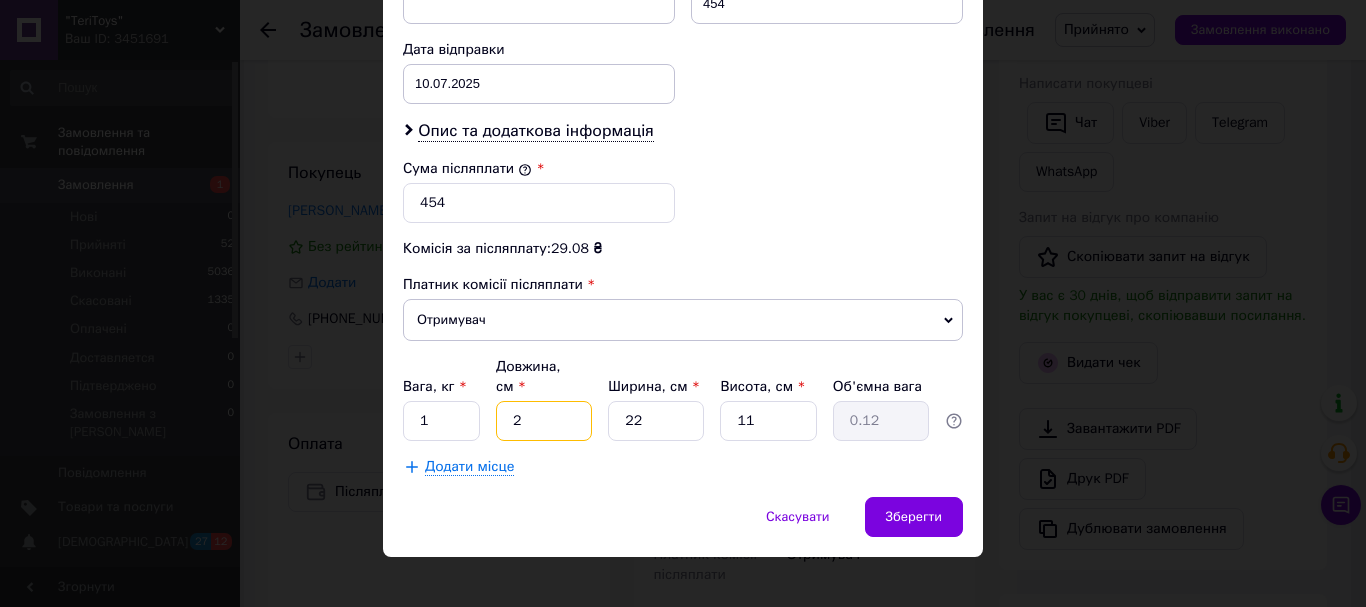 type on "26" 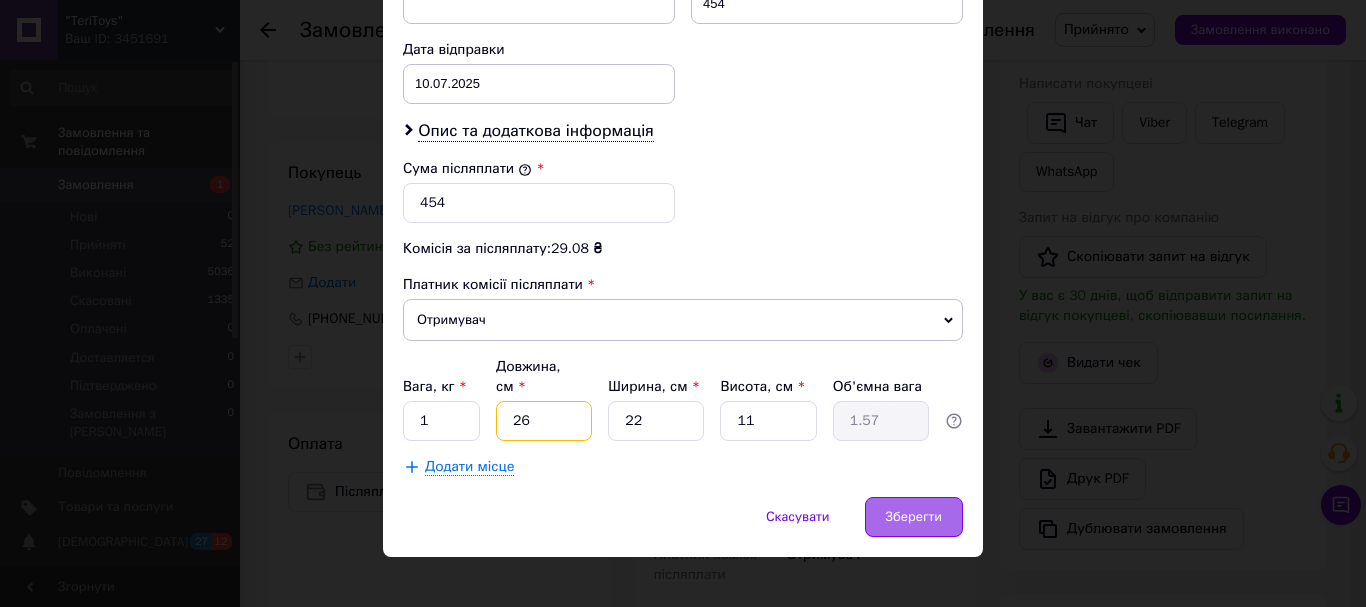 type on "26" 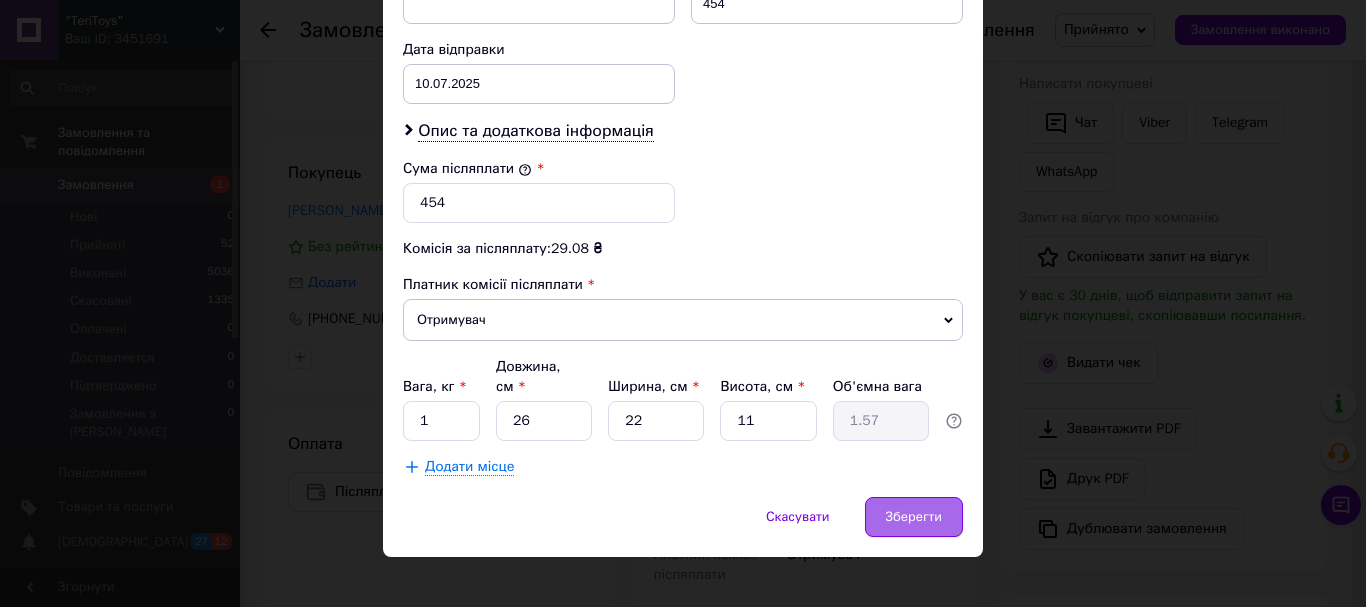 click on "Зберегти" at bounding box center [914, 517] 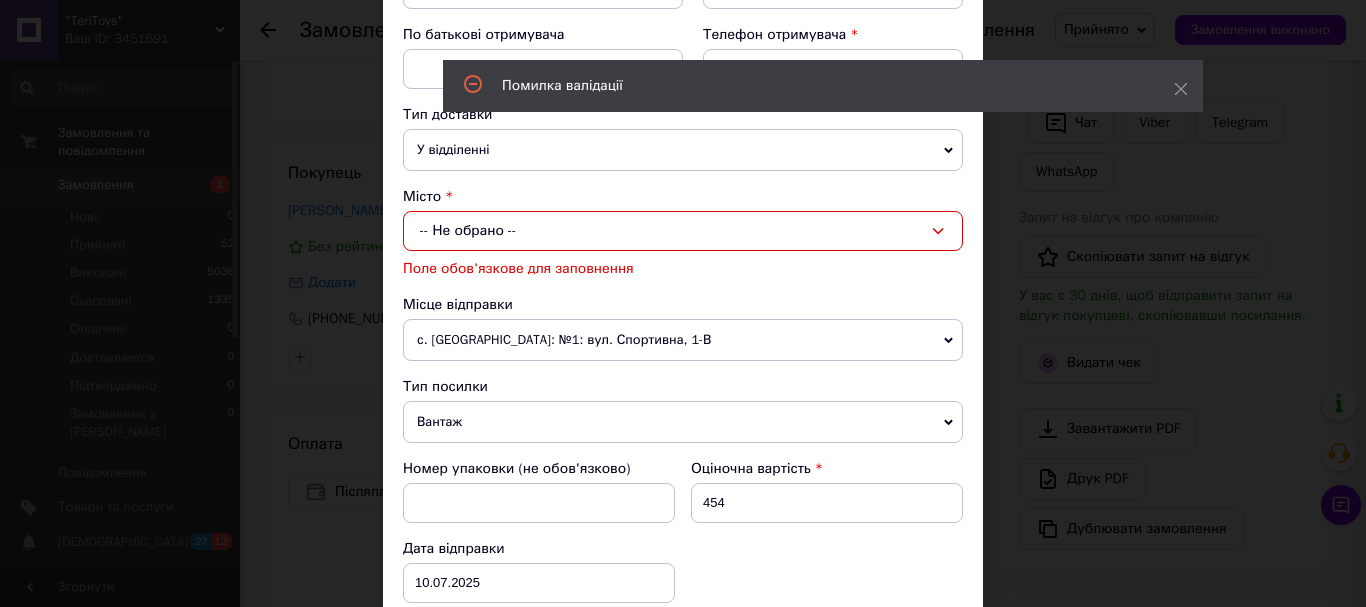 scroll, scrollTop: 367, scrollLeft: 0, axis: vertical 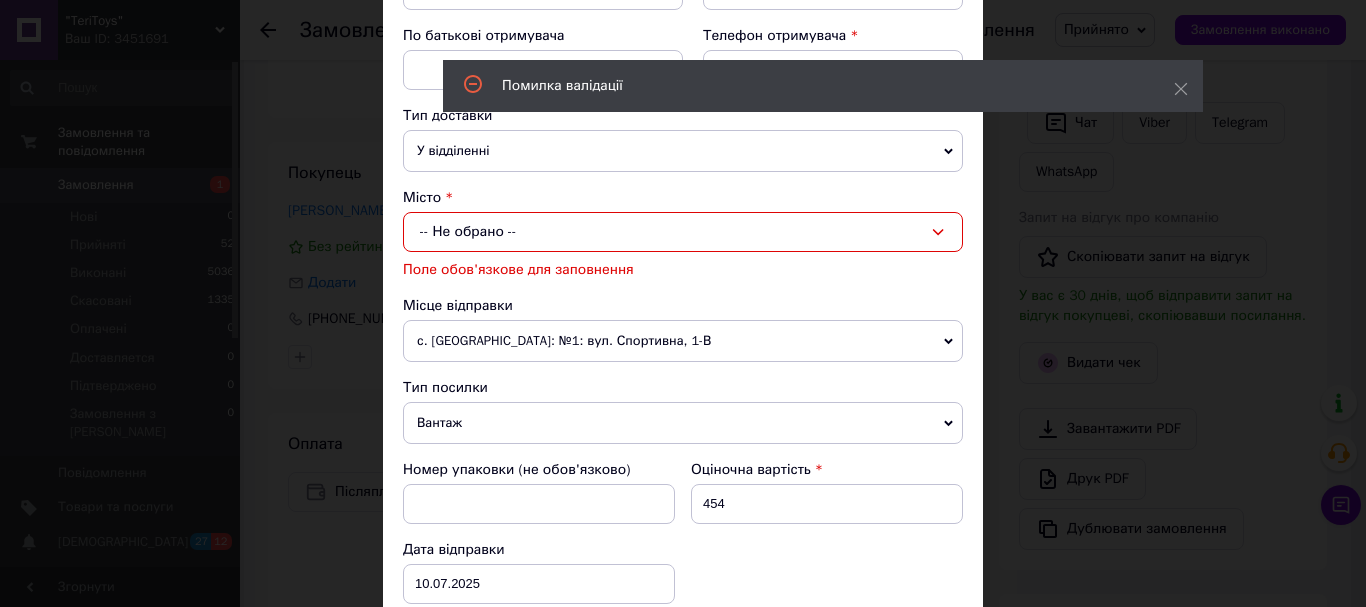 click on "-- Не обрано --" at bounding box center [683, 232] 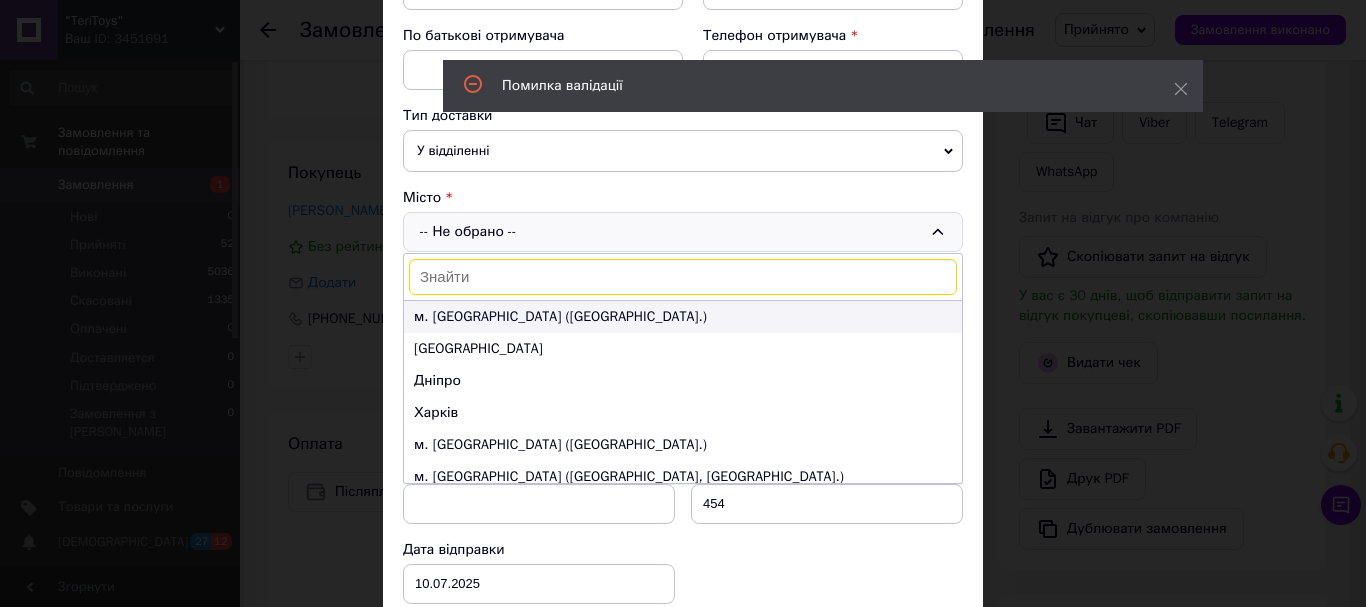 click on "м. [GEOGRAPHIC_DATA] ([GEOGRAPHIC_DATA].)" at bounding box center (683, 317) 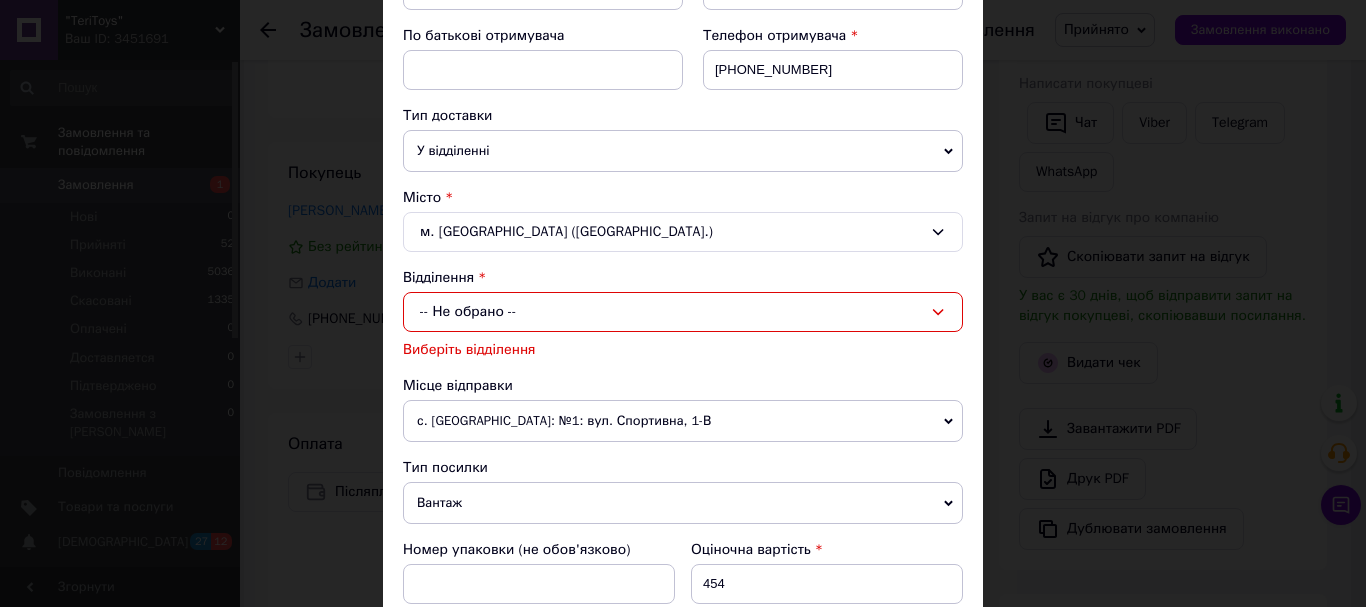 click on "-- Не обрано --" at bounding box center (683, 312) 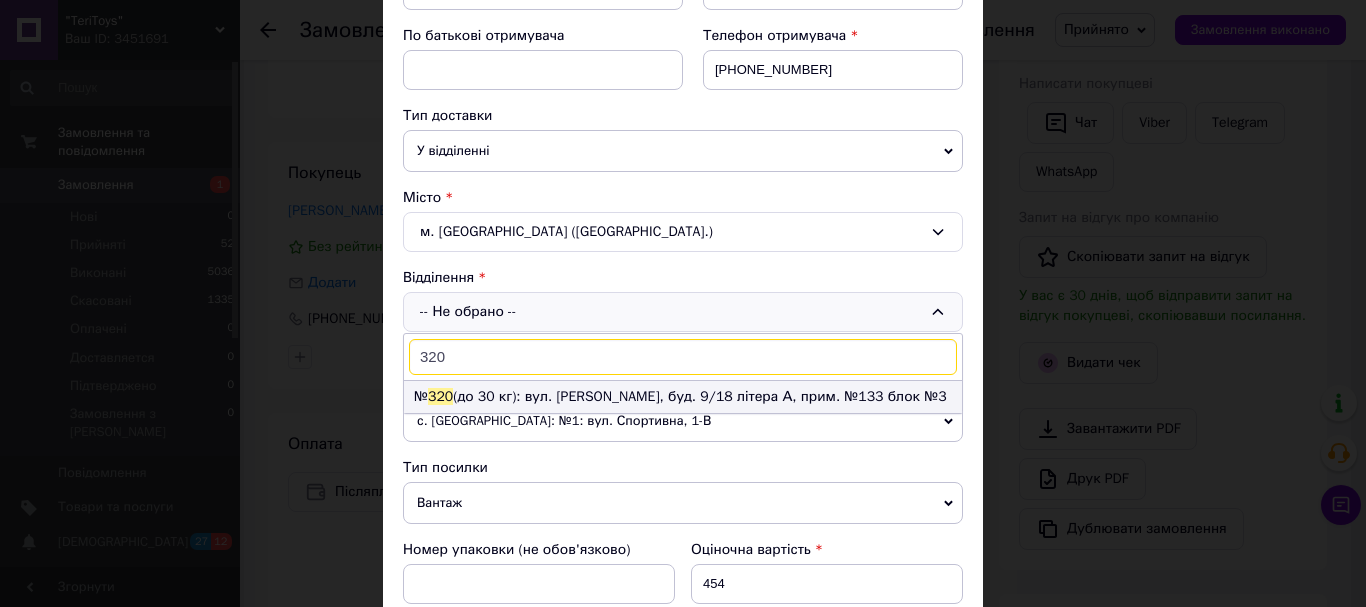 type on "320" 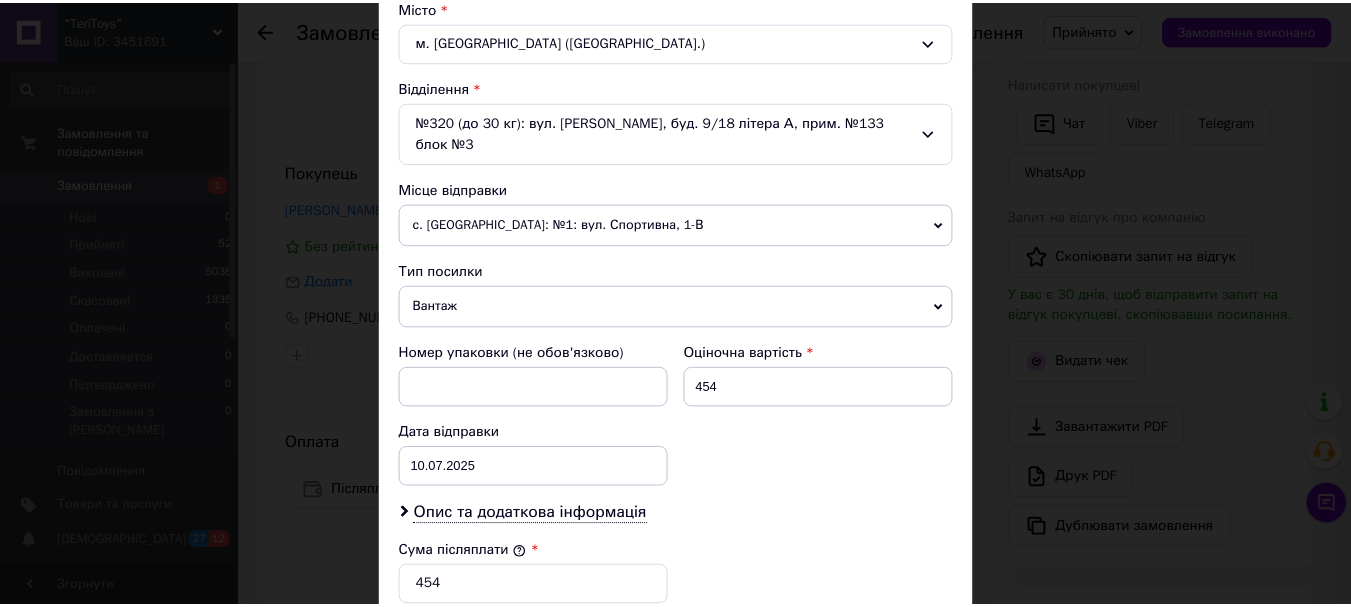 scroll, scrollTop: 867, scrollLeft: 0, axis: vertical 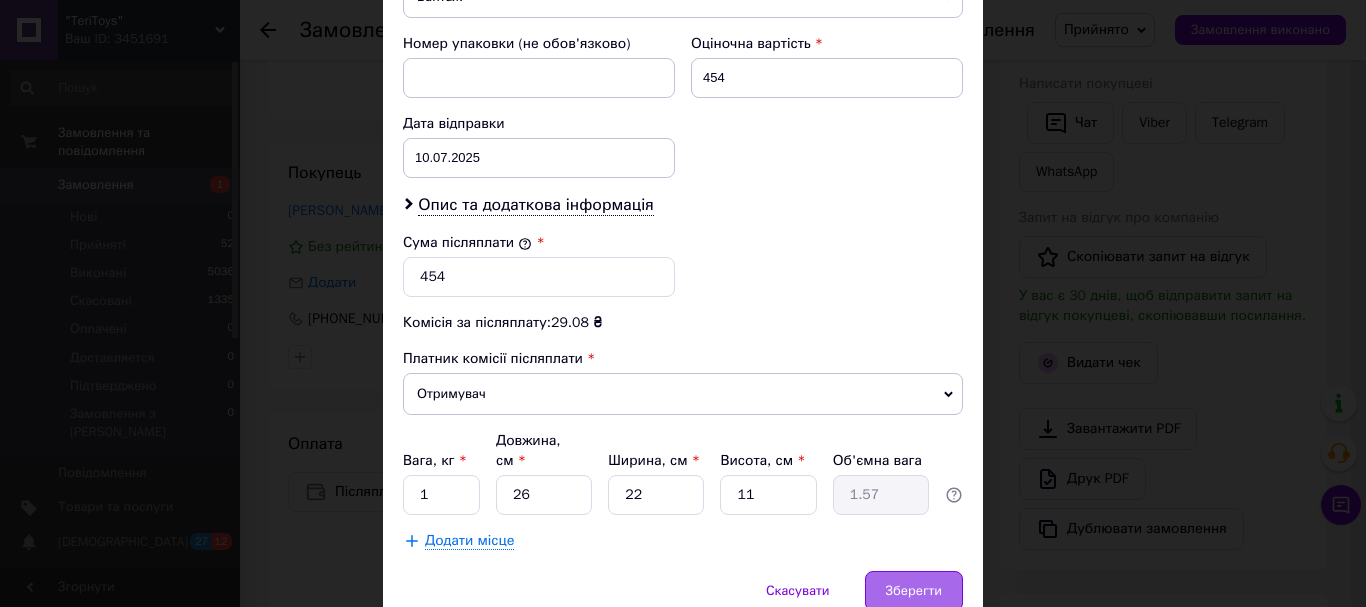 click on "Зберегти" at bounding box center [914, 591] 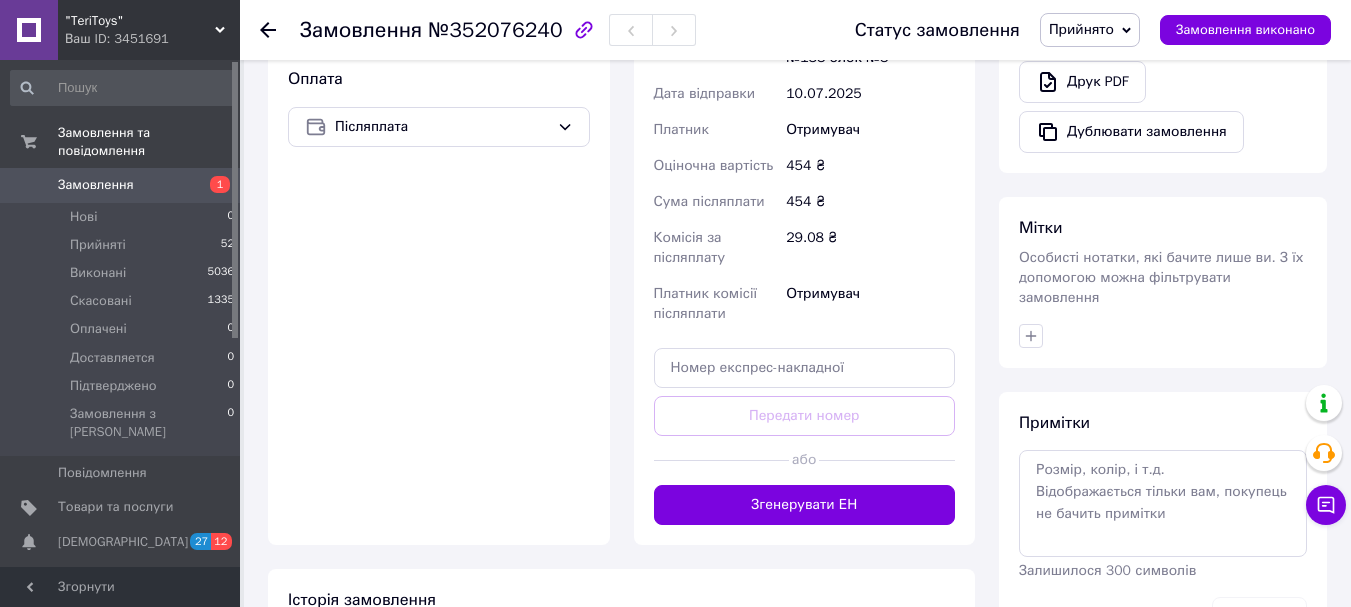 scroll, scrollTop: 717, scrollLeft: 0, axis: vertical 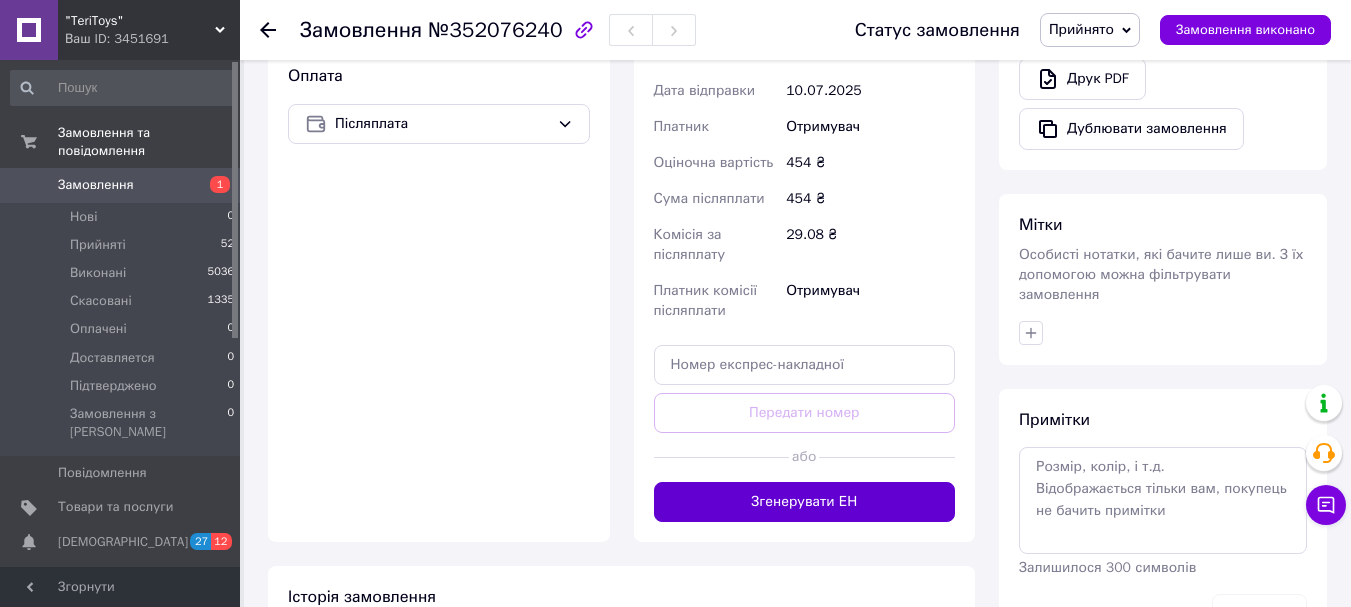click on "Згенерувати ЕН" at bounding box center [805, 502] 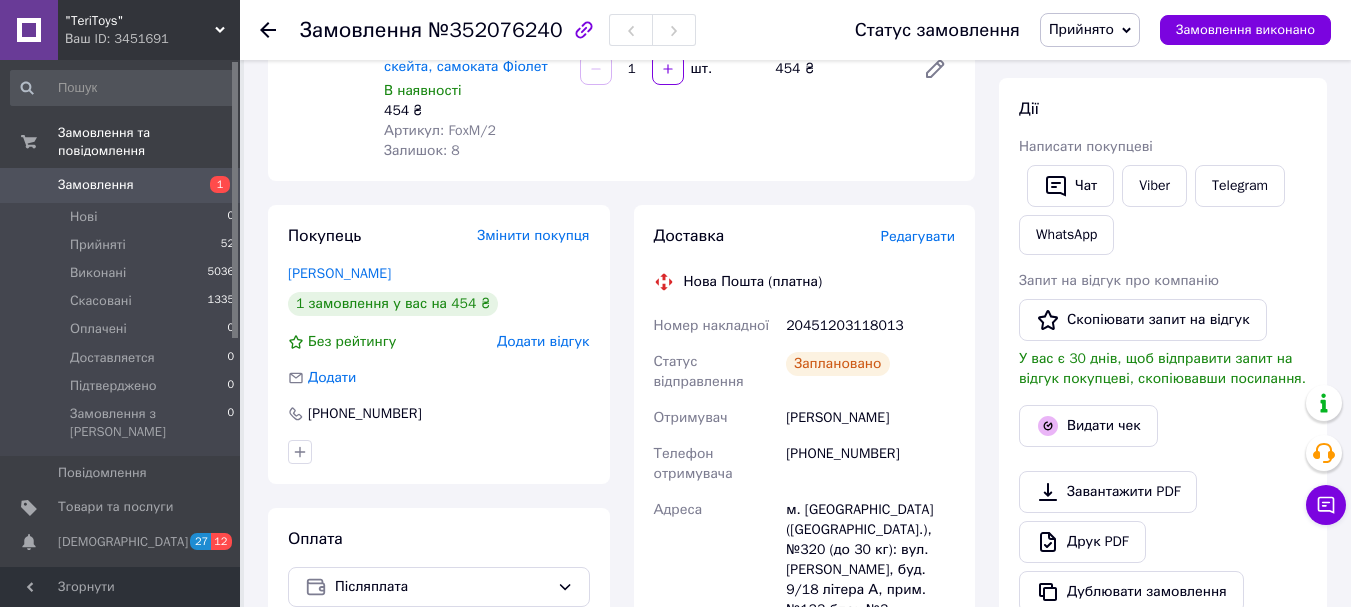 scroll, scrollTop: 217, scrollLeft: 0, axis: vertical 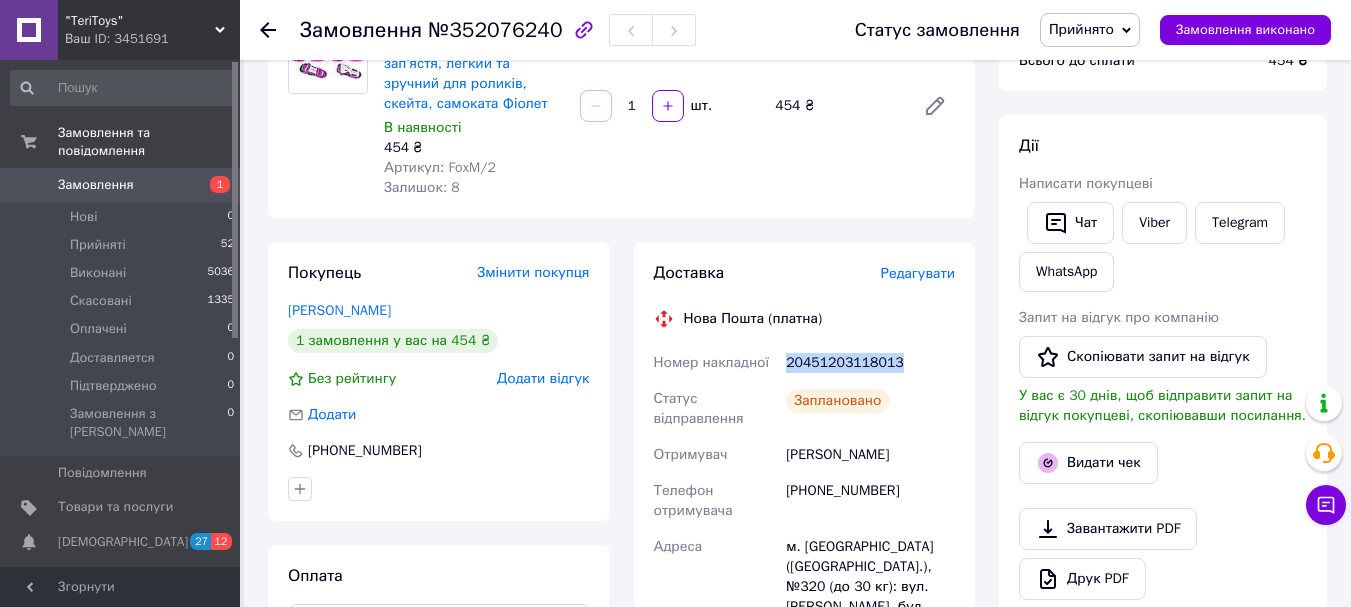 drag, startPoint x: 889, startPoint y: 362, endPoint x: 788, endPoint y: 361, distance: 101.00495 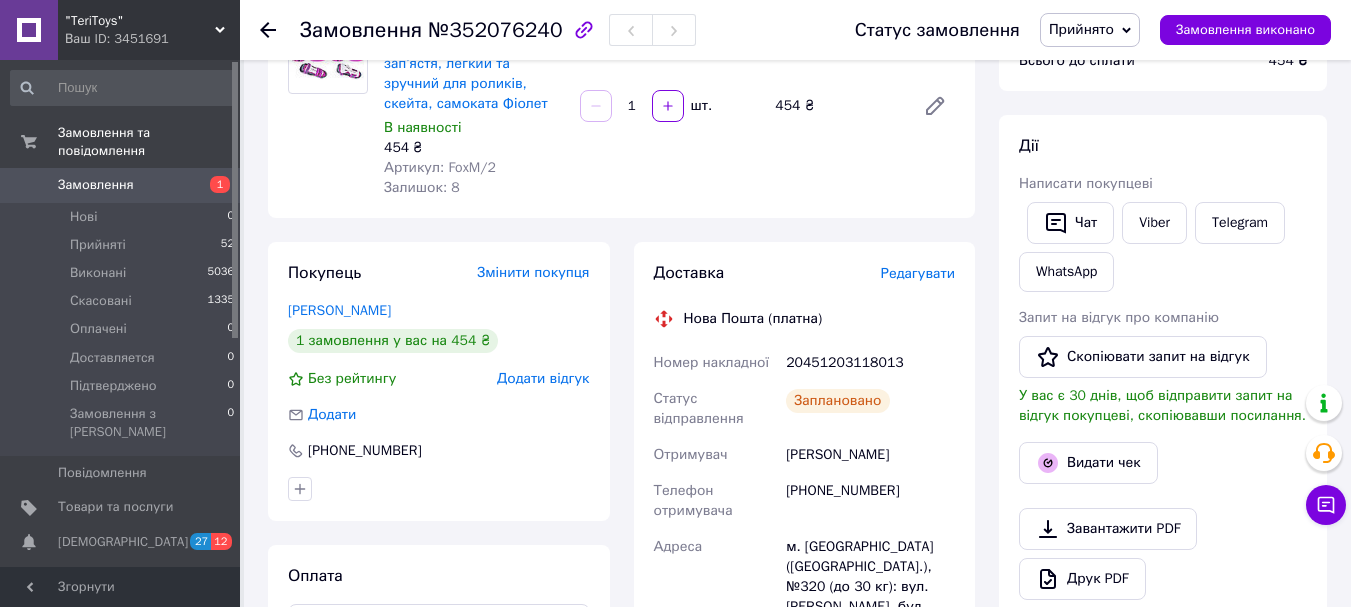 click on "Замовлення з кабінету [DATE] 14:33 Товари в замовленні (1) Додати товар Комплект захисту Maraton Fire Fox M — коліна, лікті, зап’ястя, легкий та зручний для роликів, скейта, самоката Фіолет В наявності 454 ₴ Артикул: FoxM/2 Залишок: 8 1   шт. 454 ₴ Покупець Змінити покупця [PERSON_NAME] 1 замовлення у вас на 454 ₴ Без рейтингу   Додати відгук Додати [PHONE_NUMBER] Оплата Післяплата Доставка Редагувати Нова Пошта (платна) Номер накладної 20451203118013 Статус відправлення Заплановано Отримувач [PERSON_NAME] Телефон отримувача [PHONE_NUMBER] Адреса Дата відправки [DATE] Платник Отримувач 454 ₴ 454 ₴ <" at bounding box center [621, 711] 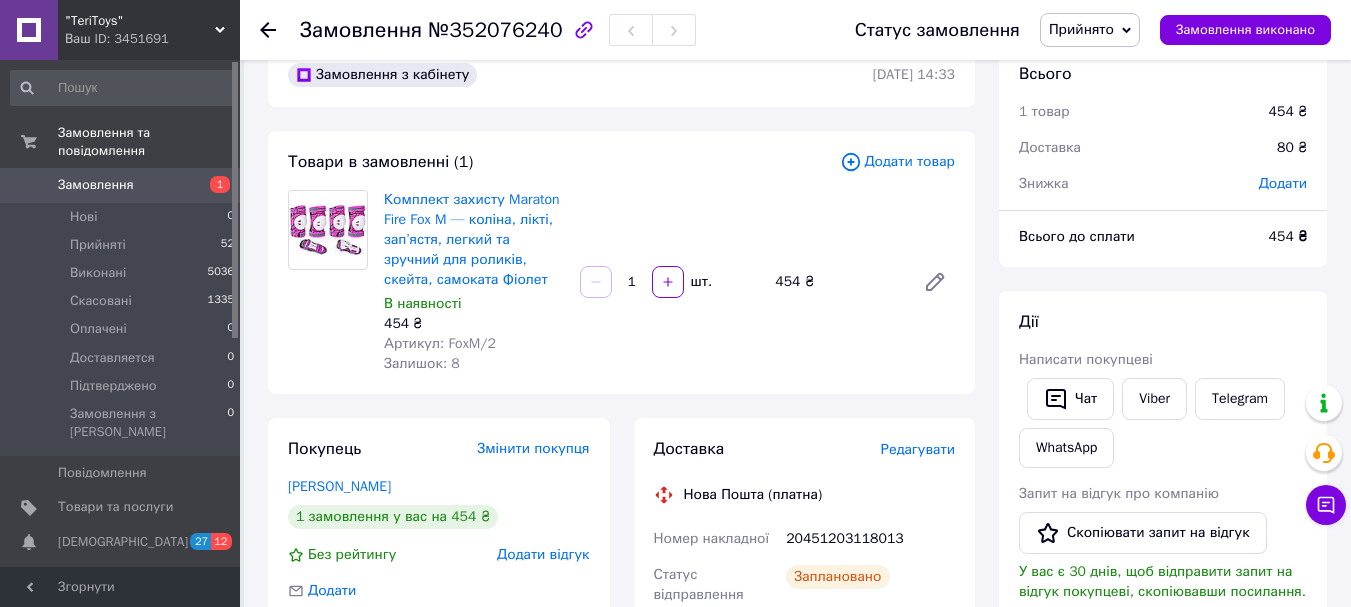 scroll, scrollTop: 0, scrollLeft: 0, axis: both 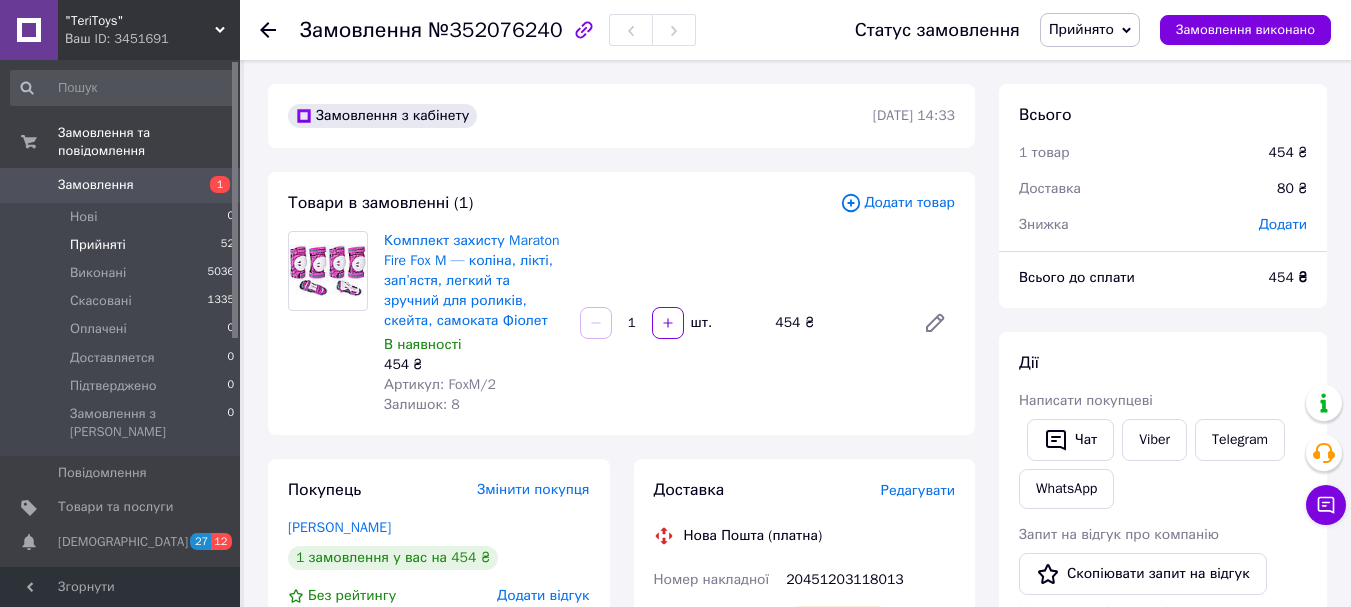 click on "Прийняті" at bounding box center [98, 245] 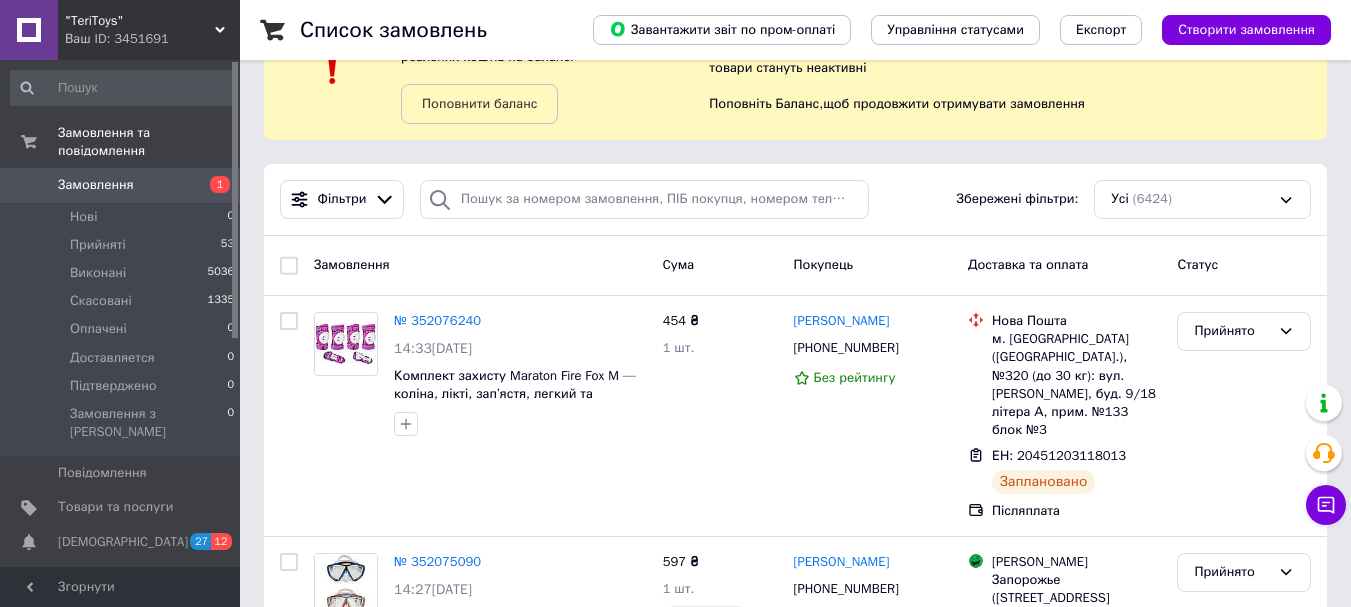 scroll, scrollTop: 0, scrollLeft: 0, axis: both 